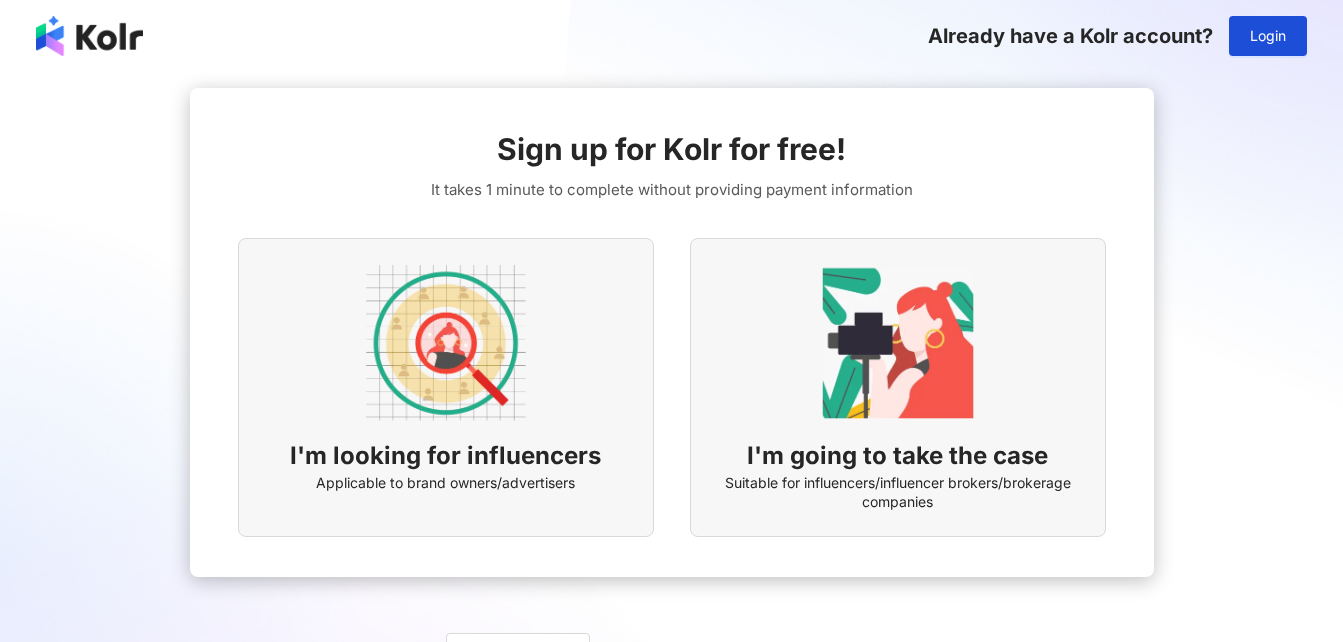scroll, scrollTop: 0, scrollLeft: 0, axis: both 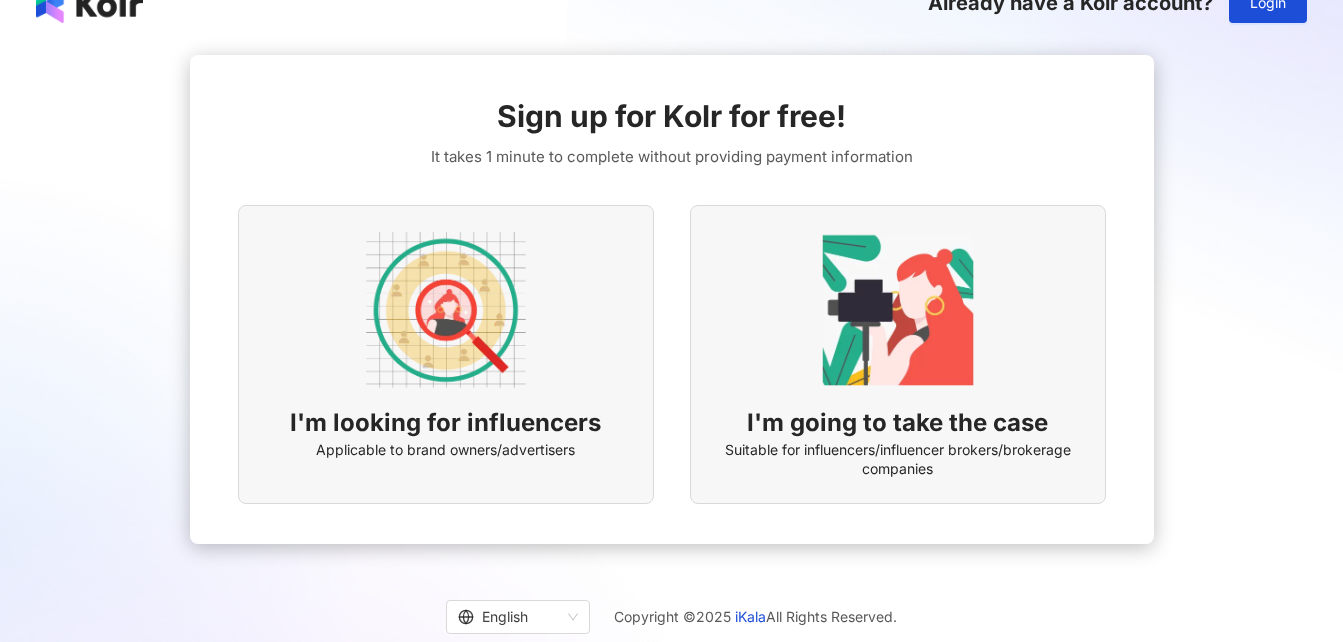 click on "I'm looking for influencers Applicable to brand owners/advertisers" at bounding box center (446, 354) 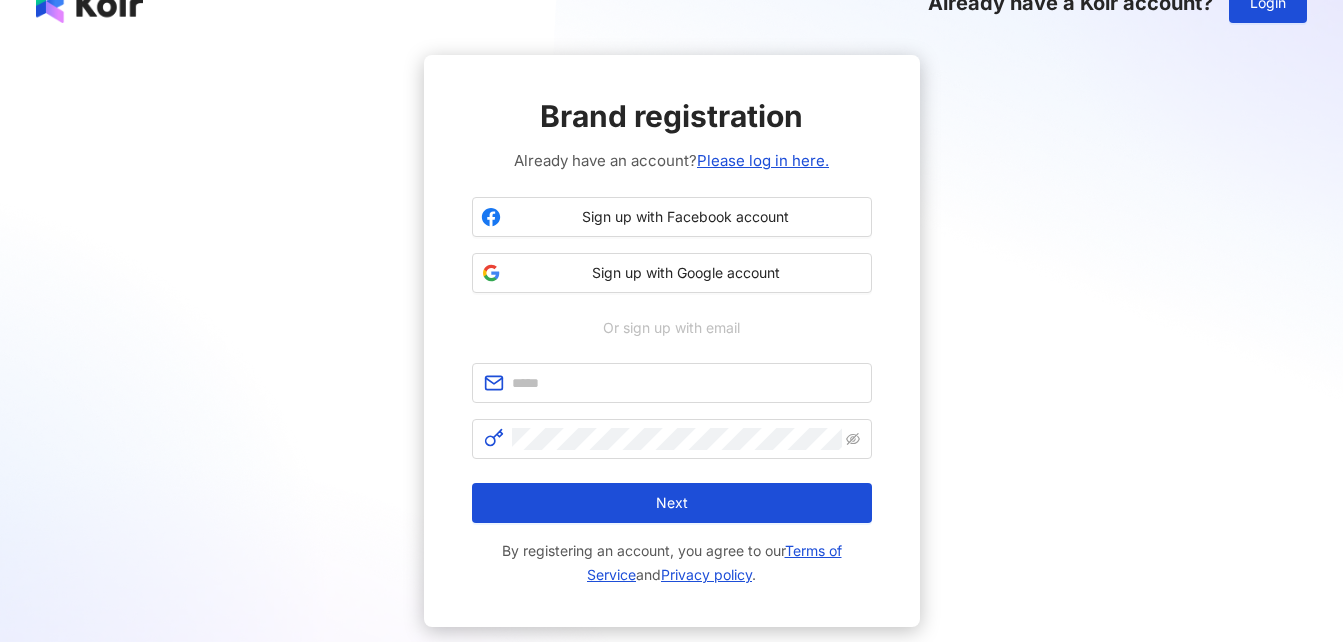 scroll, scrollTop: 0, scrollLeft: 0, axis: both 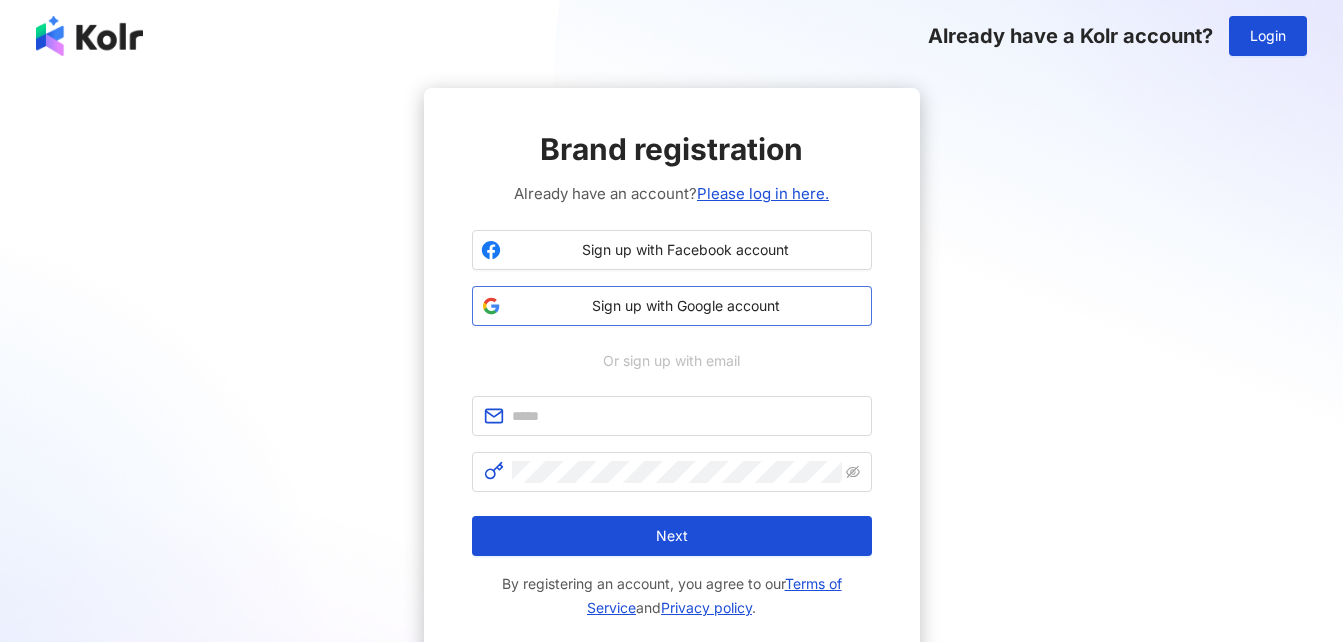 click on "Sign up with Google account" at bounding box center [686, 306] 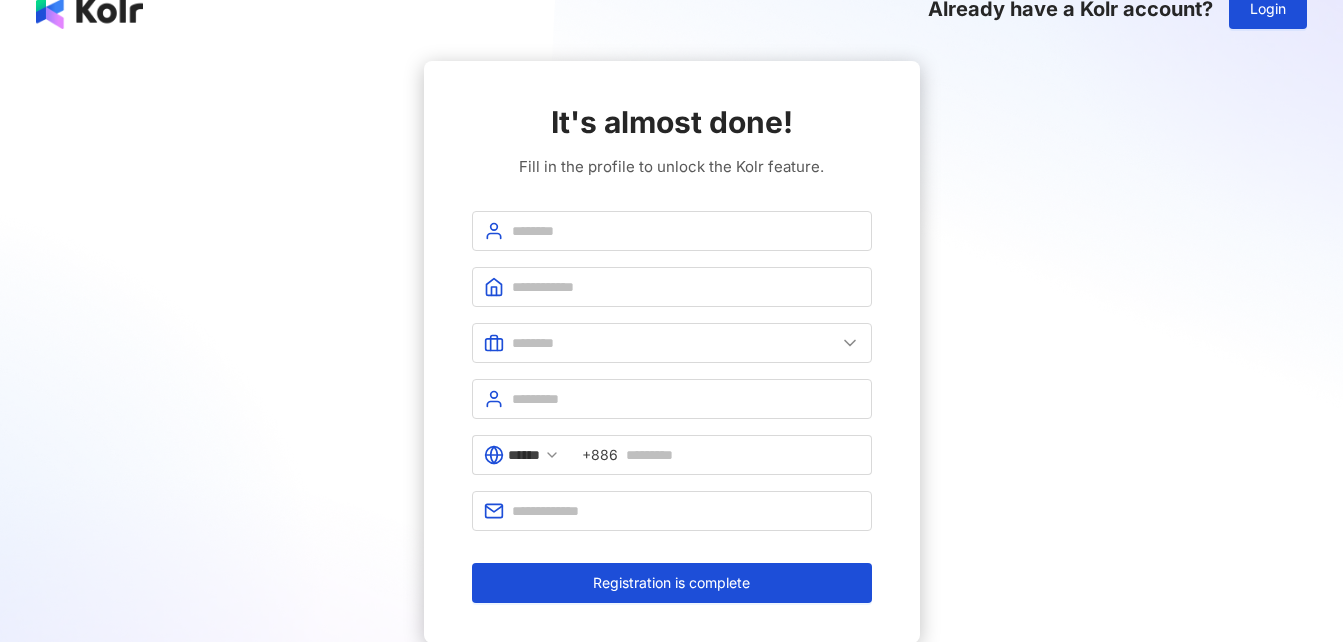 scroll, scrollTop: 30, scrollLeft: 0, axis: vertical 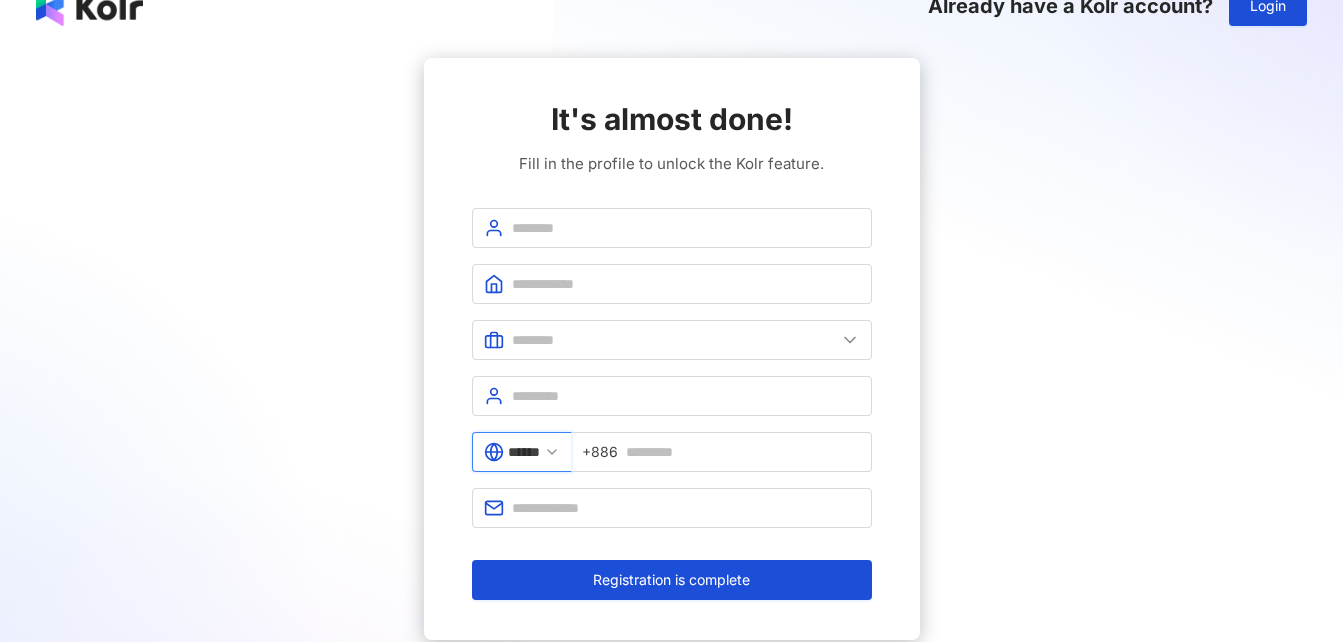 click on "******" at bounding box center [524, 452] 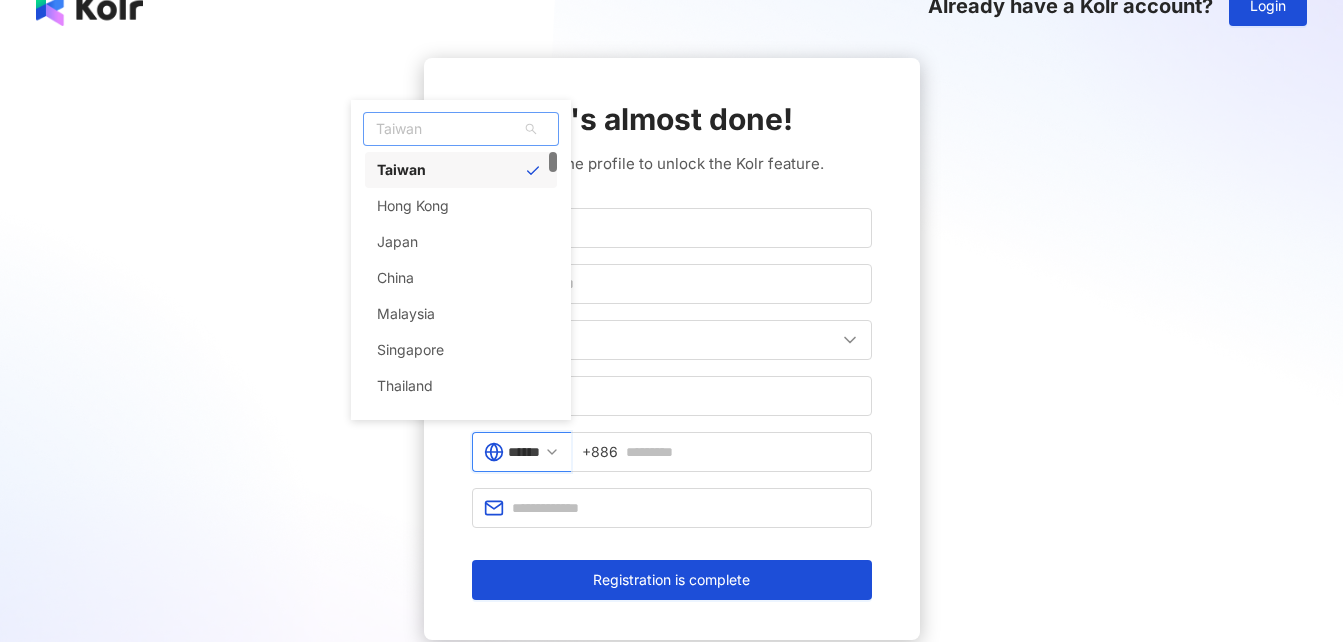 click on "Taiwan" at bounding box center (461, 129) 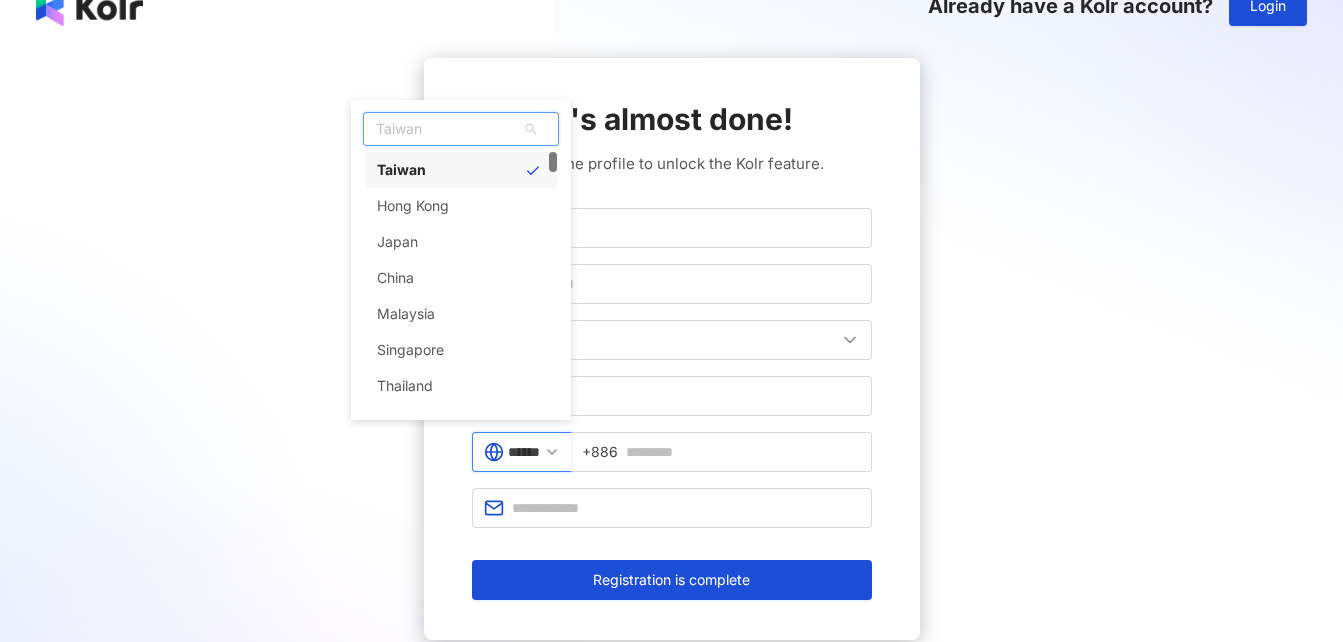 type on "*" 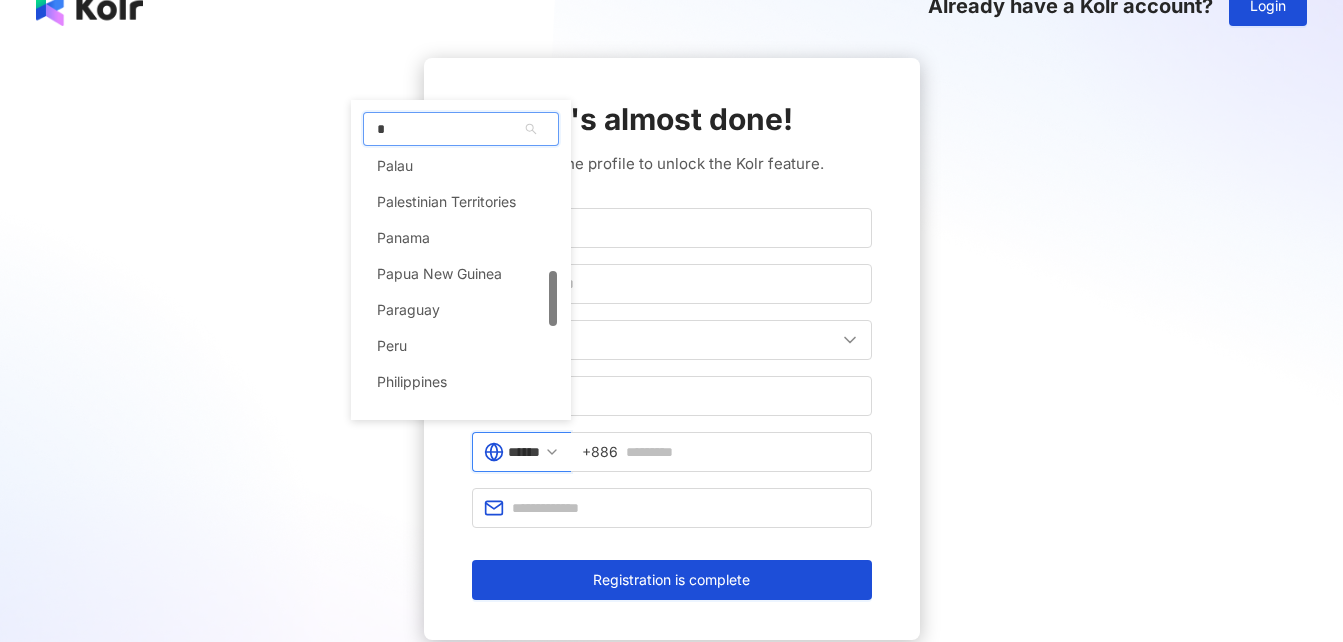 scroll, scrollTop: 531, scrollLeft: 0, axis: vertical 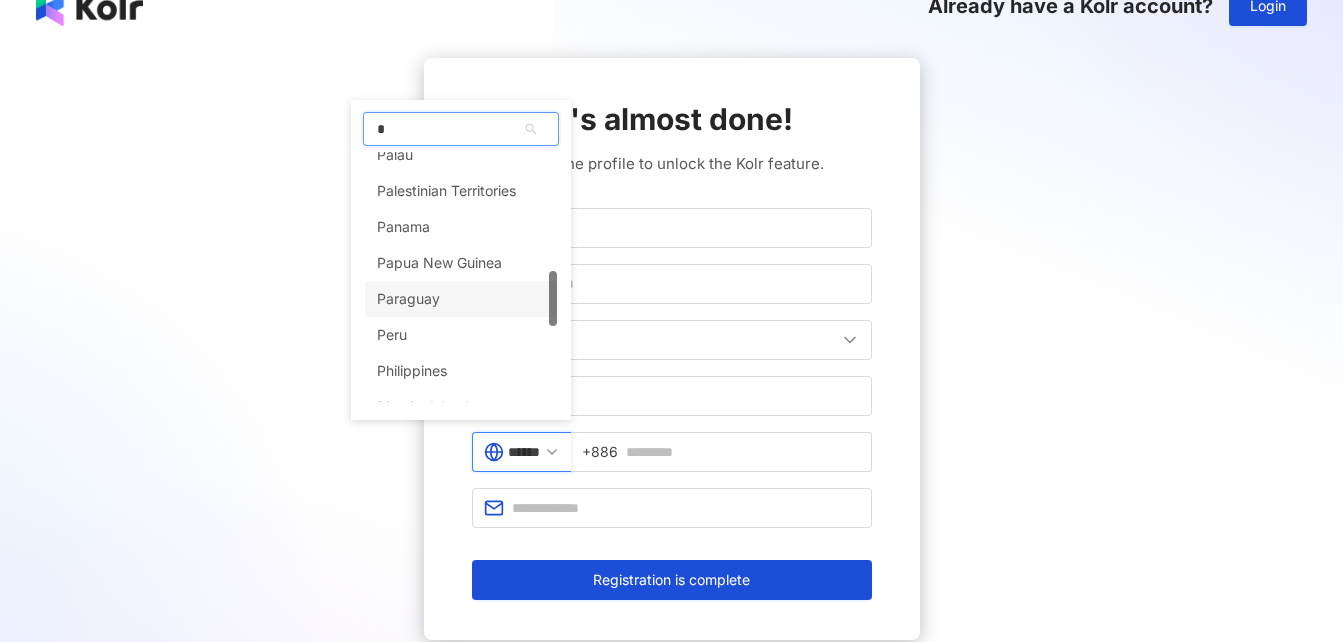 click on "Paraguay" at bounding box center [461, 299] 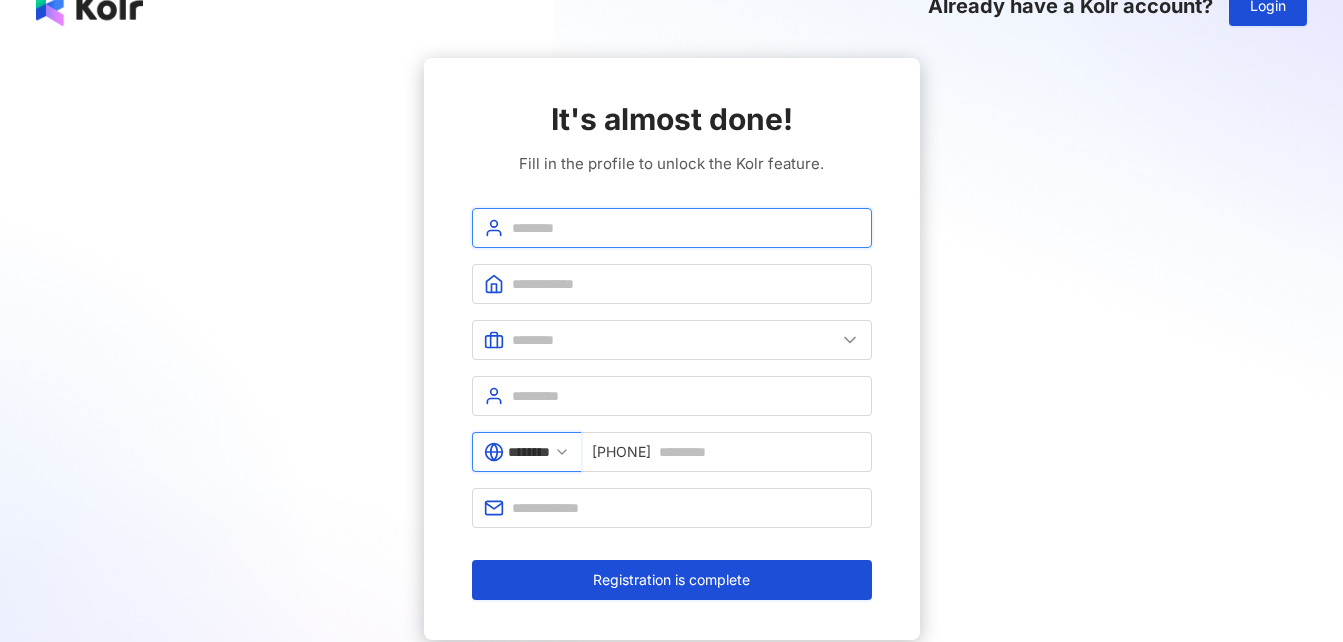 click at bounding box center (686, 228) 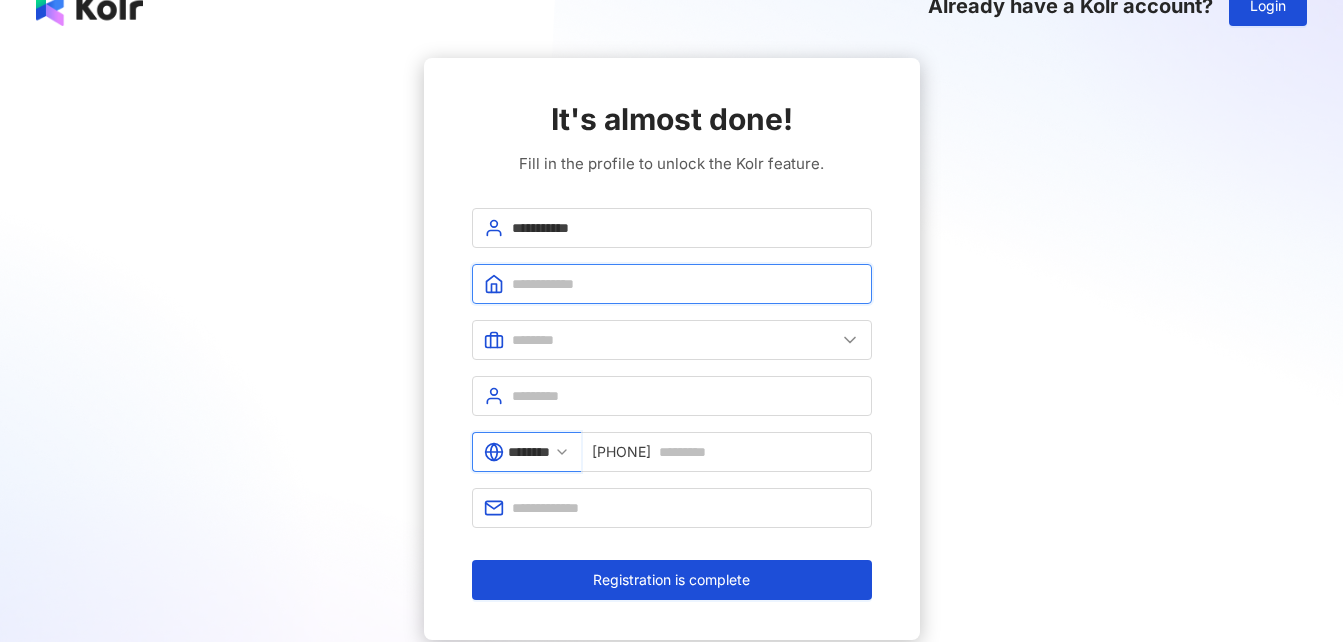 click at bounding box center (686, 284) 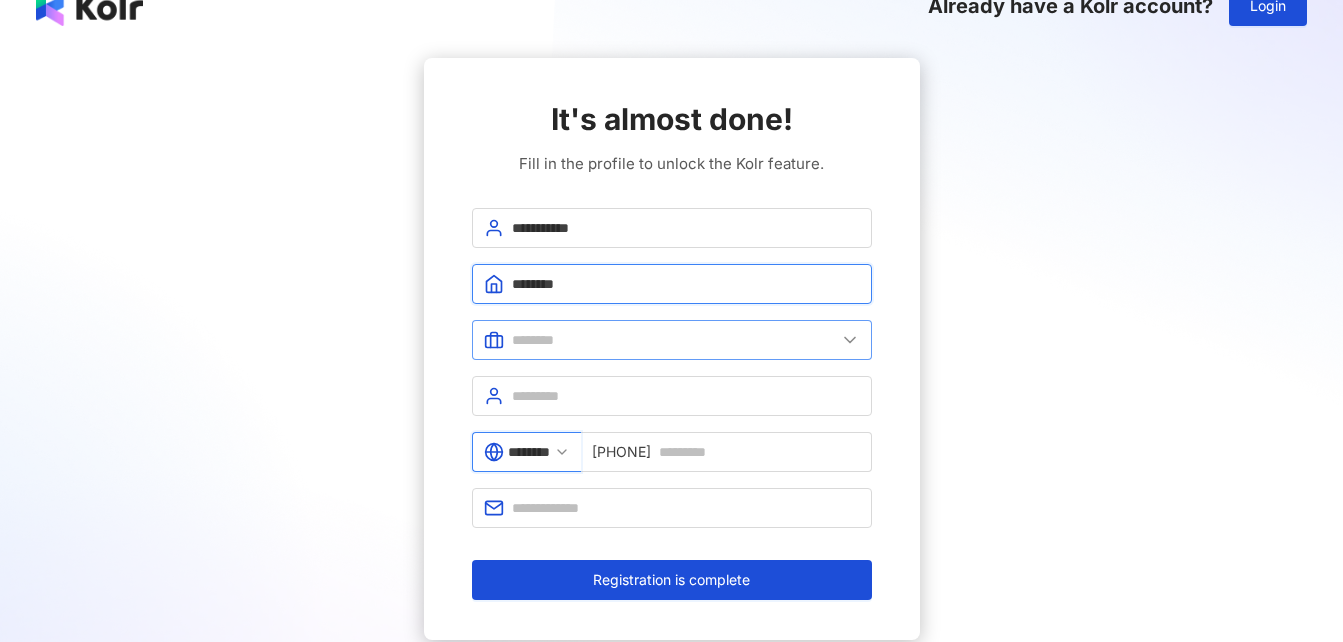 type on "********" 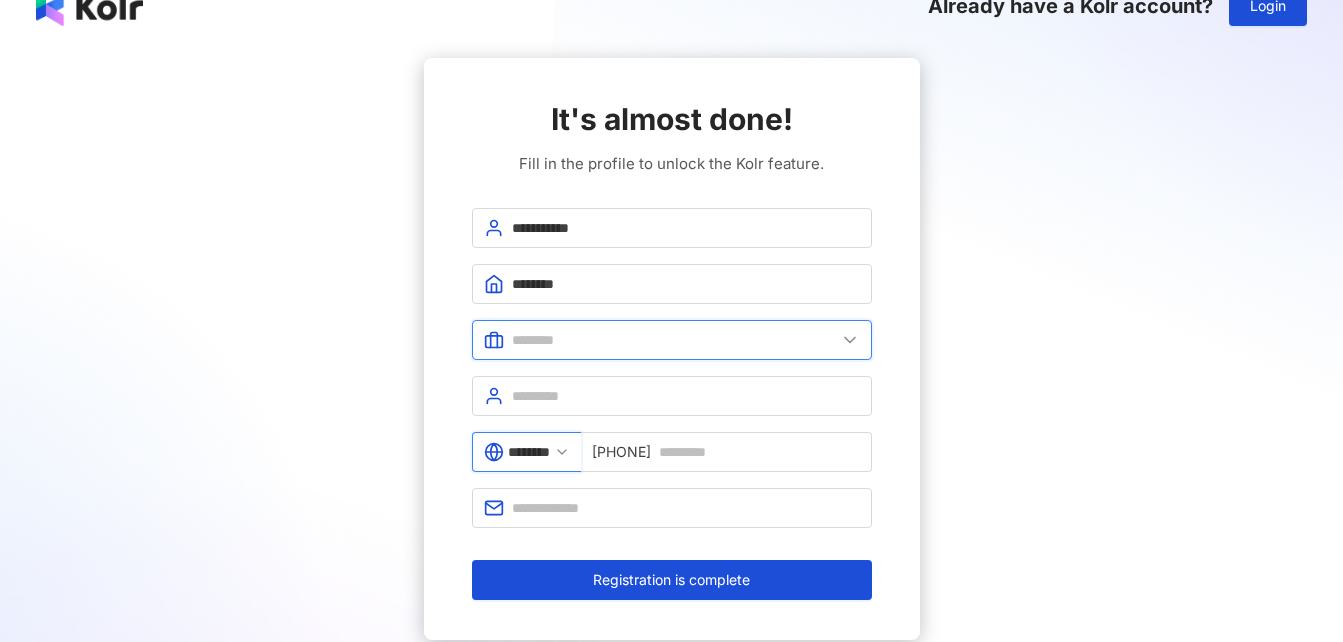 click at bounding box center (674, 340) 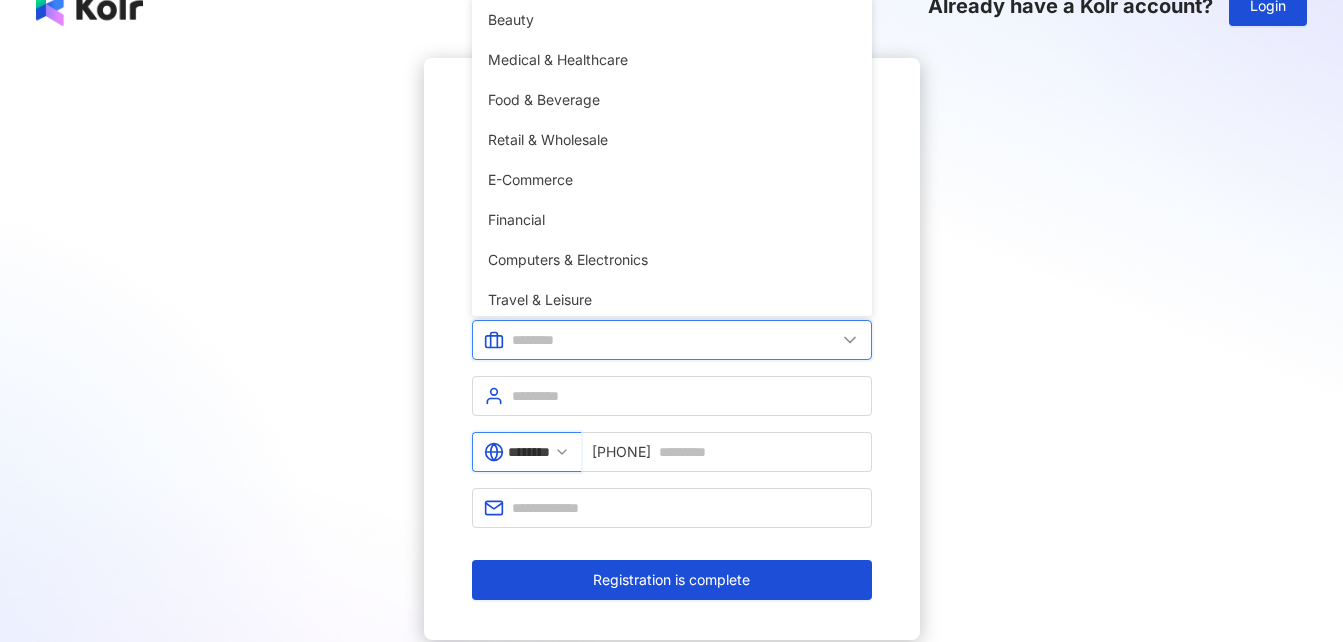 click at bounding box center [674, 340] 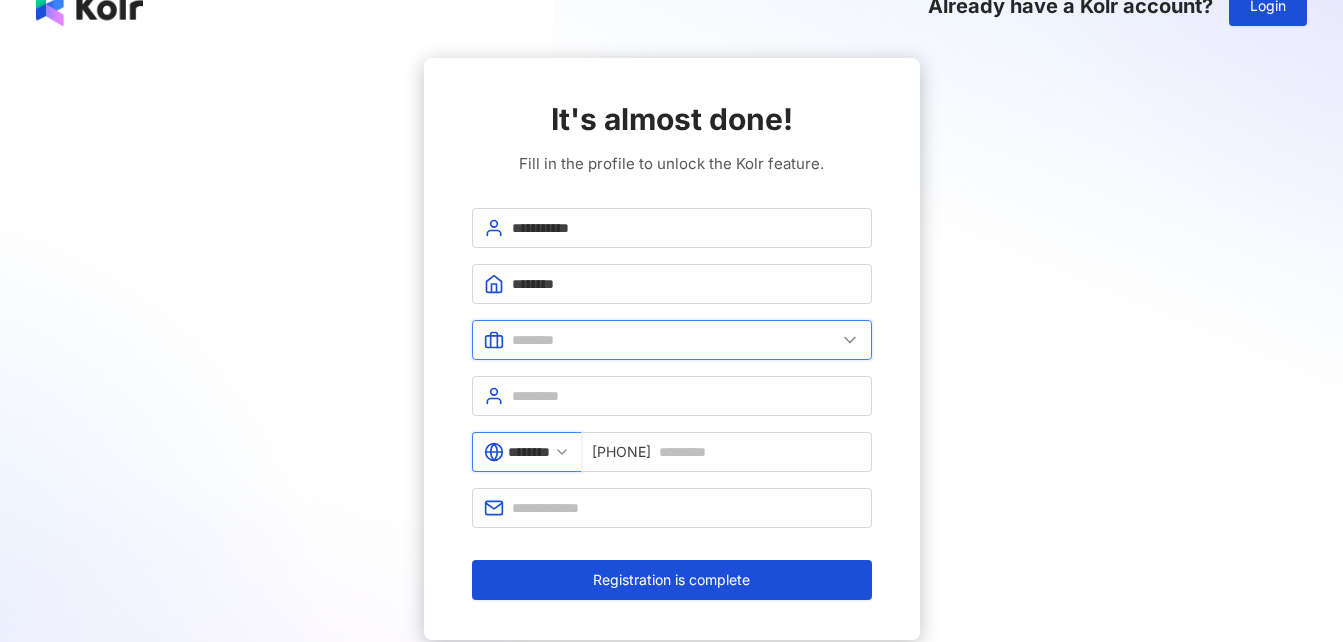 click at bounding box center (674, 340) 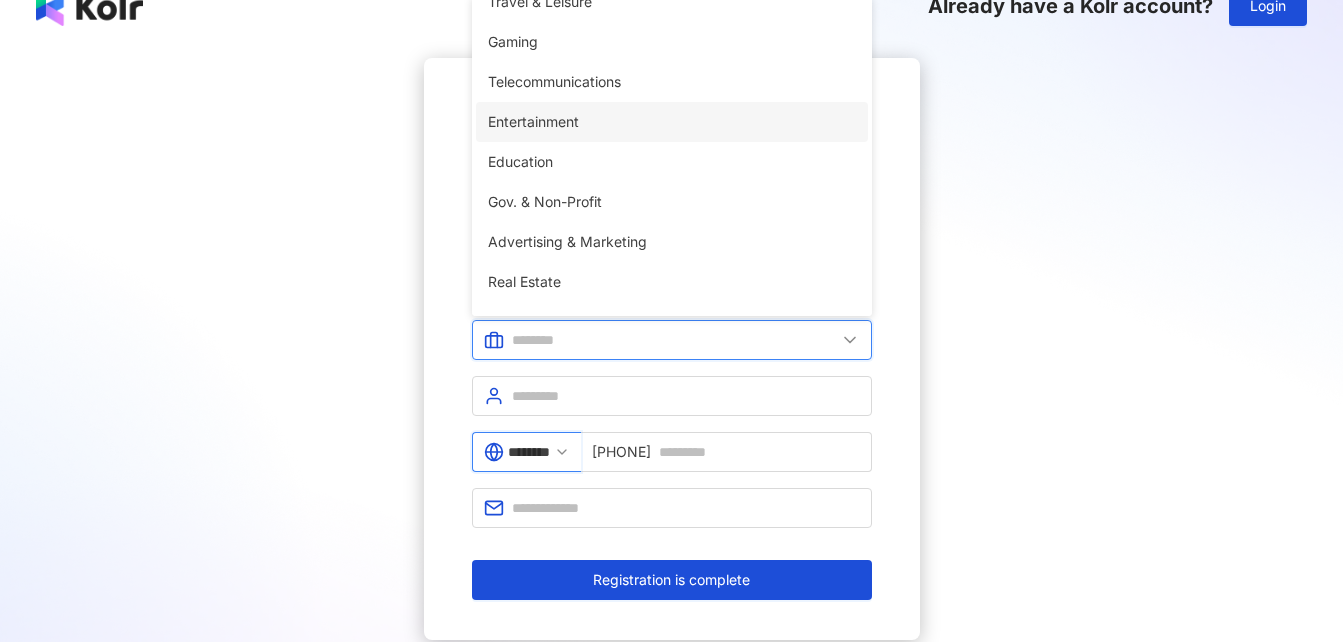 scroll, scrollTop: 408, scrollLeft: 0, axis: vertical 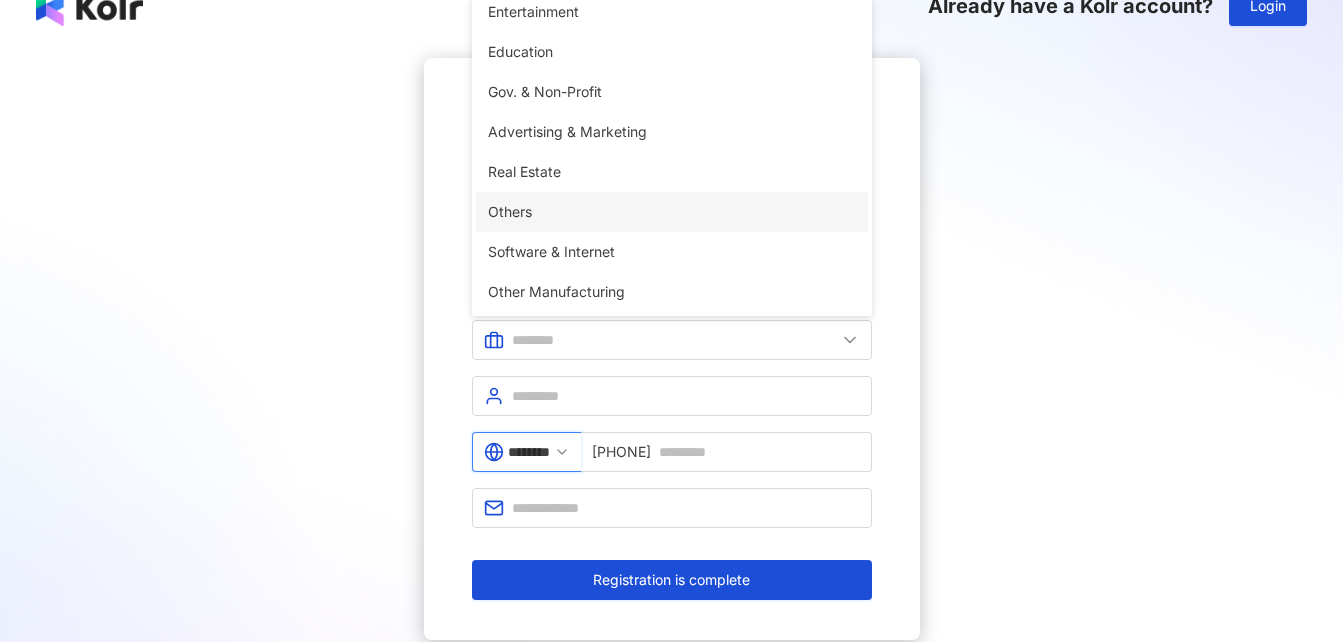 click on "Others" at bounding box center (672, 212) 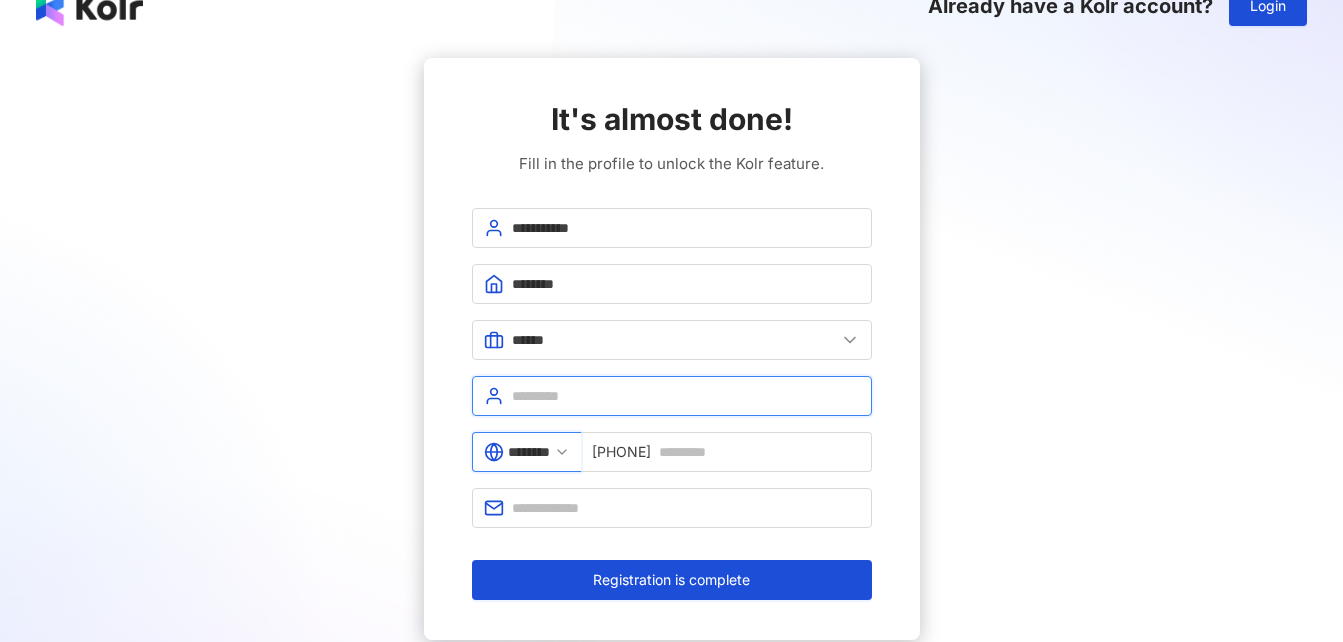 click at bounding box center [686, 396] 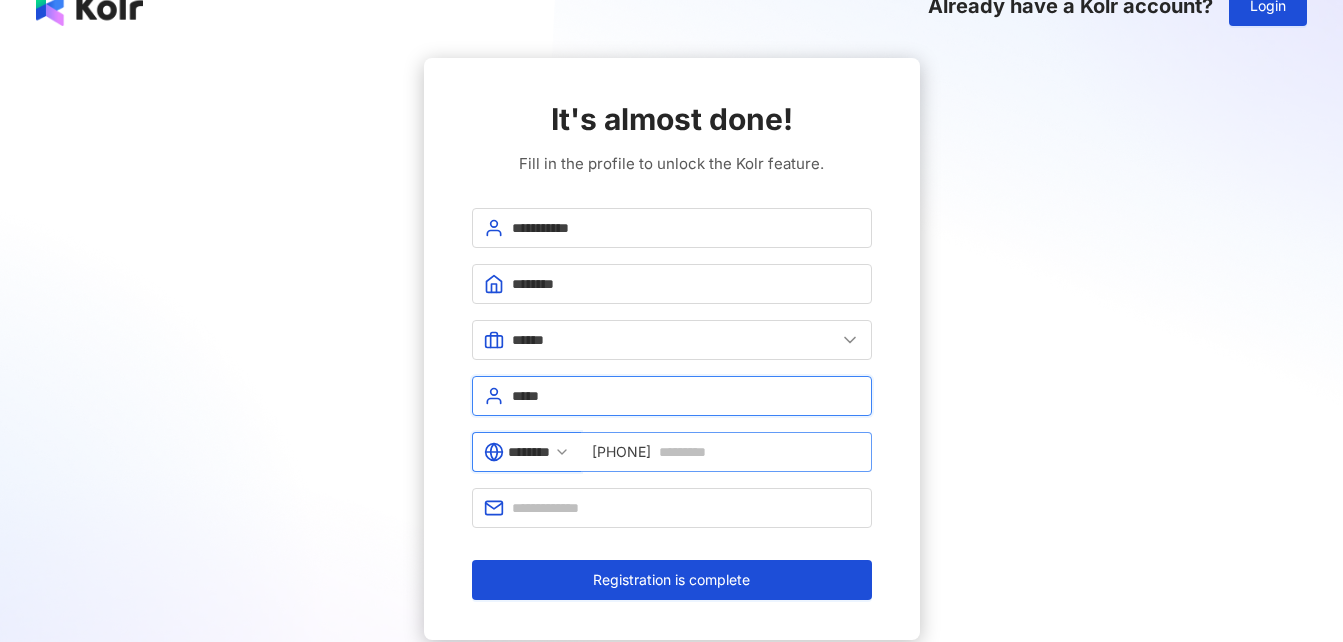 type on "*****" 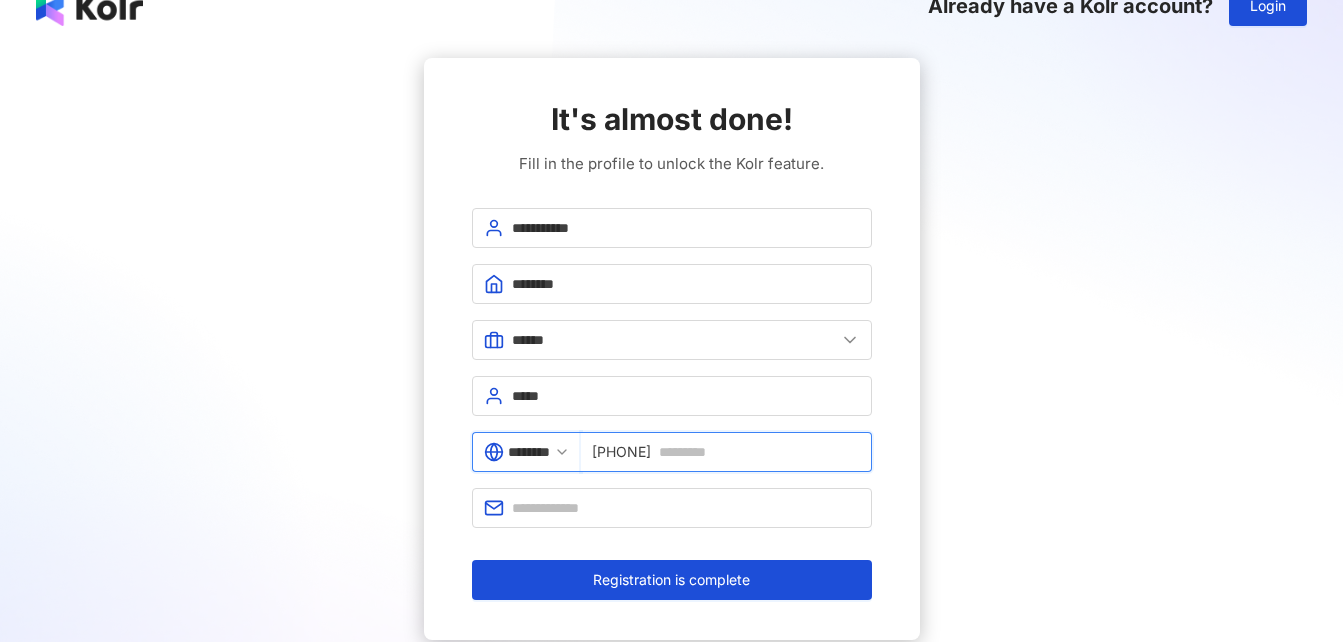 click at bounding box center (759, 452) 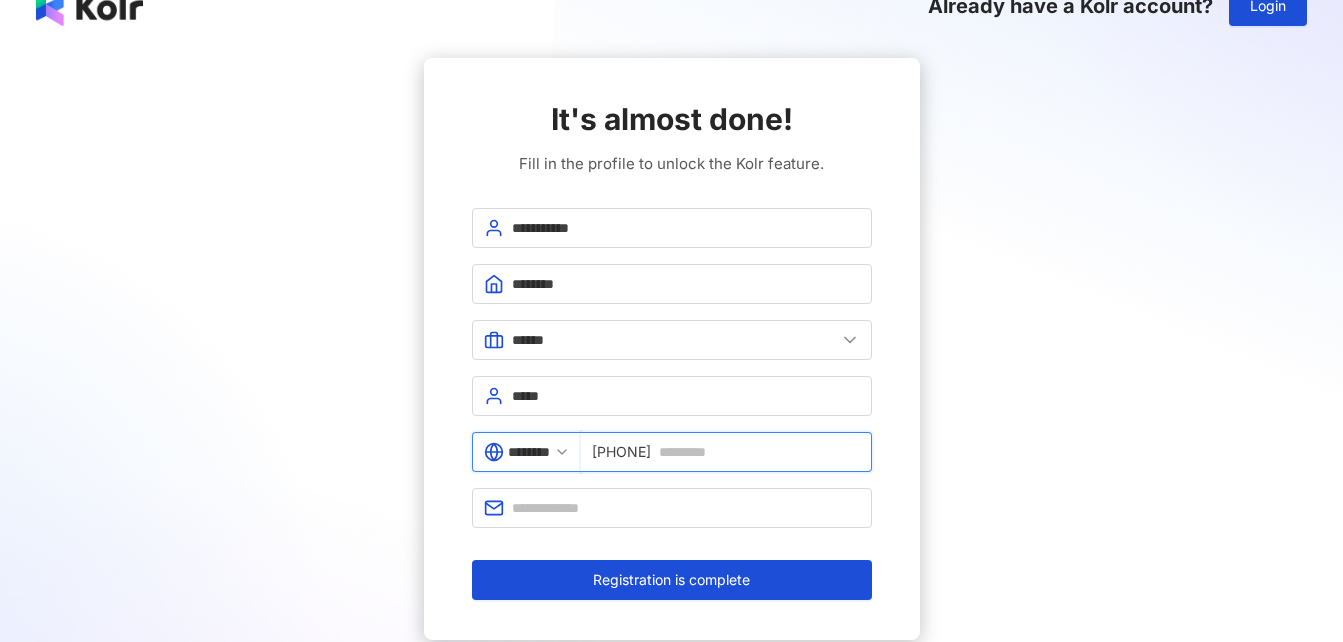 type on "**********" 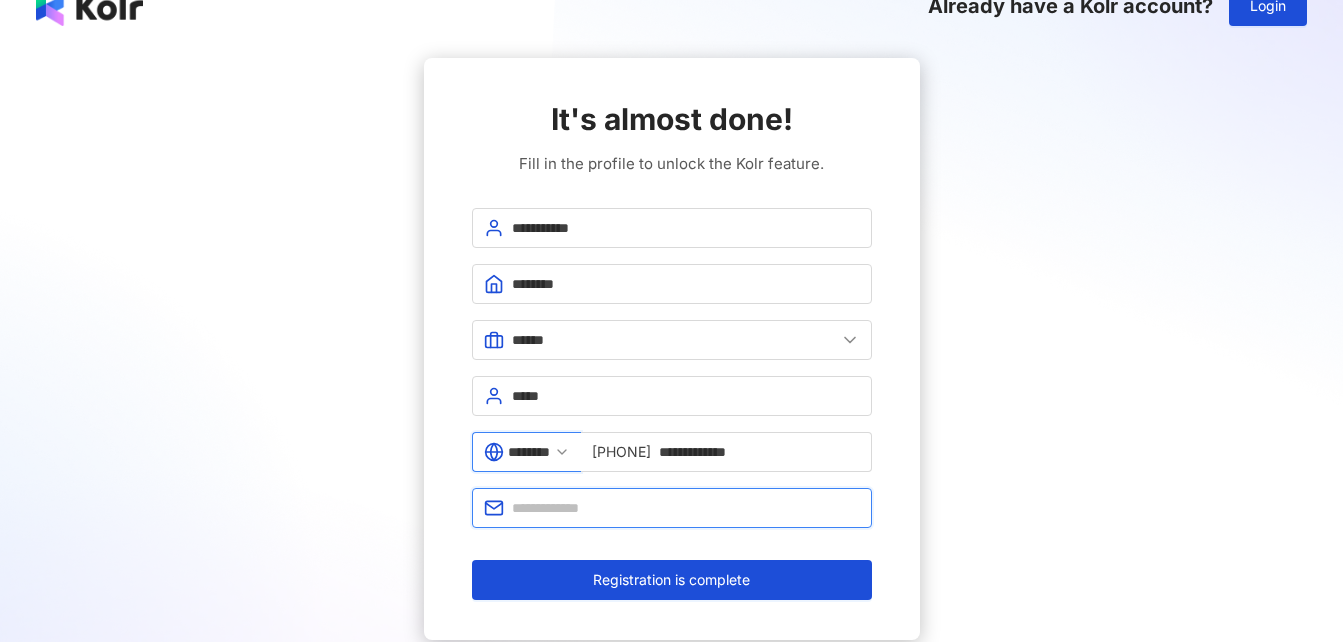 click at bounding box center (686, 508) 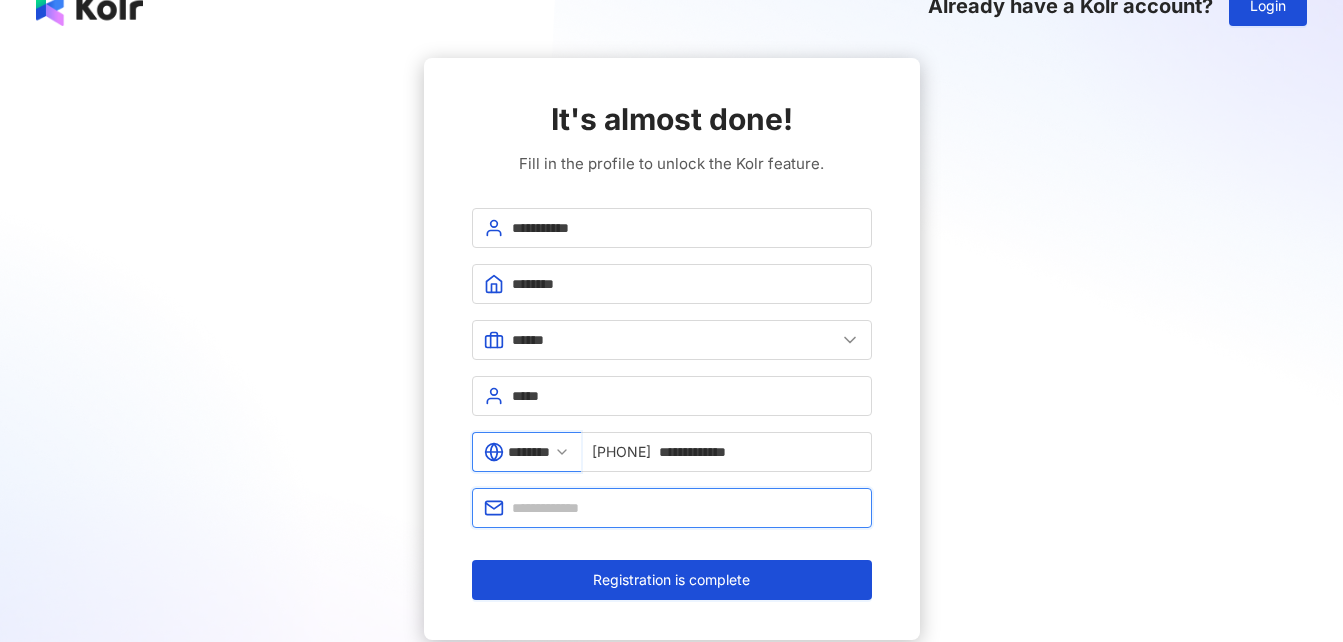 type on "**********" 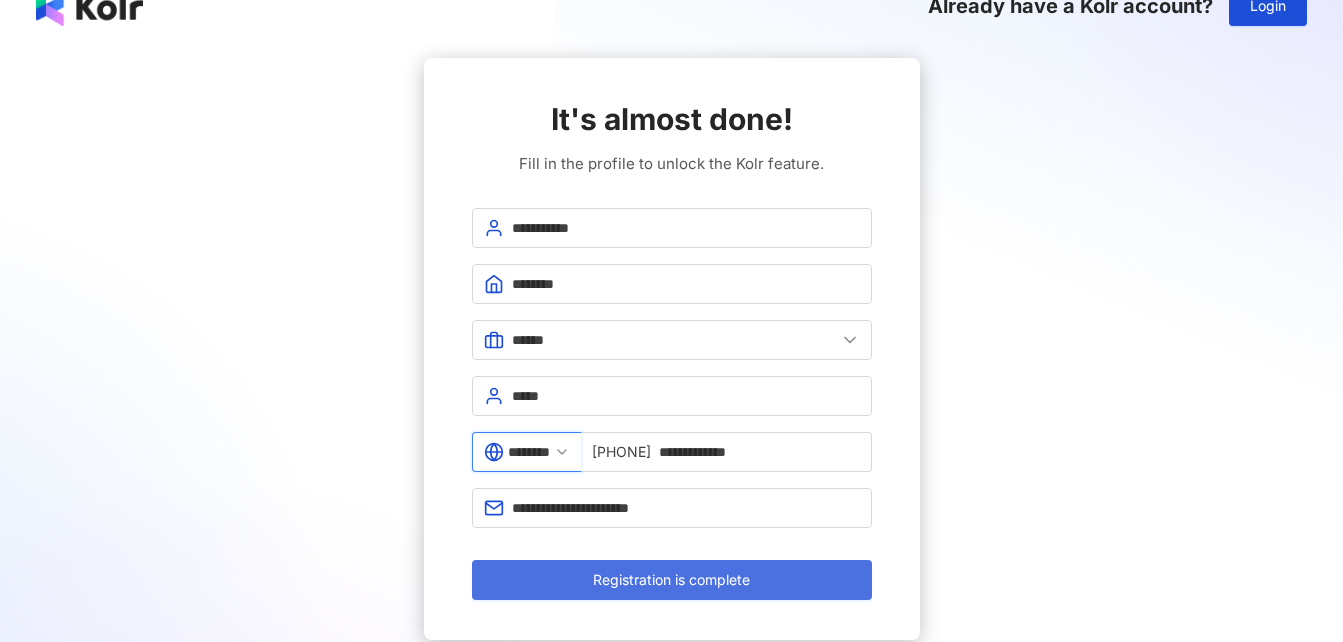 click on "Registration is complete" at bounding box center (672, 580) 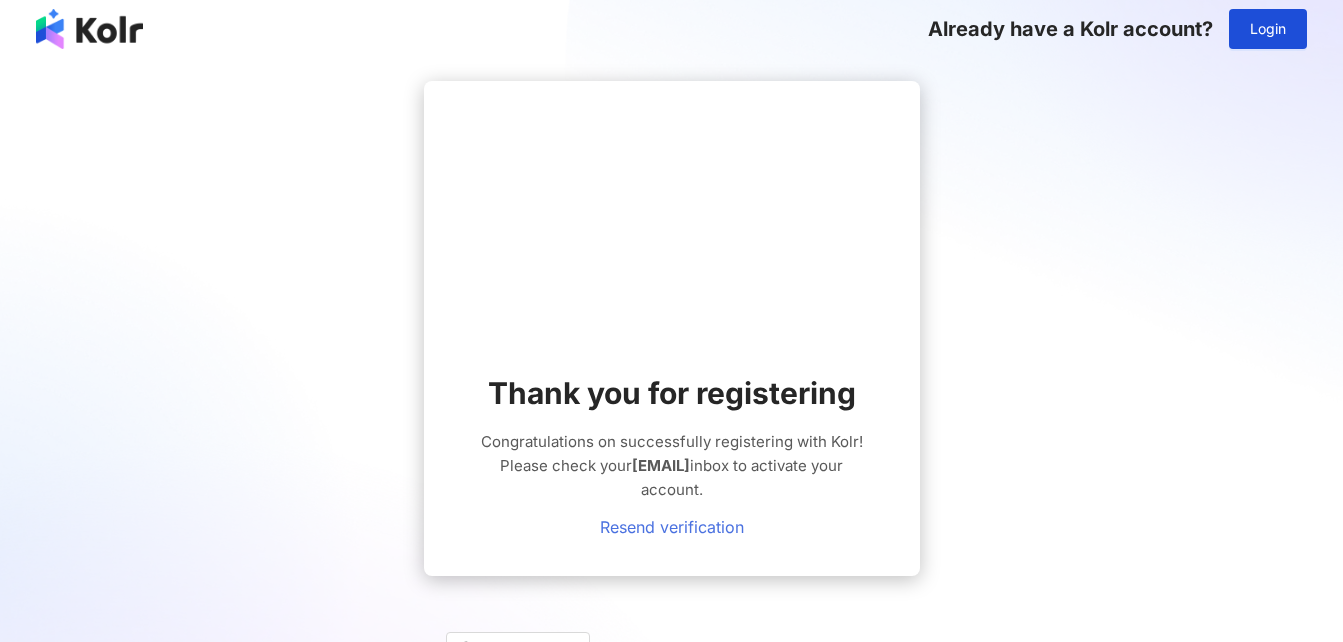 scroll, scrollTop: 92, scrollLeft: 0, axis: vertical 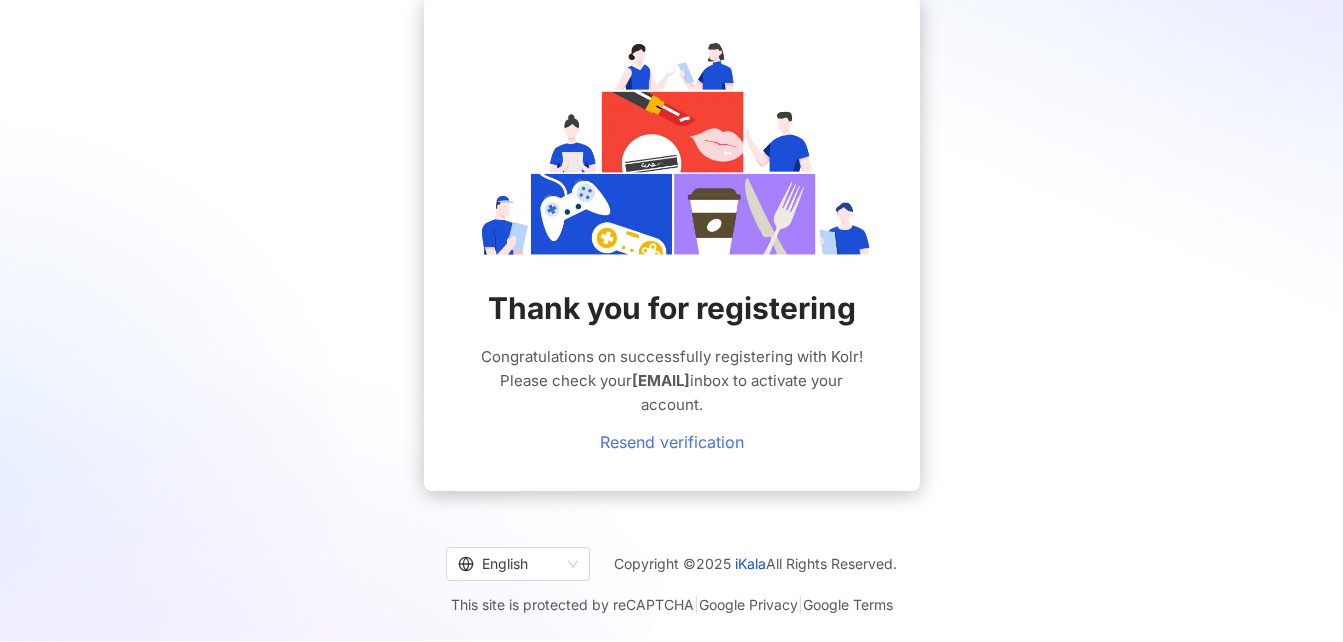 click on "Resend verification" at bounding box center [672, 442] 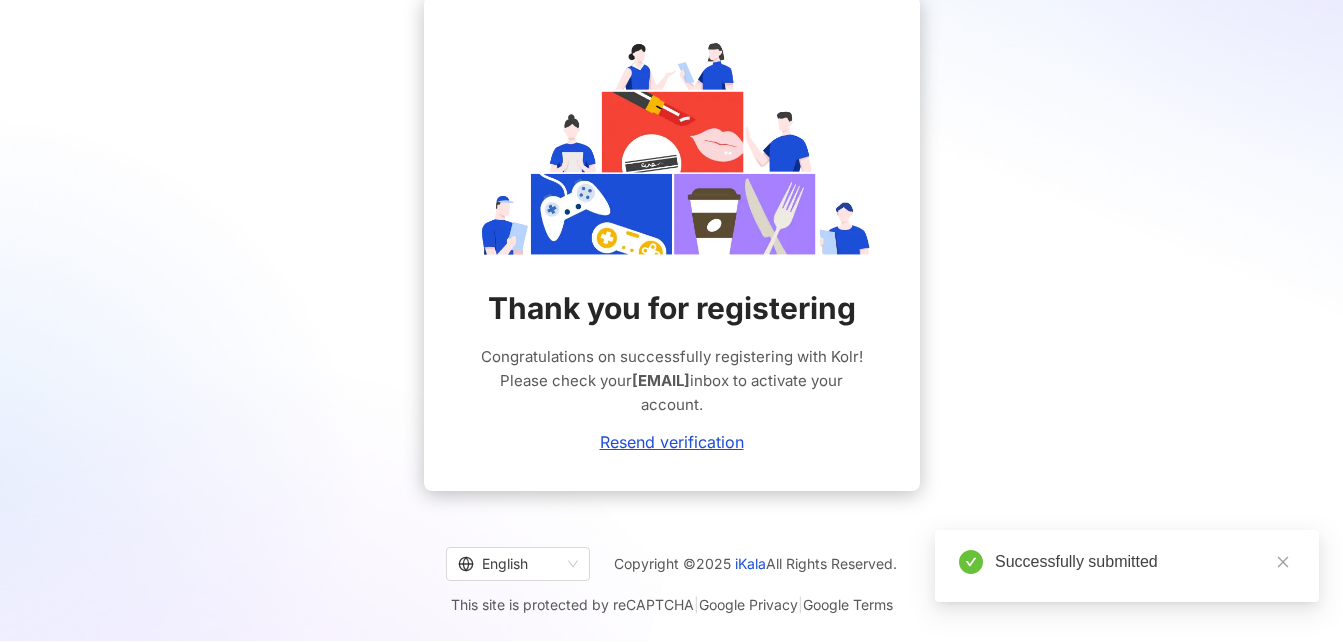 click on "Successfully submitted" at bounding box center (1127, 566) 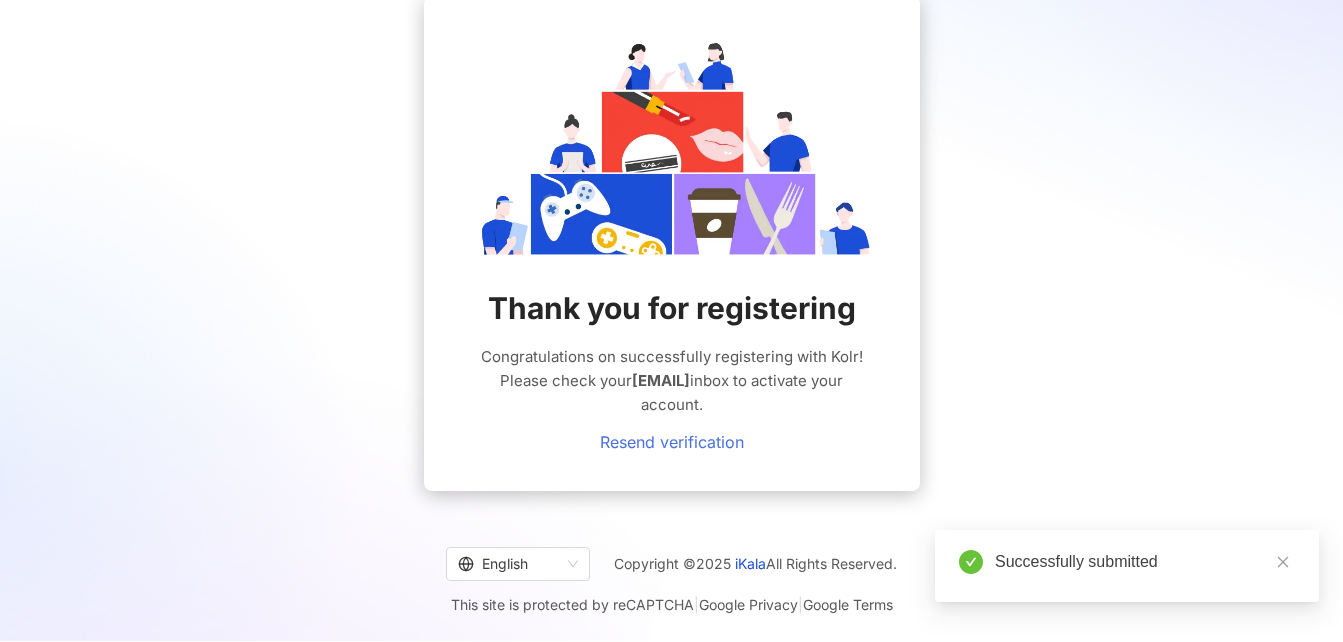 click on "Resend verification" at bounding box center [672, 442] 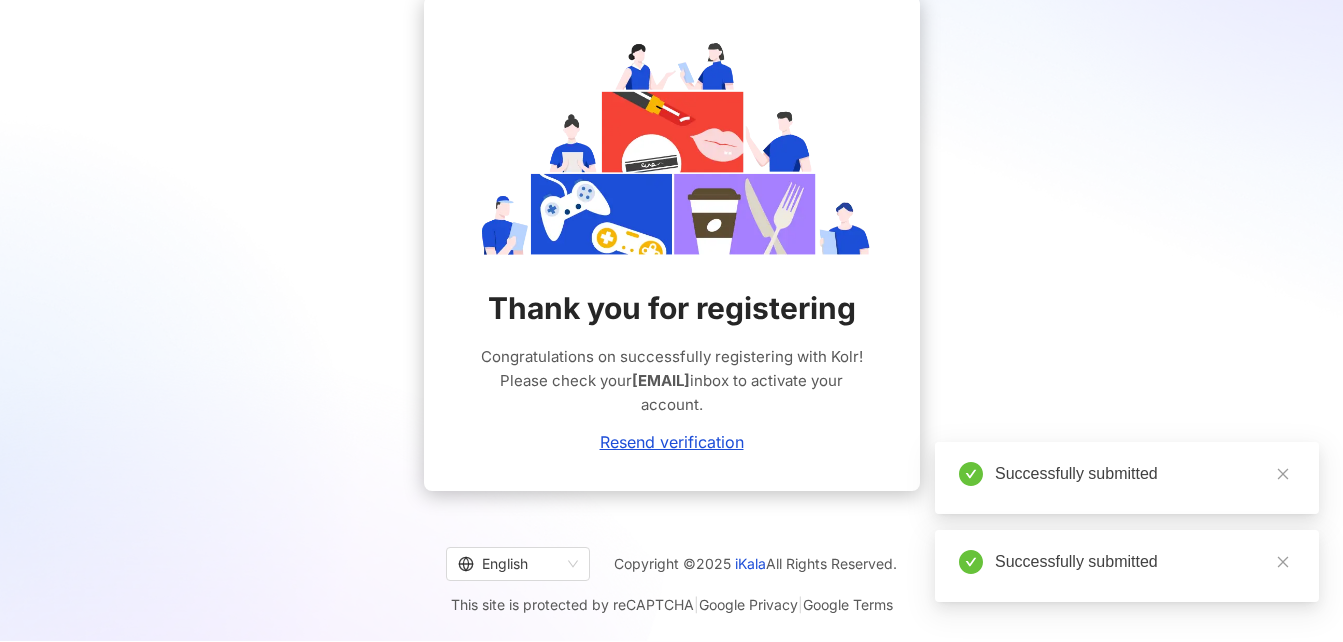 scroll, scrollTop: 0, scrollLeft: 0, axis: both 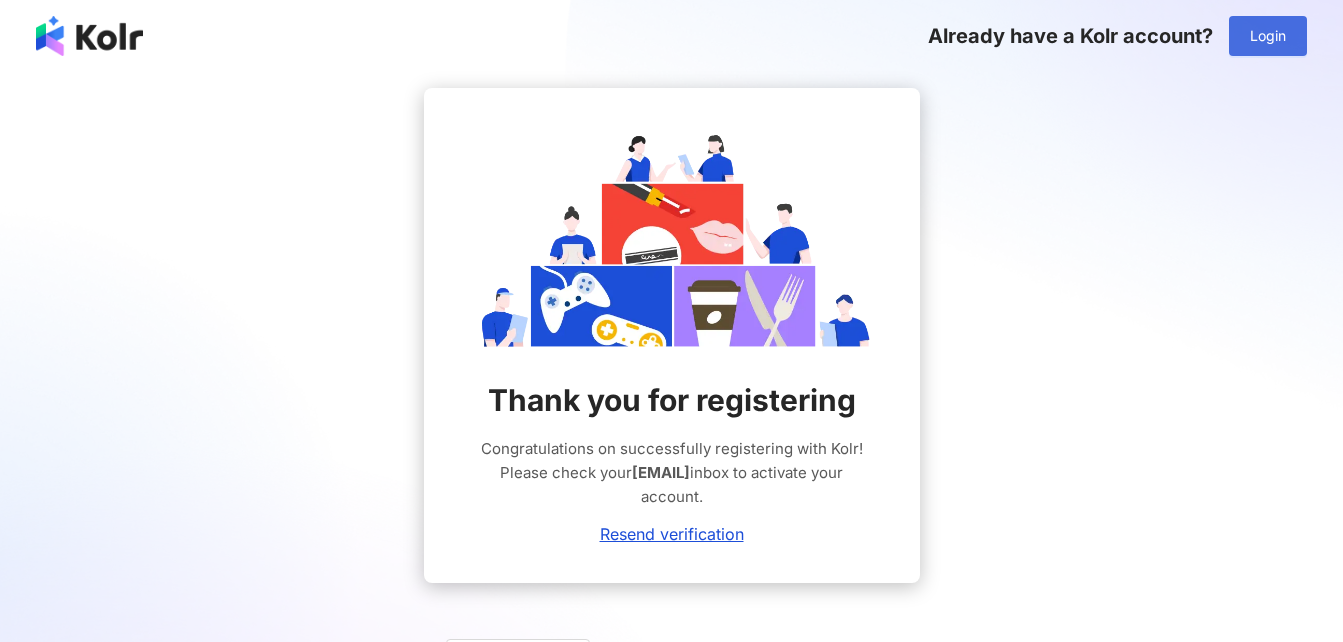 click on "Login" at bounding box center [1268, 36] 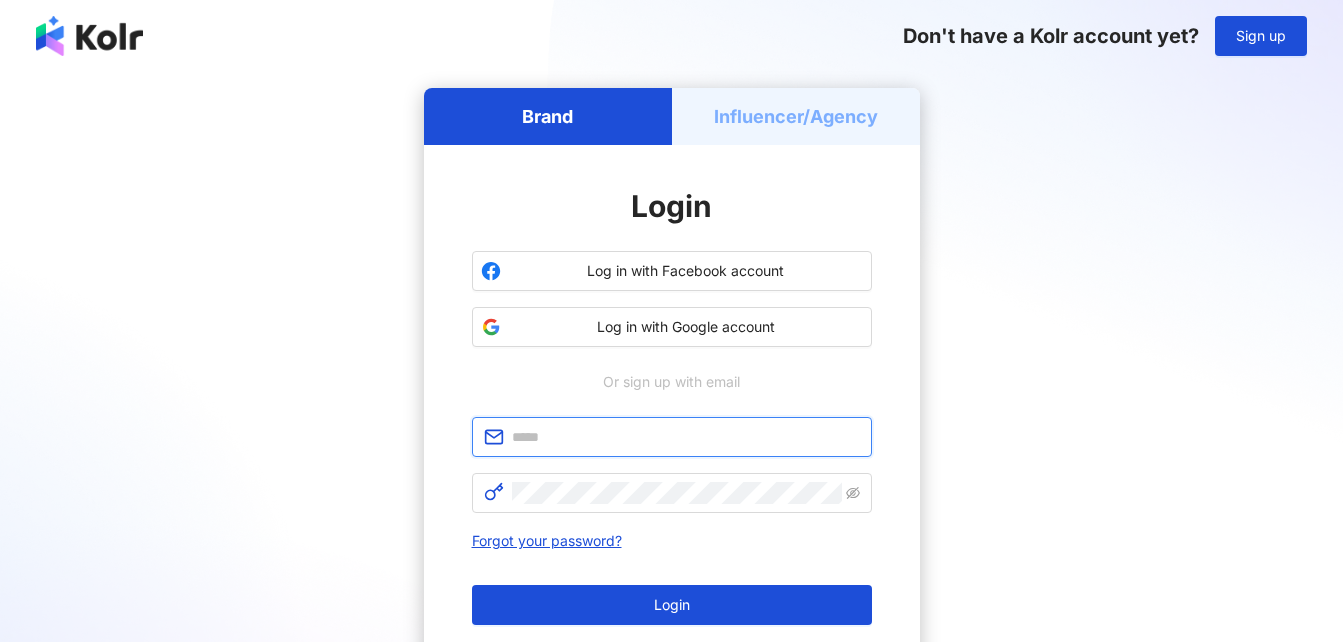 click at bounding box center [686, 437] 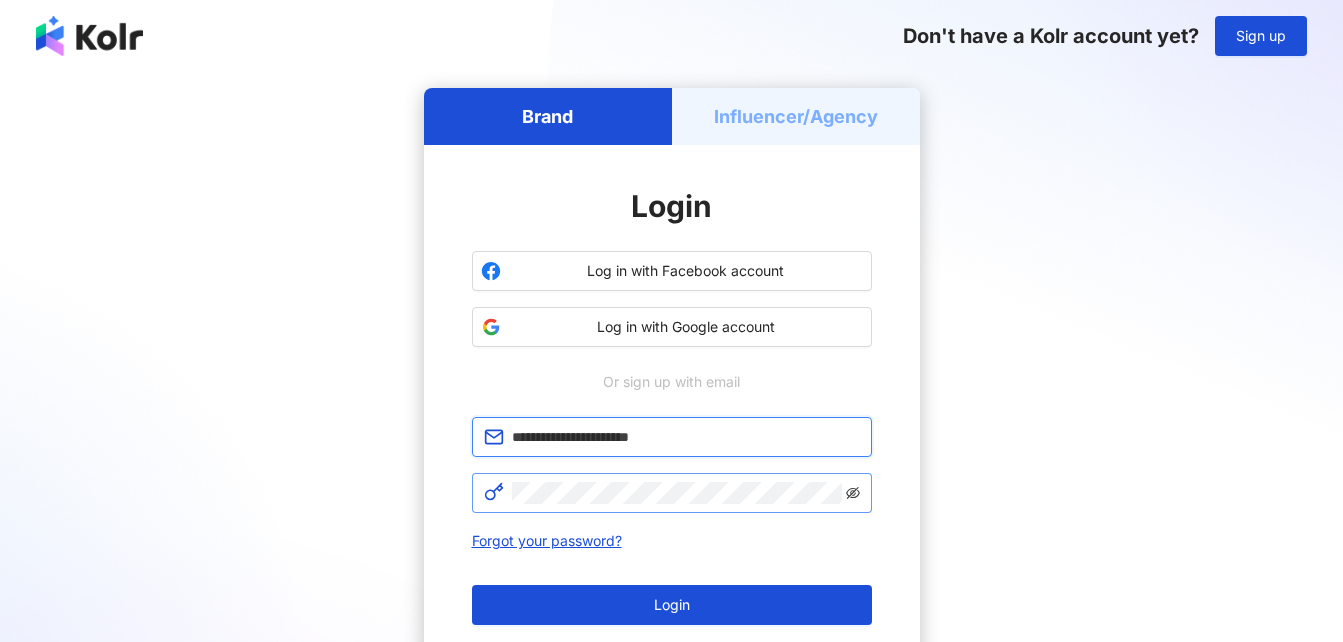 click 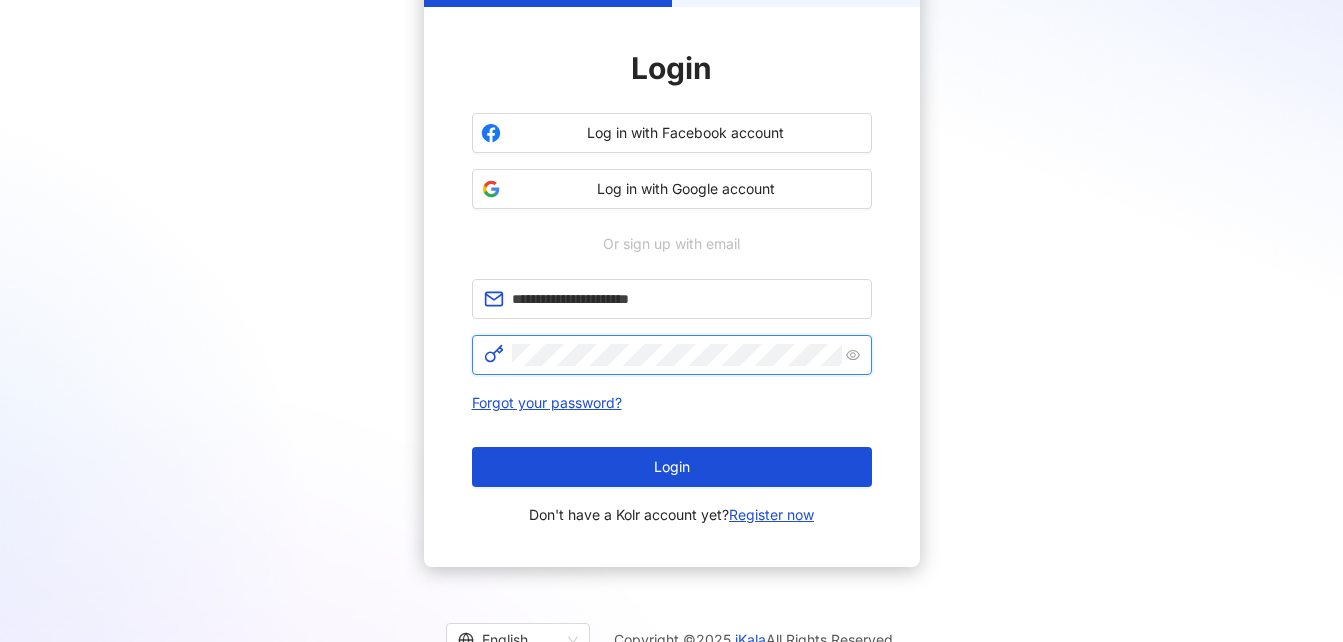 scroll, scrollTop: 139, scrollLeft: 0, axis: vertical 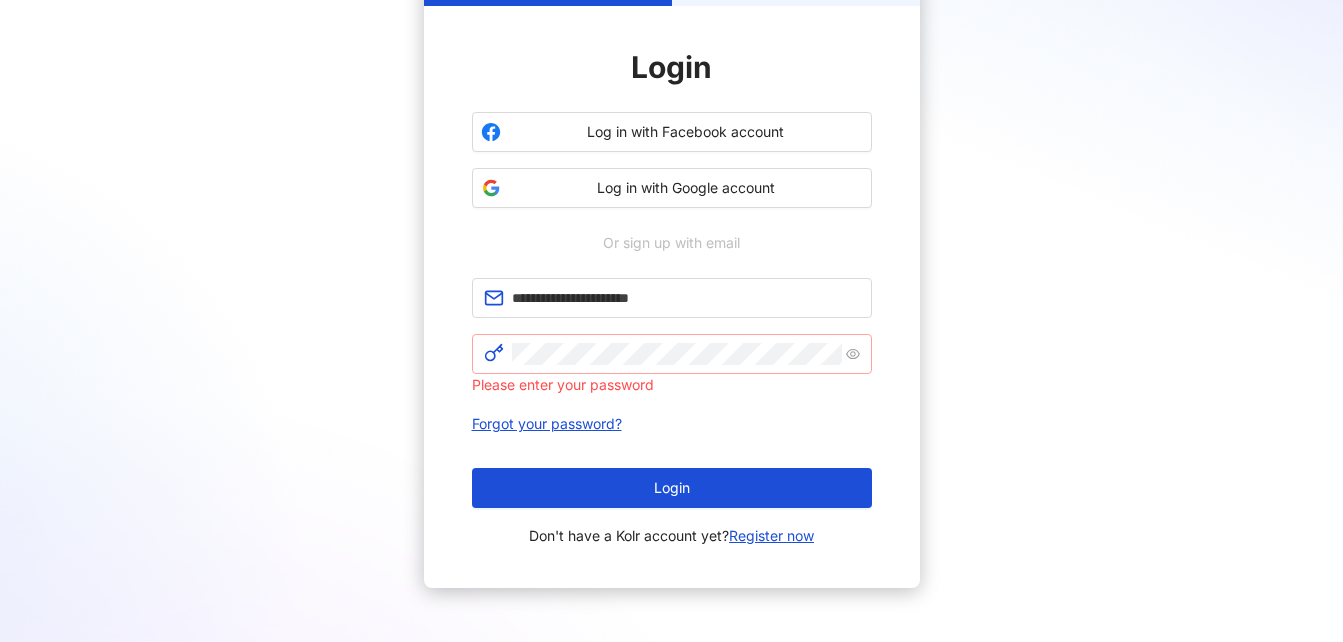 click on "Don't have a Kolr account yet? Register now" at bounding box center [671, 536] 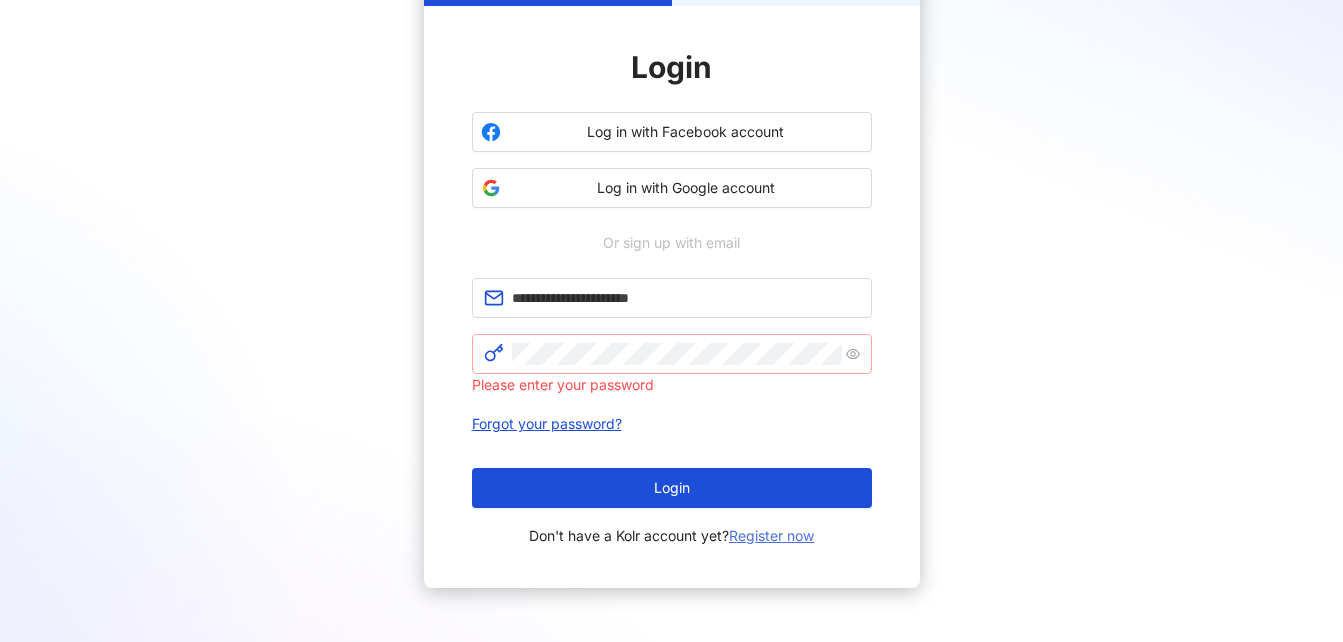 click on "Register now" at bounding box center [771, 535] 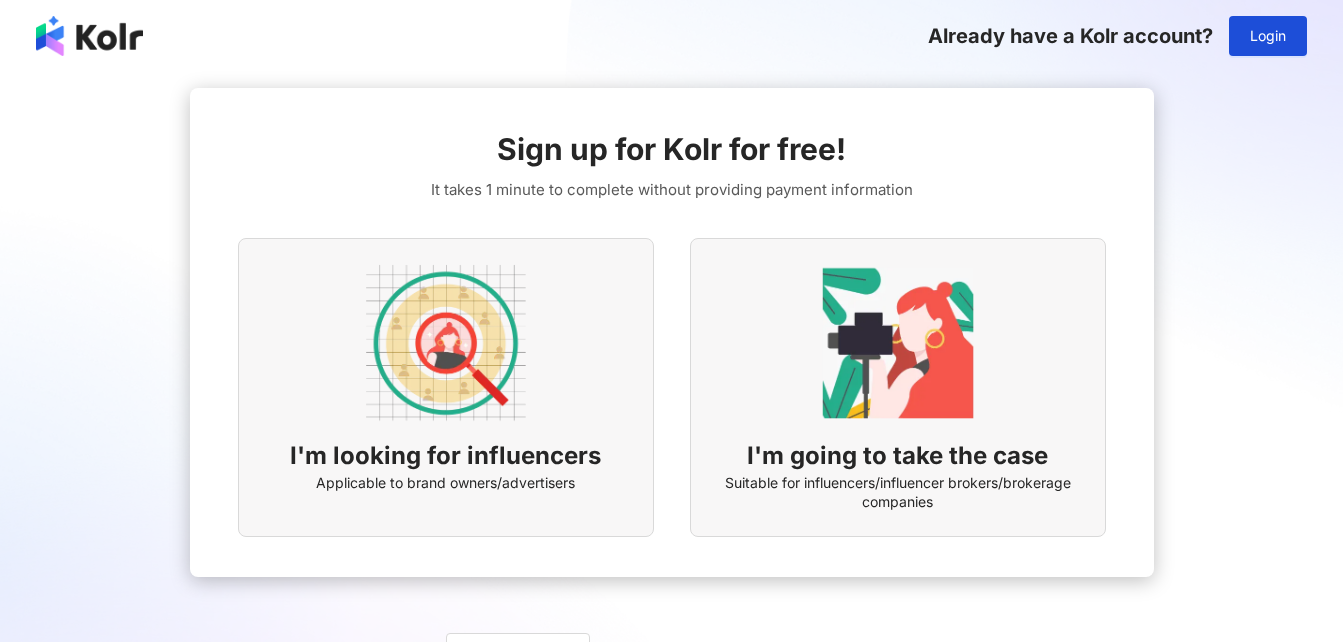 click on "I'm going to take the case" at bounding box center [897, 456] 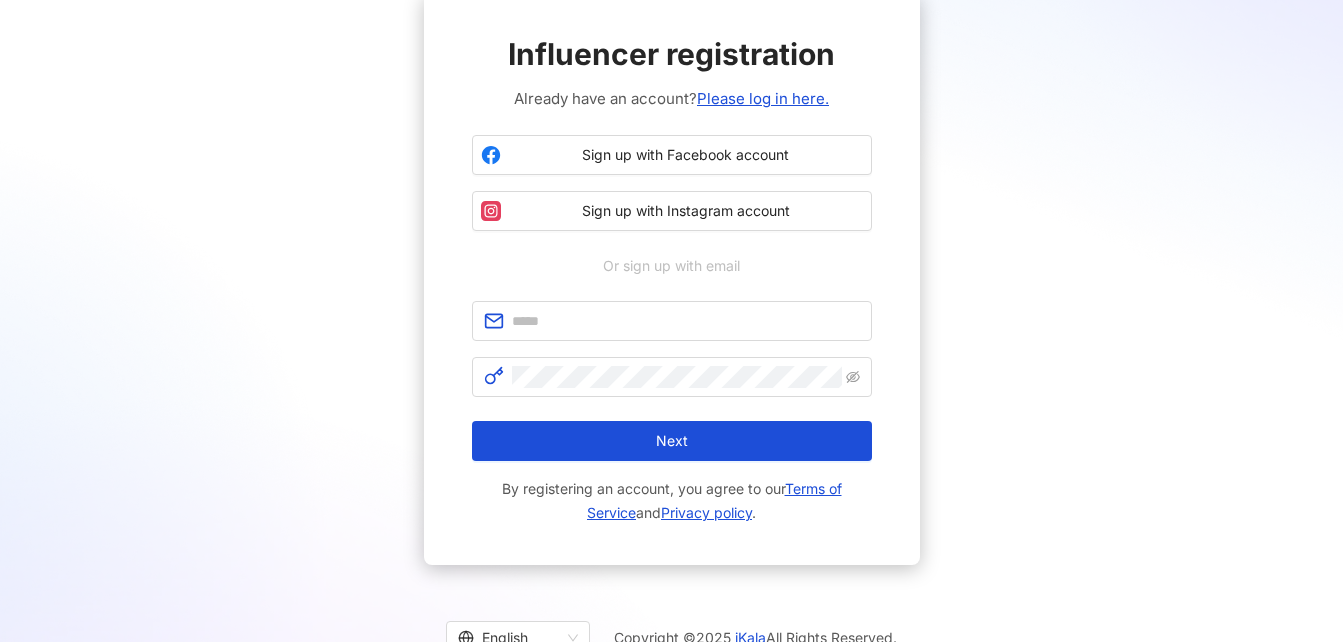 scroll, scrollTop: 48, scrollLeft: 0, axis: vertical 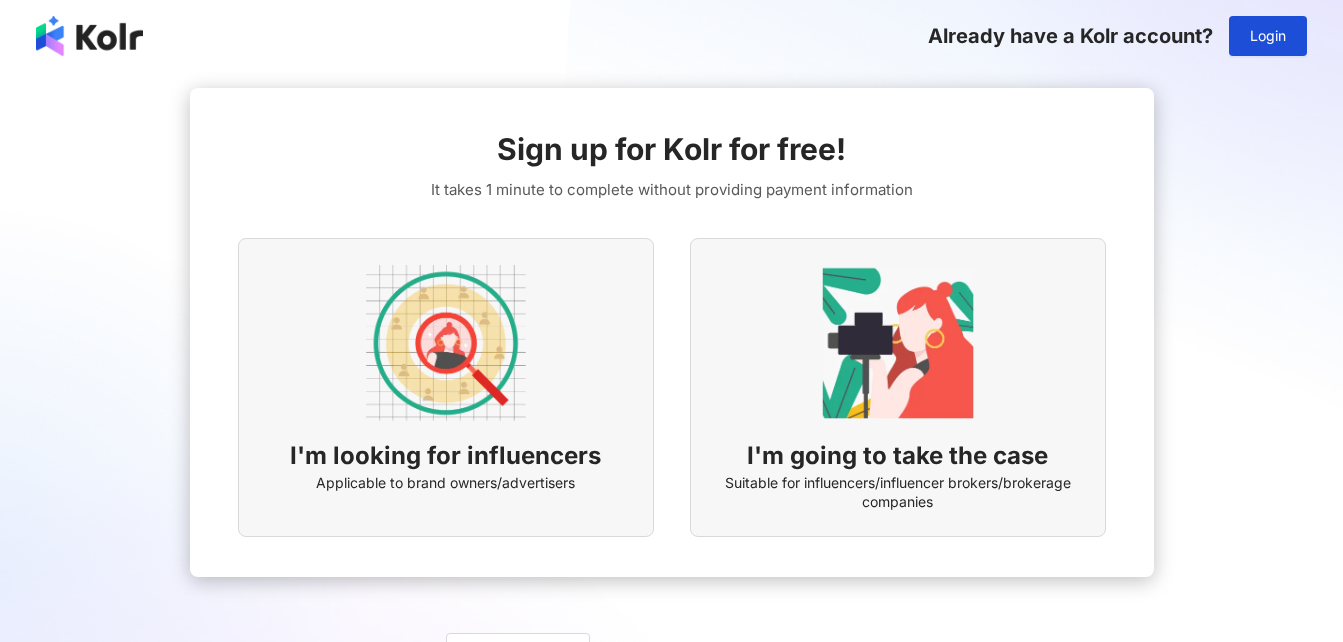 drag, startPoint x: 1013, startPoint y: 4, endPoint x: 46, endPoint y: 376, distance: 1036.0854 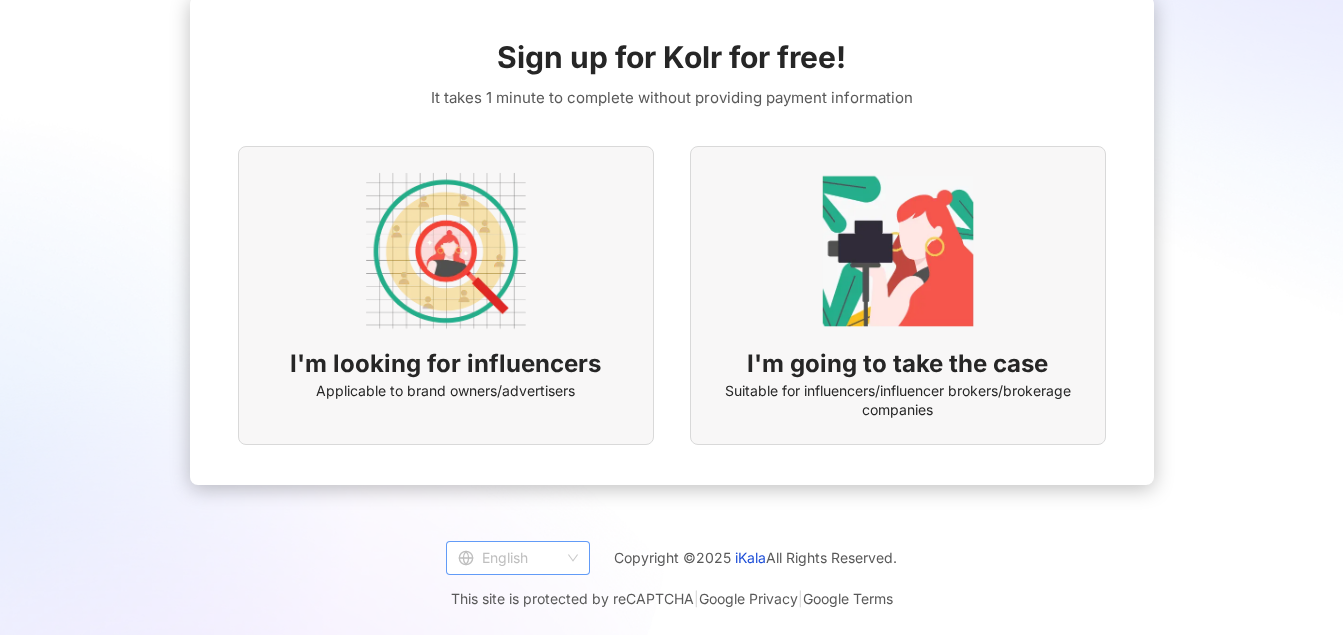 click on "English" at bounding box center [518, 558] 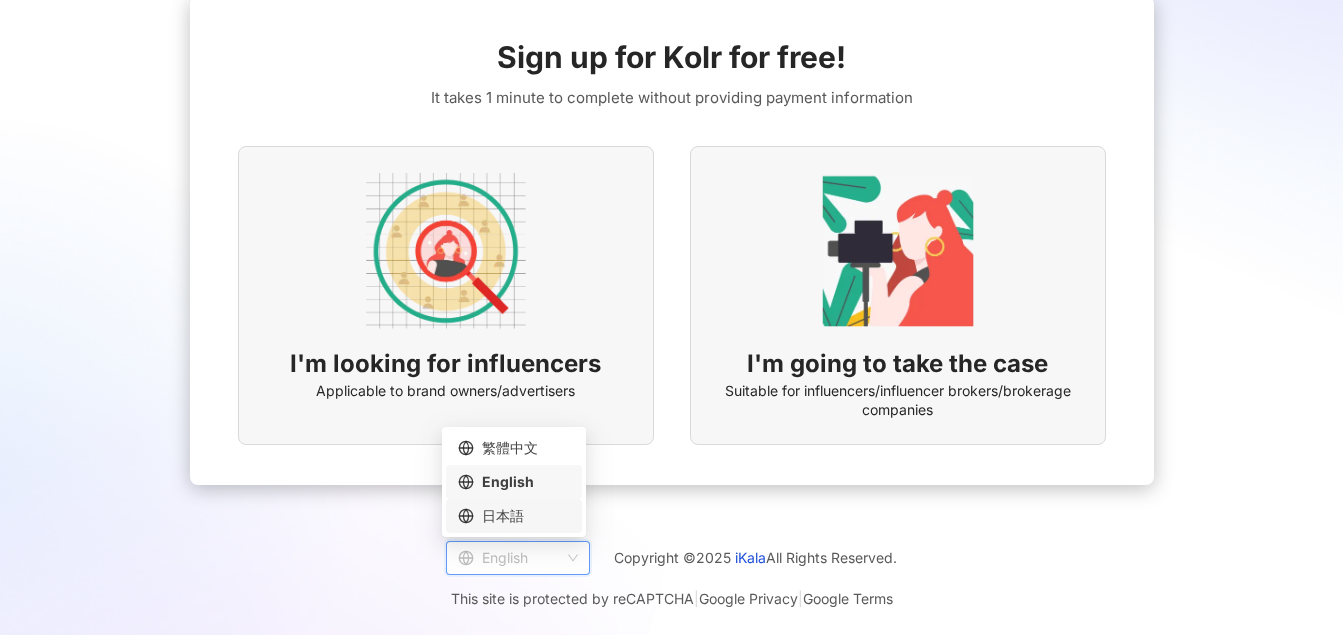 click on "English" at bounding box center (518, 558) 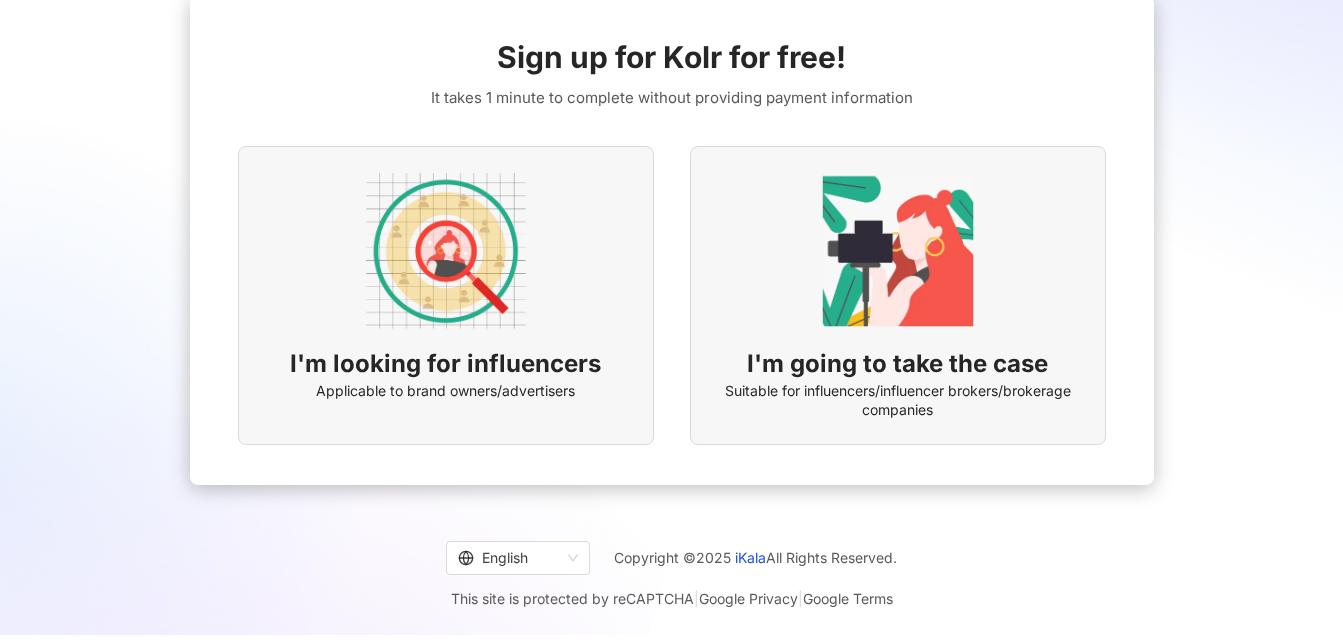 click on "I'm looking for influencers Applicable to brand owners/advertisers" at bounding box center (446, 295) 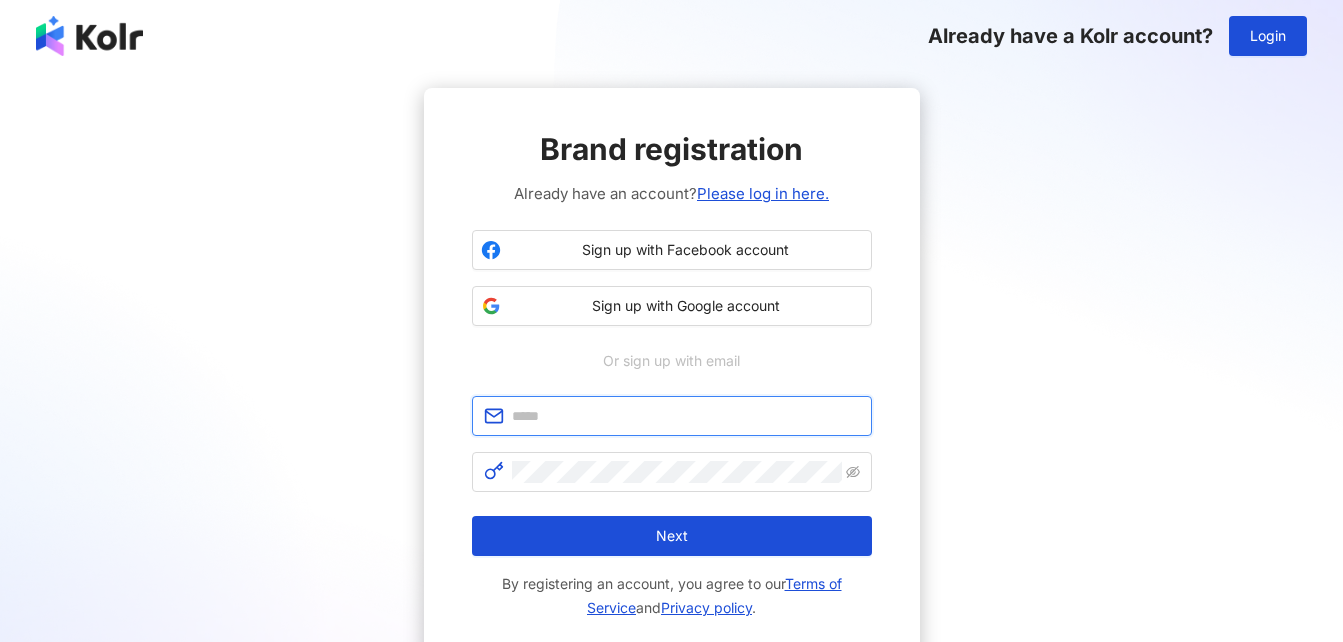 click at bounding box center (686, 416) 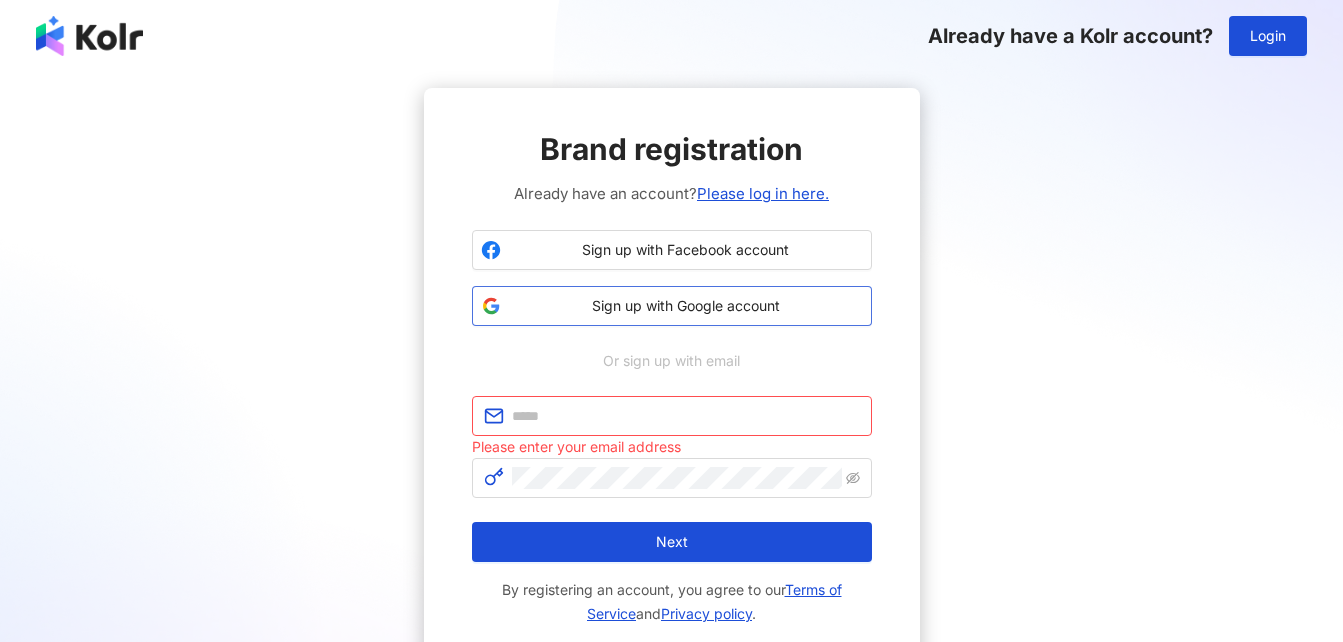 click on "Sign up with Google account" at bounding box center [686, 306] 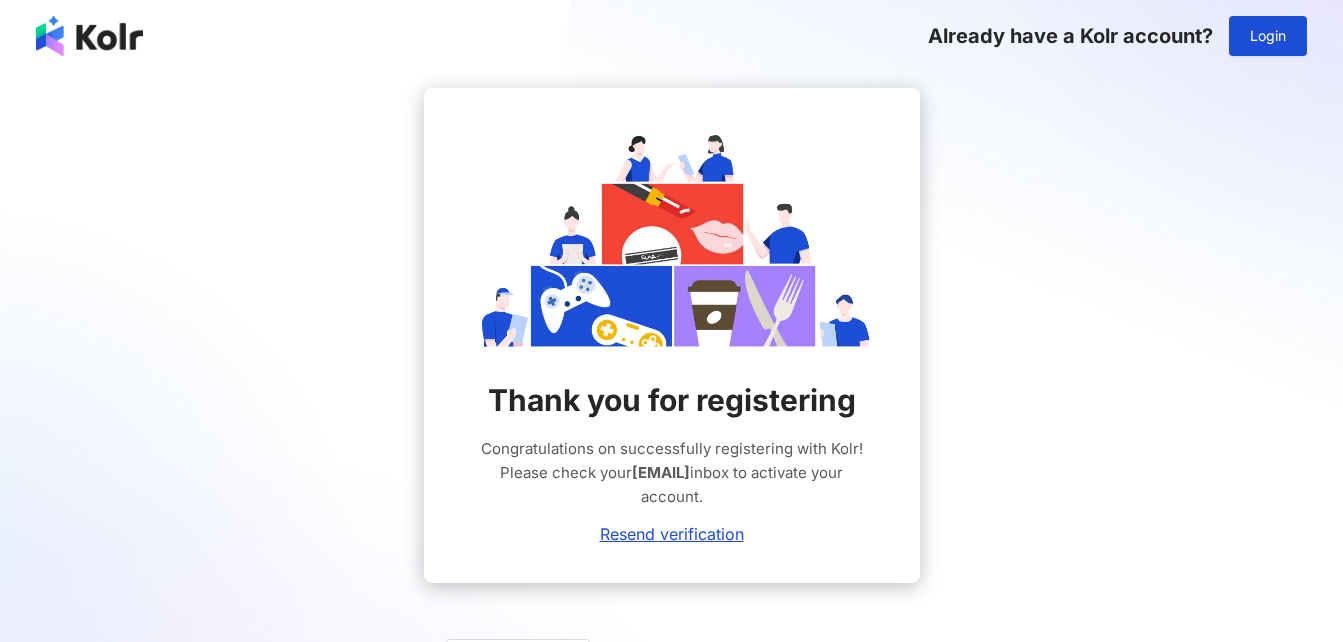 drag, startPoint x: 486, startPoint y: 449, endPoint x: 778, endPoint y: 489, distance: 294.727 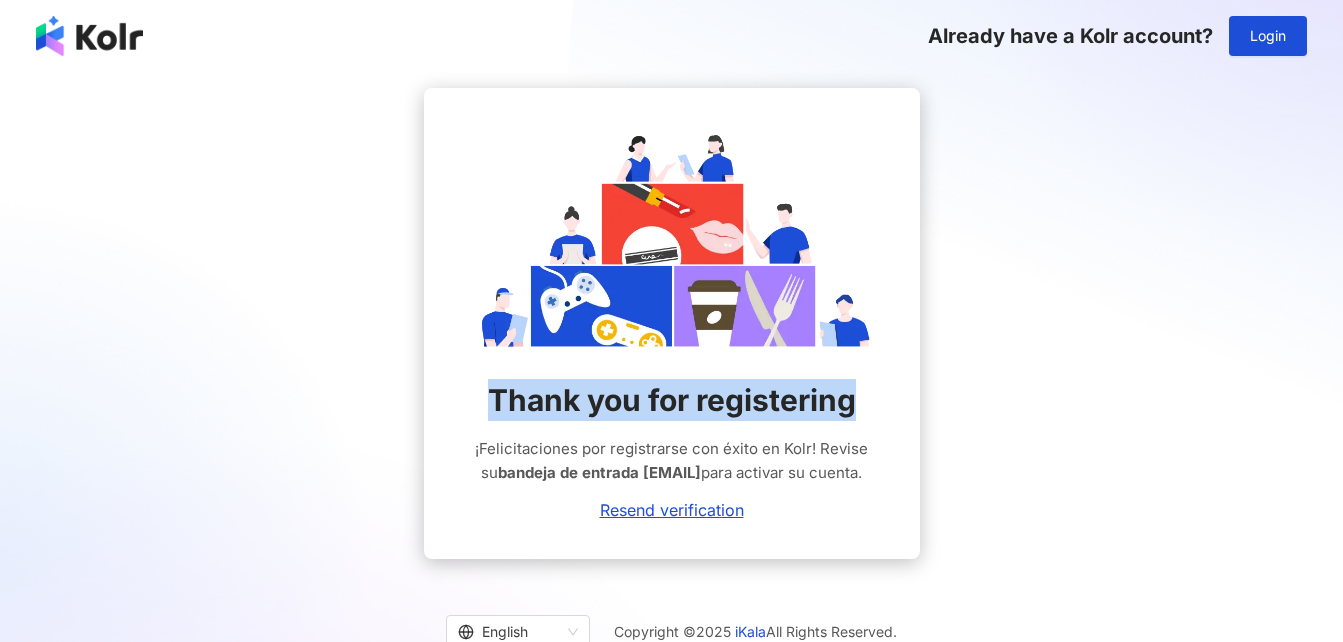 click on "Thank you for registering ¡Felicitaciones por registrarse con éxito en Kolr! Revise su  bandeja de entrada rolonsegovia0@gmail.com  para activar su cuenta. Resend verification" at bounding box center [671, 323] 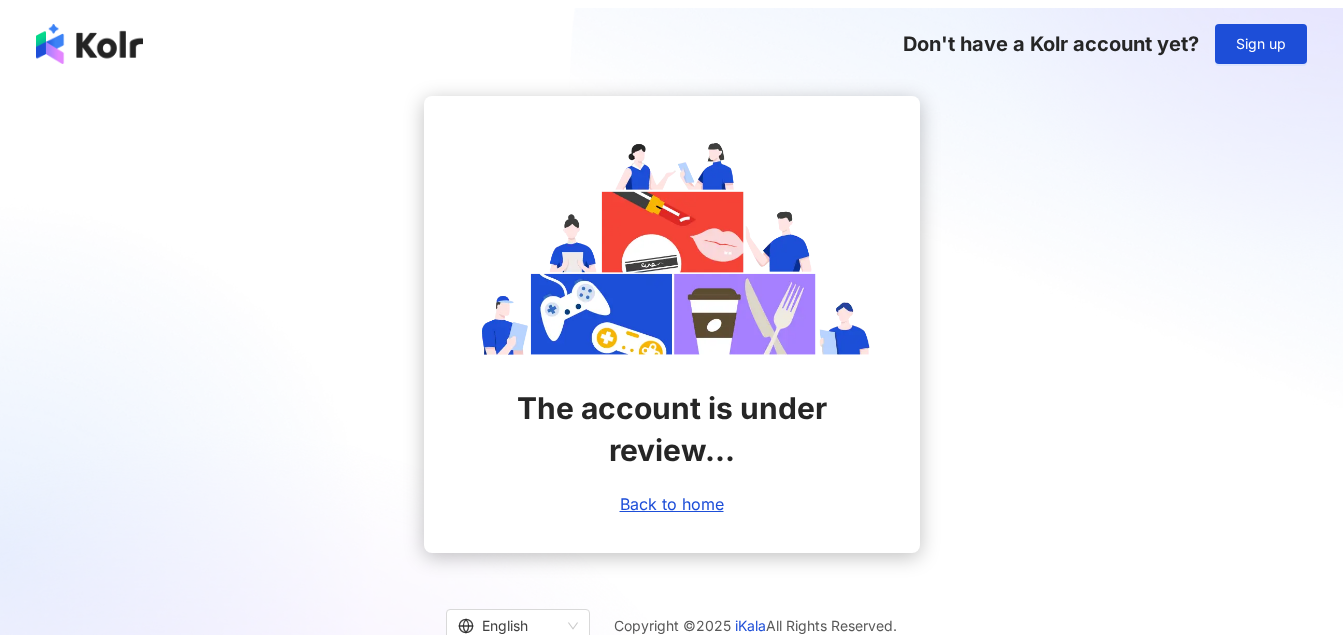scroll, scrollTop: 0, scrollLeft: 0, axis: both 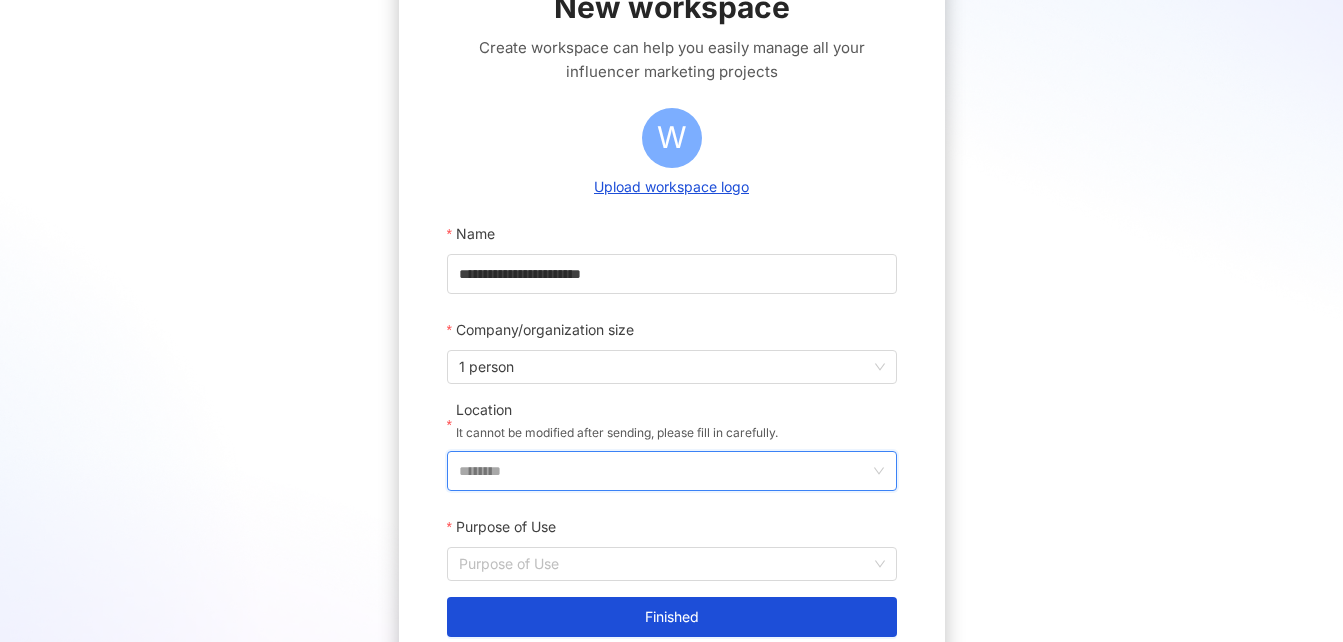 click on "********" at bounding box center (664, 471) 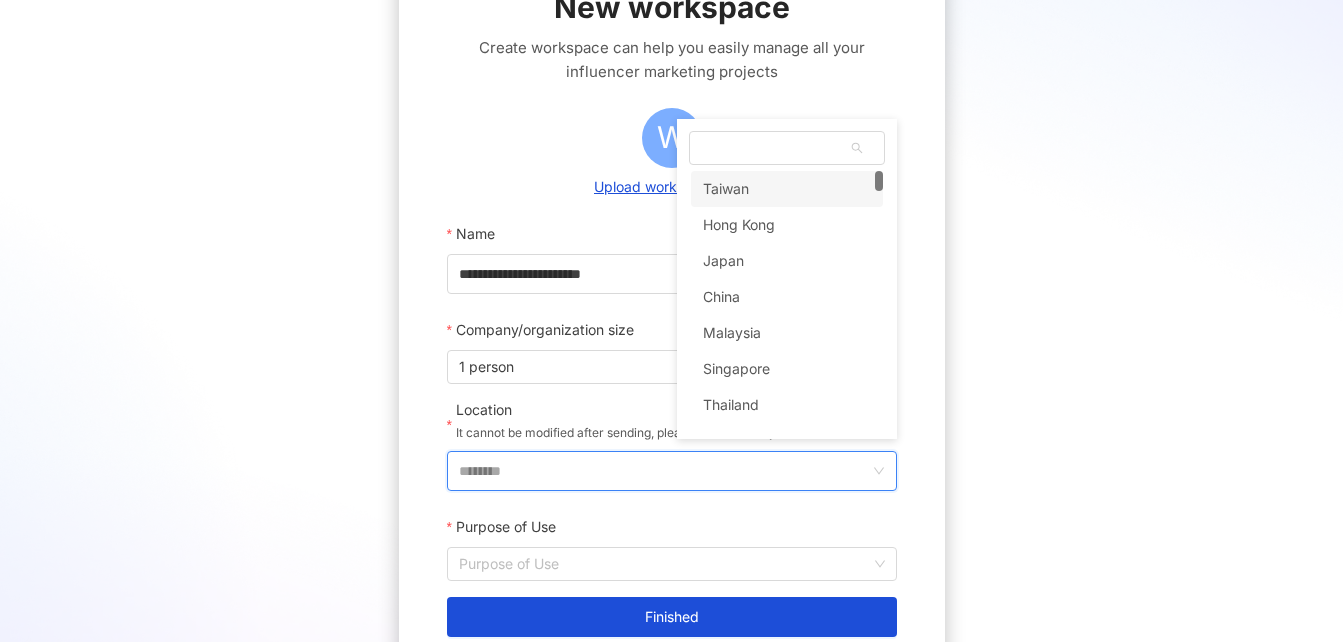 click on "********" at bounding box center [664, 471] 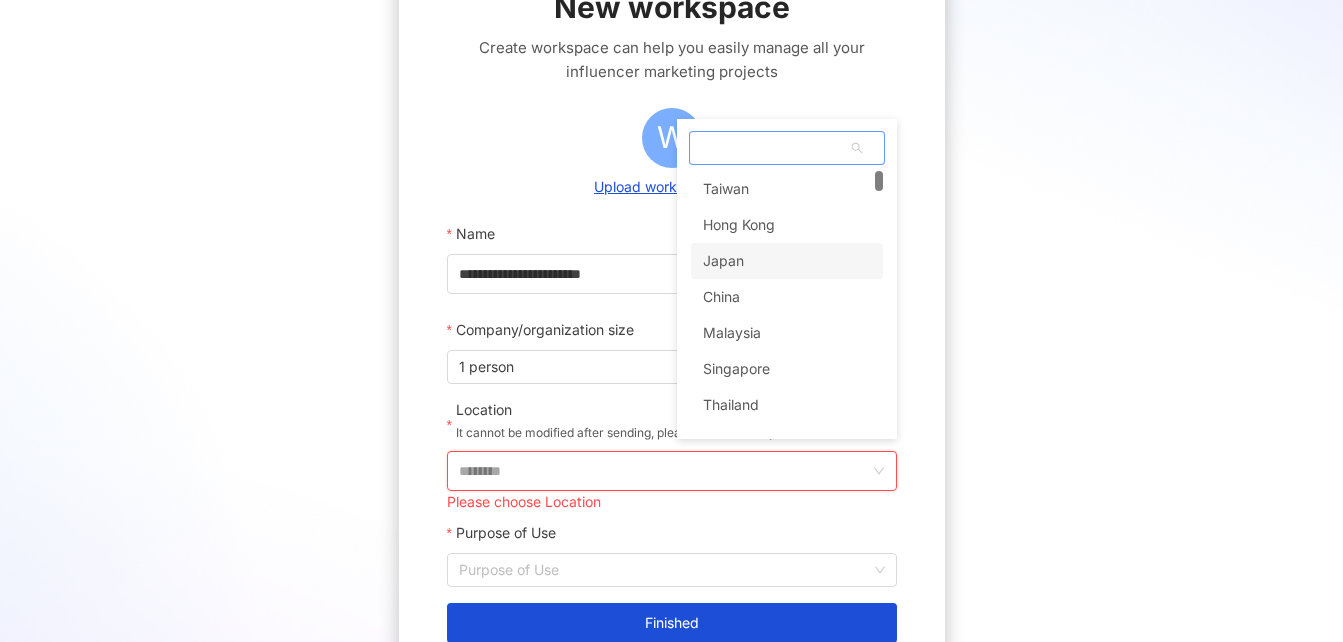 click at bounding box center (787, 148) 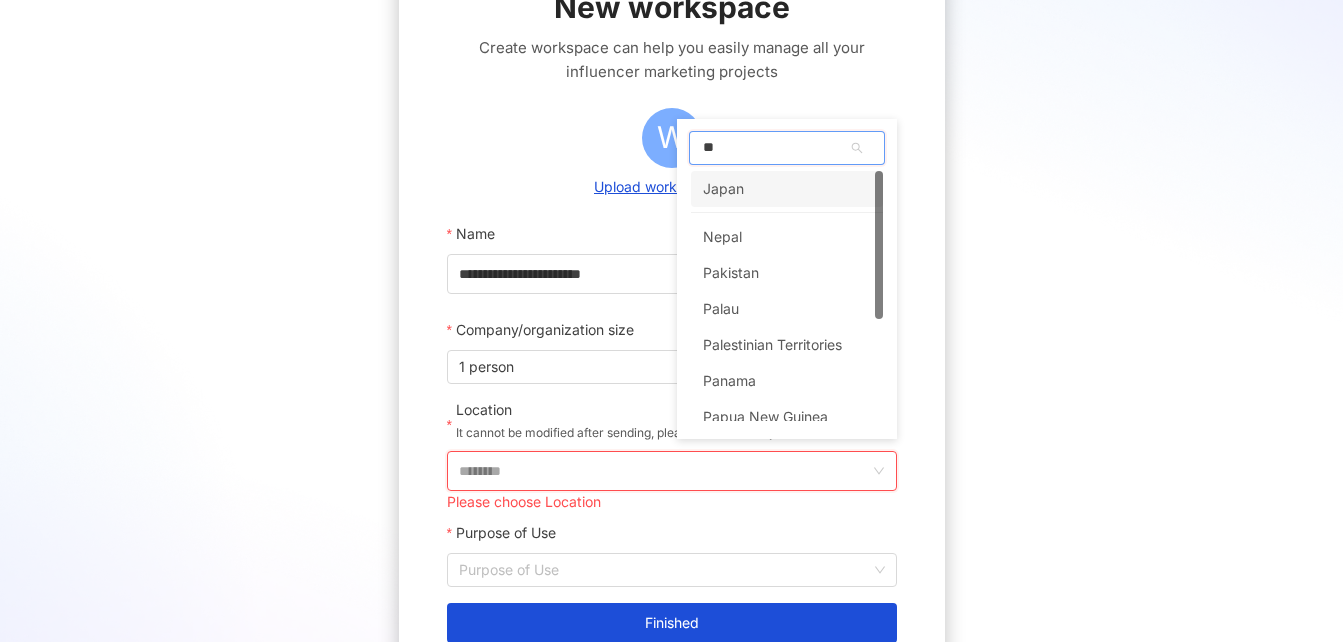 type on "***" 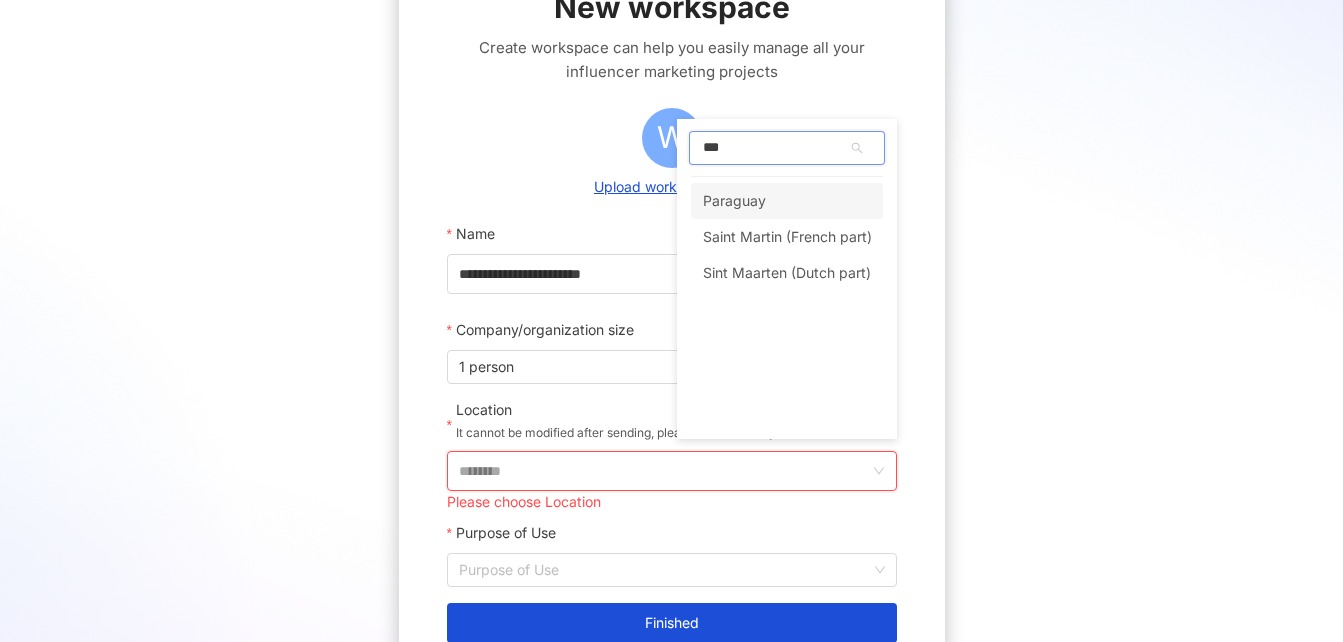 click on "Paraguay" at bounding box center [787, 201] 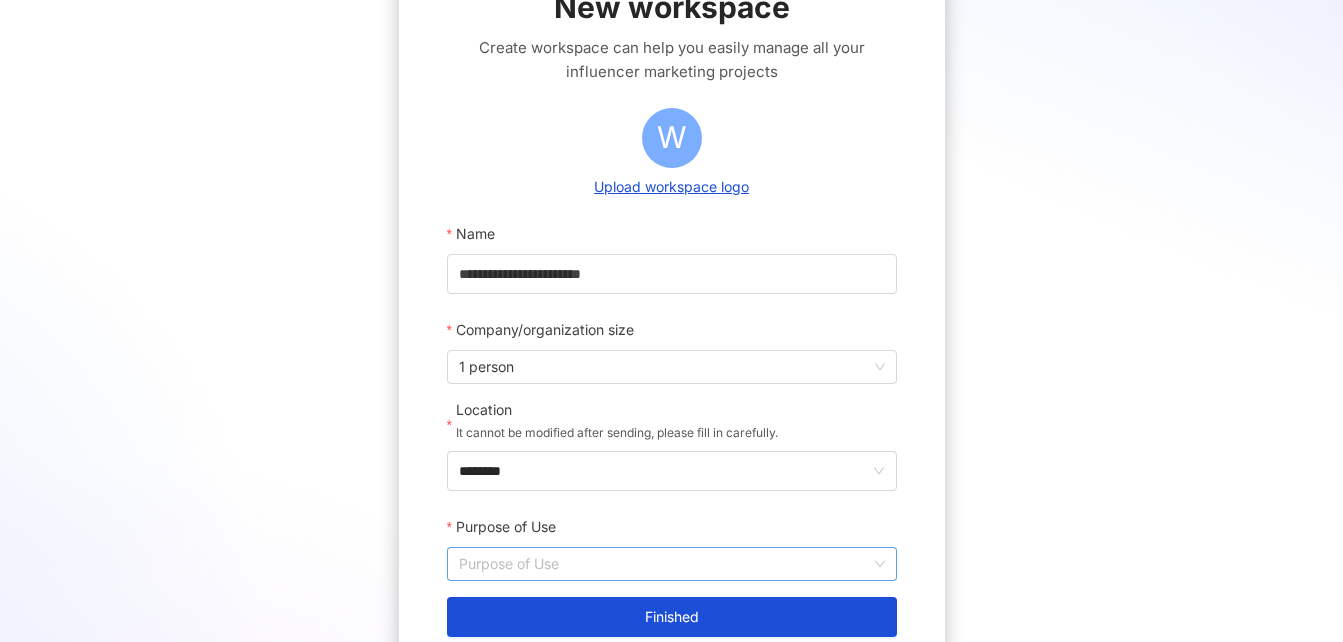 click on "Purpose of Use" at bounding box center [672, 564] 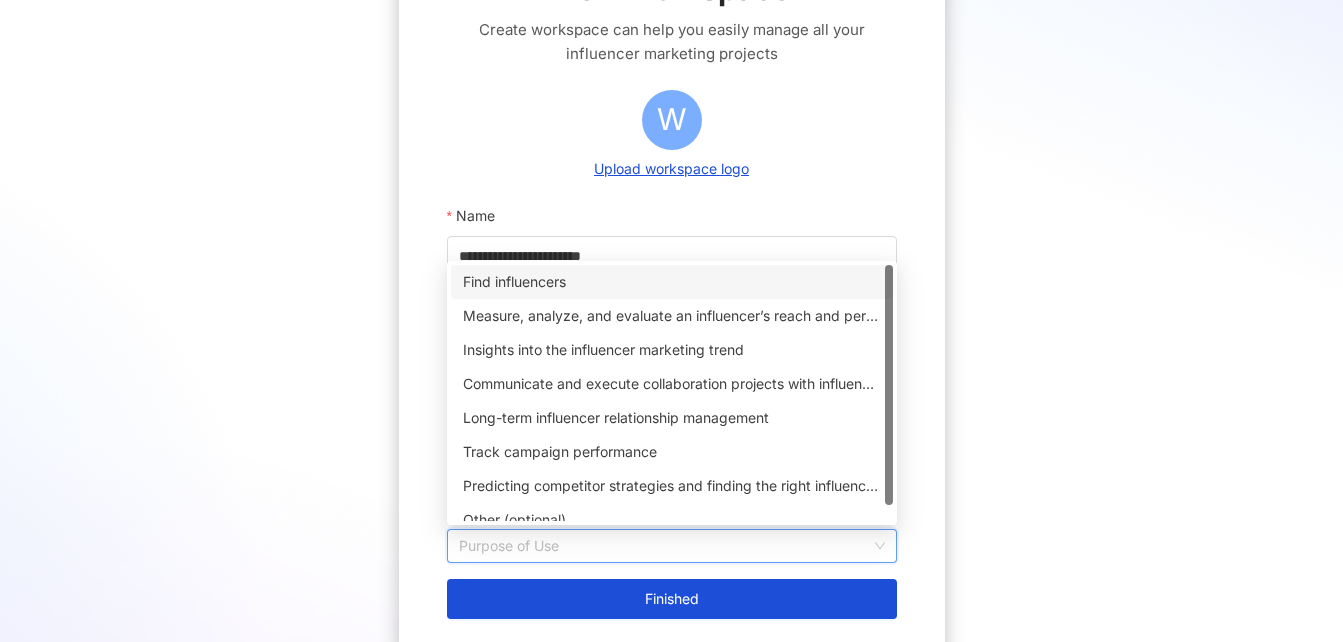 scroll, scrollTop: 162, scrollLeft: 0, axis: vertical 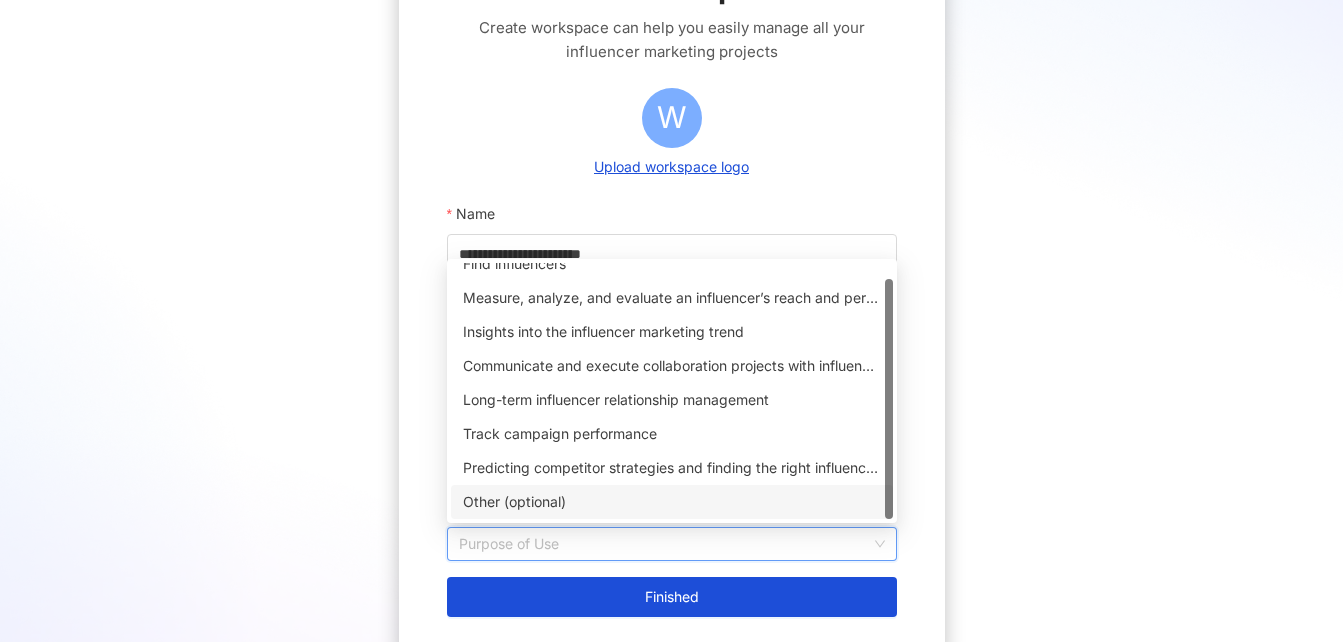 click on "Other (optional)" at bounding box center [672, 502] 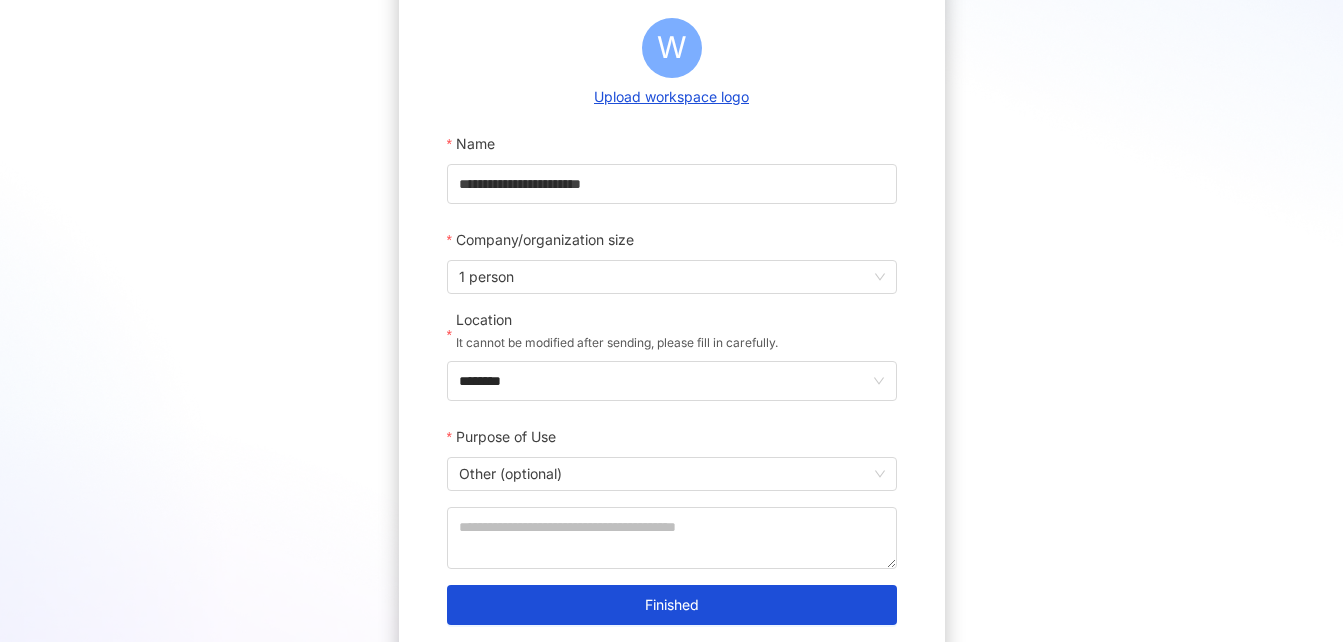 scroll, scrollTop: 244, scrollLeft: 0, axis: vertical 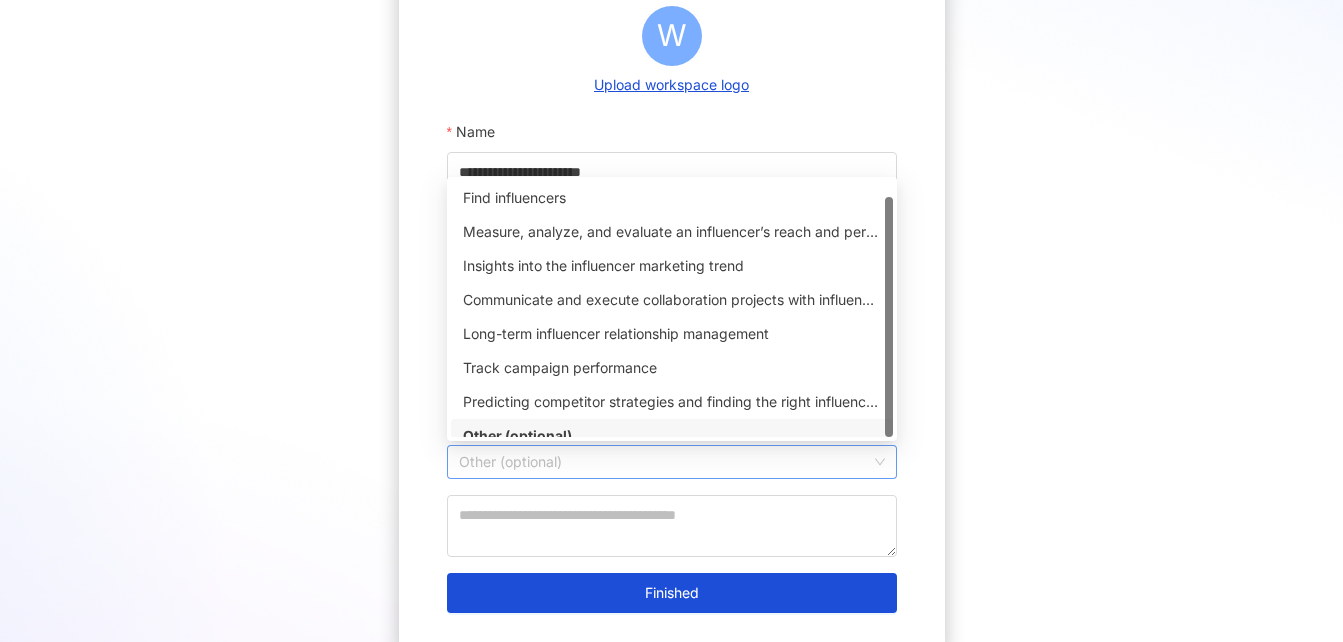 click on "Other (optional)" at bounding box center (672, 462) 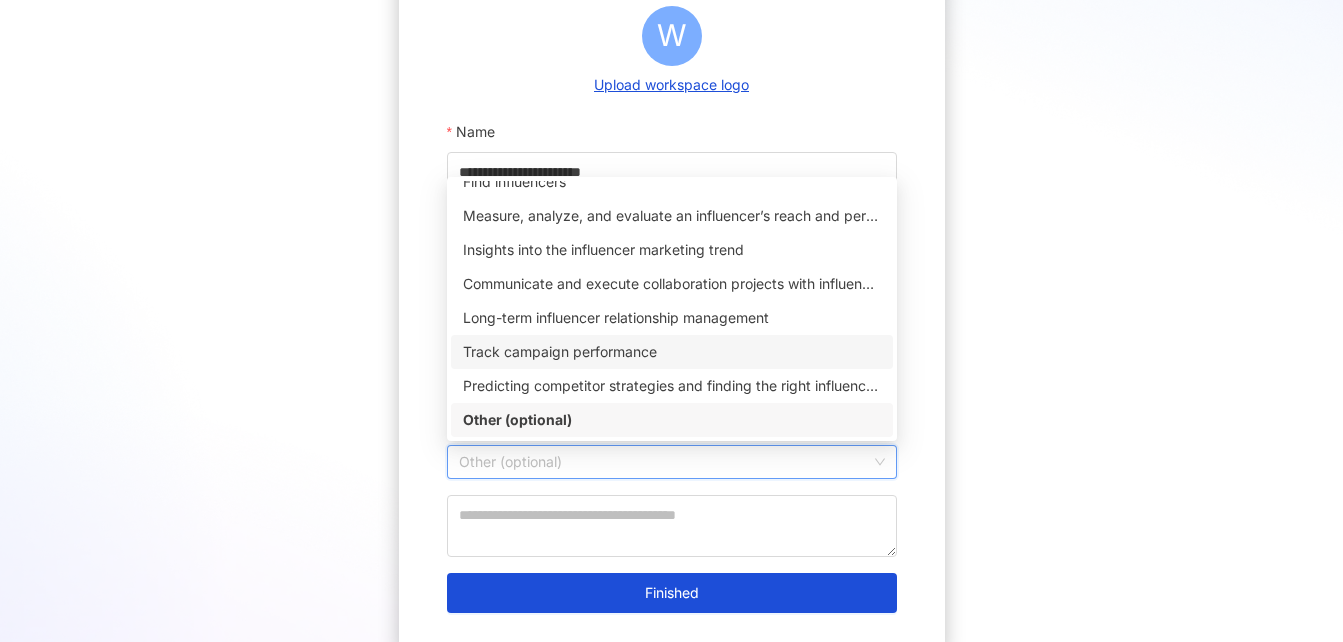 click on "Track campaign performance" at bounding box center (672, 352) 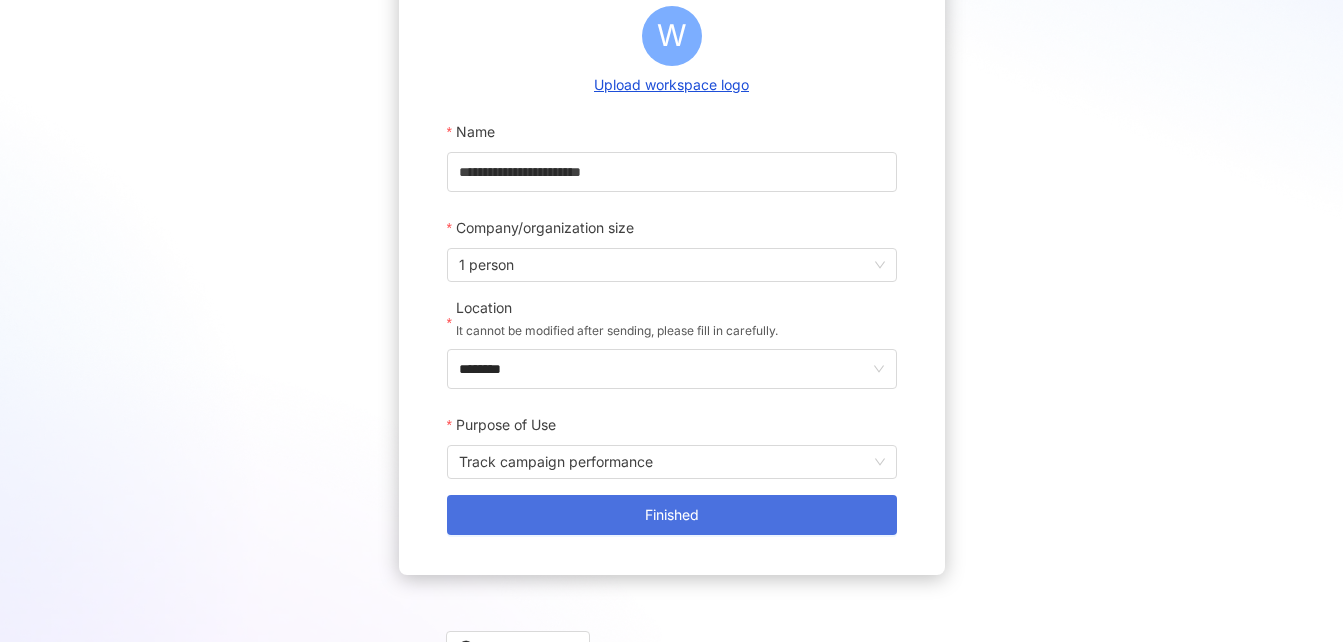 click on "Finished" at bounding box center [672, 515] 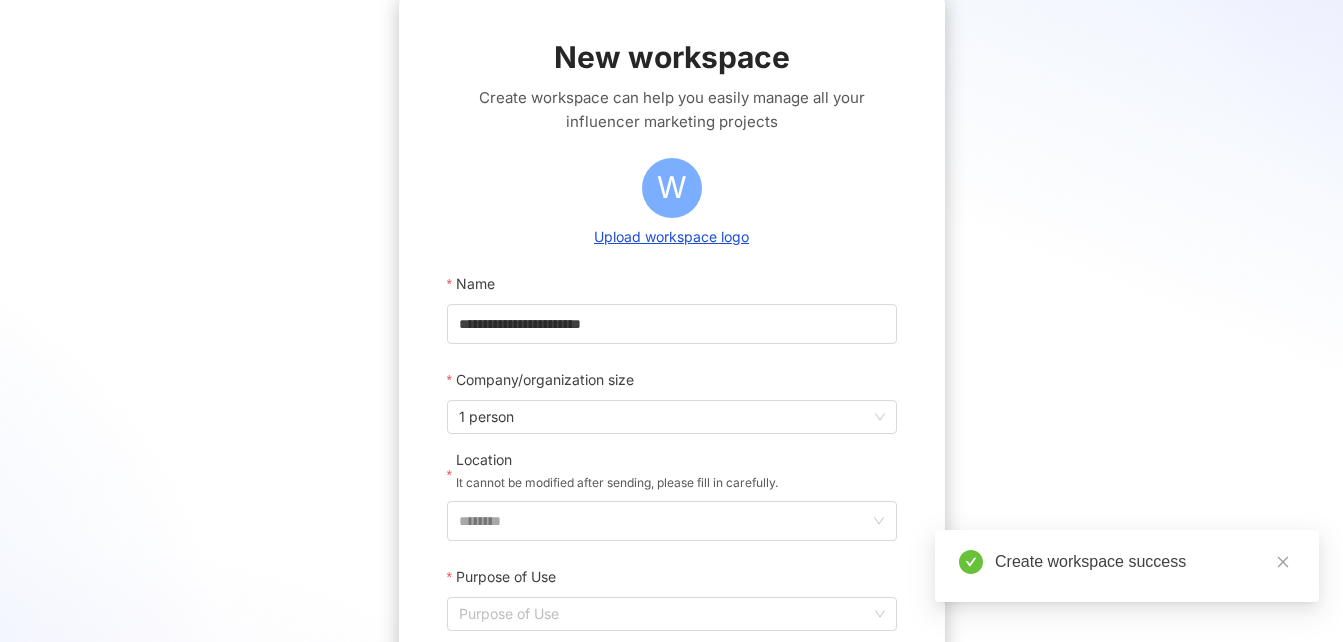 scroll, scrollTop: 244, scrollLeft: 0, axis: vertical 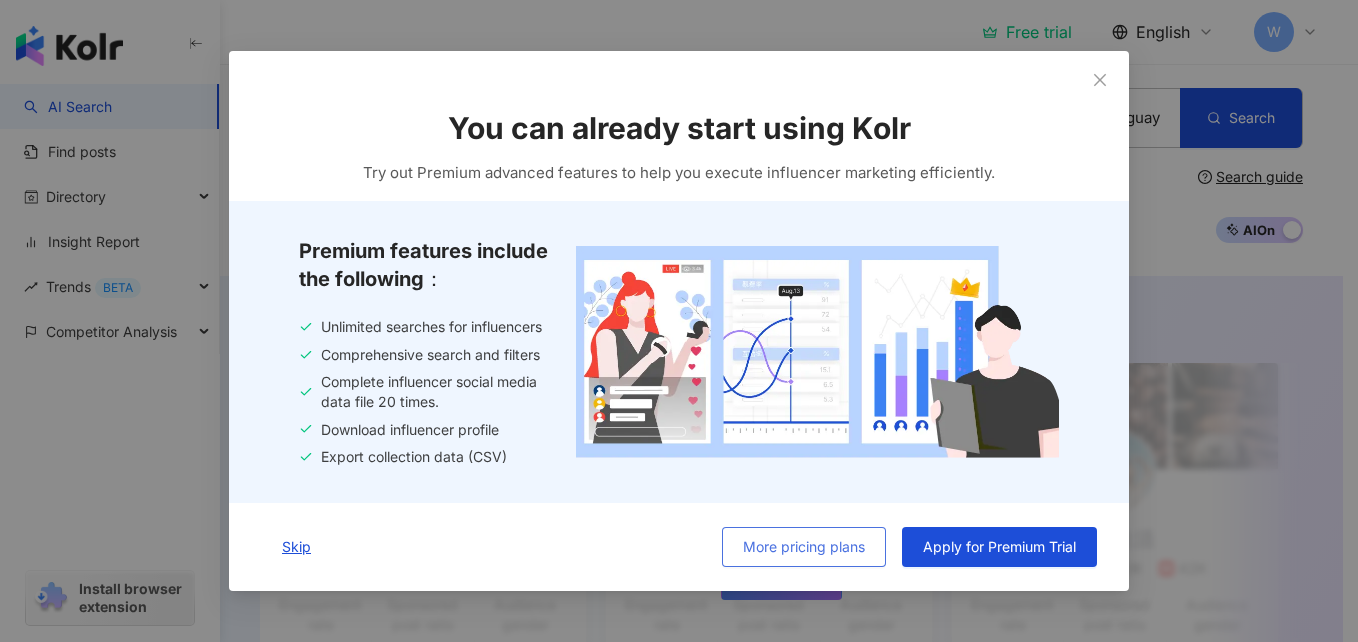 click on "More pricing plans" at bounding box center (804, 547) 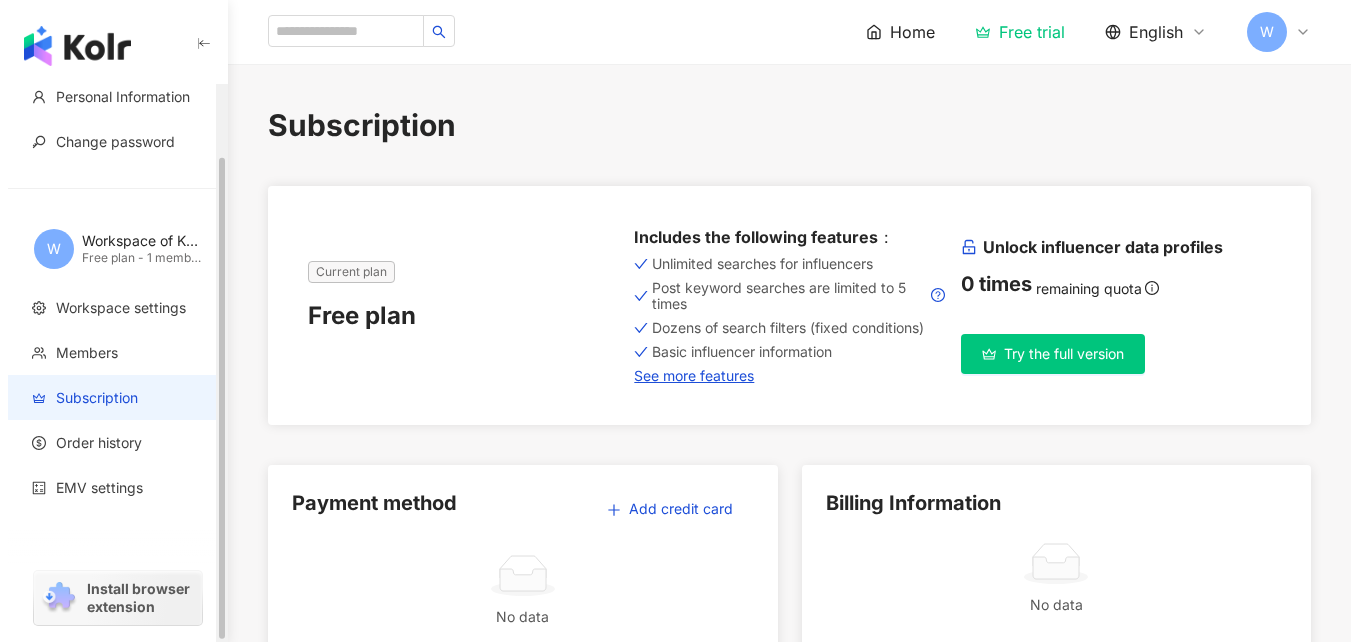 scroll, scrollTop: 0, scrollLeft: 0, axis: both 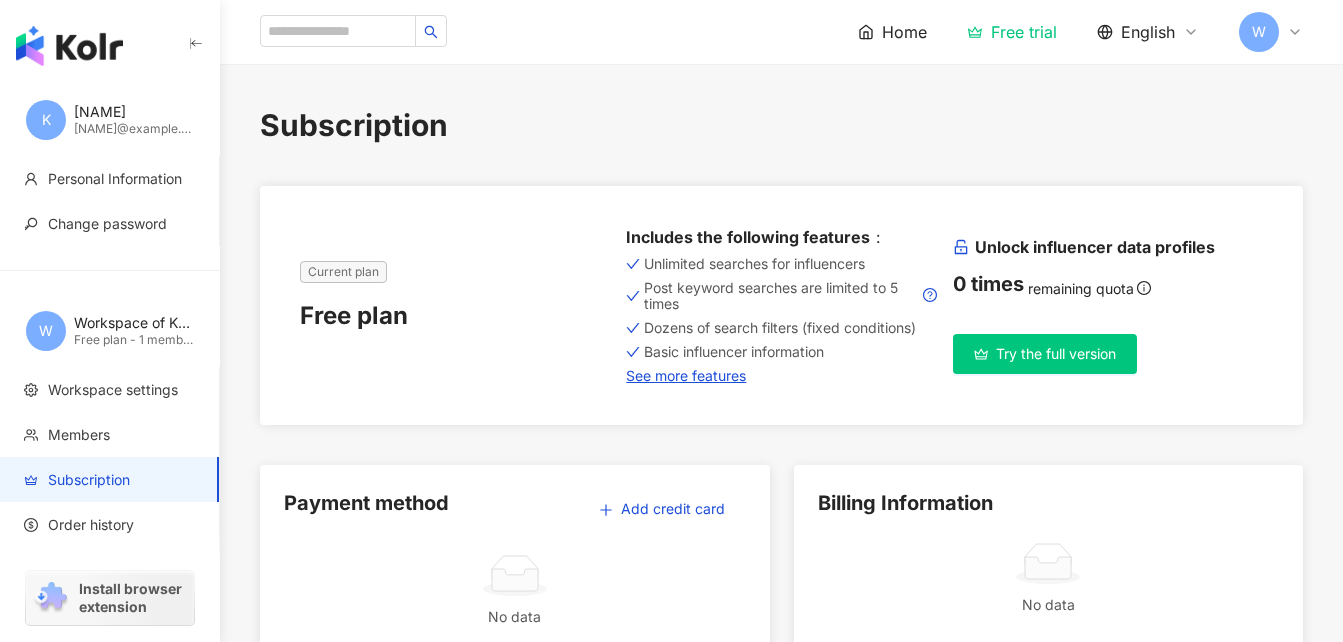 click on "Home Free trial English W" at bounding box center [1080, 32] 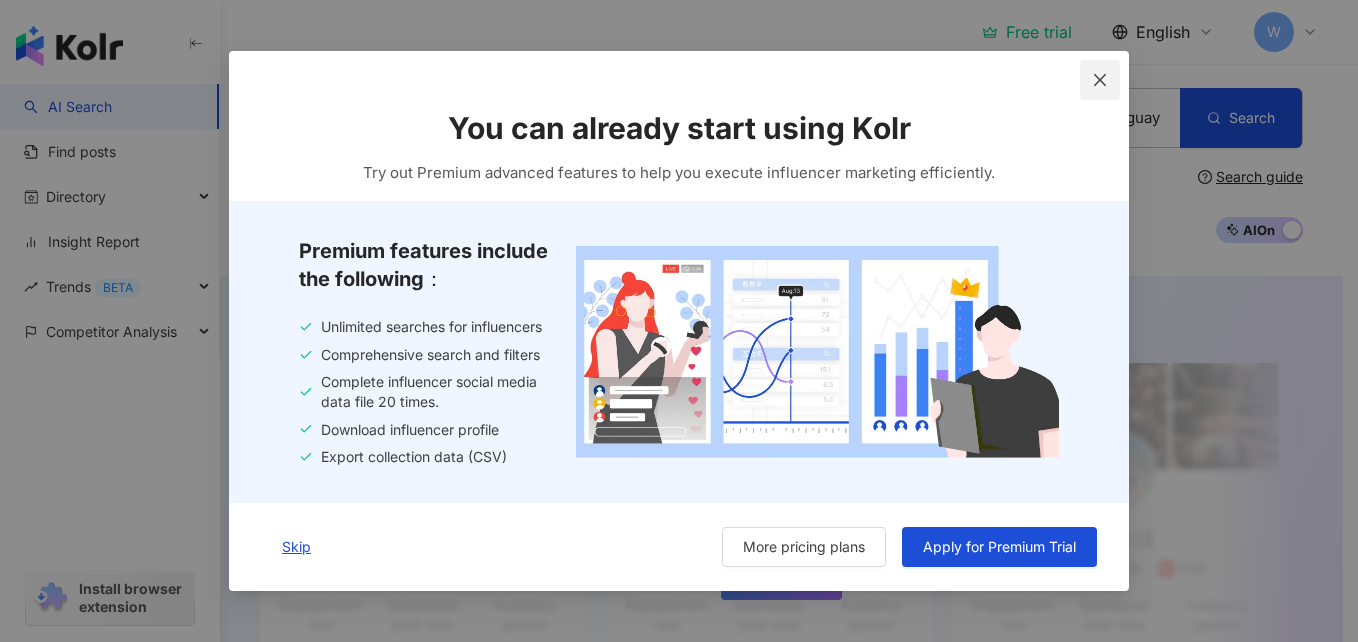 click at bounding box center [1100, 80] 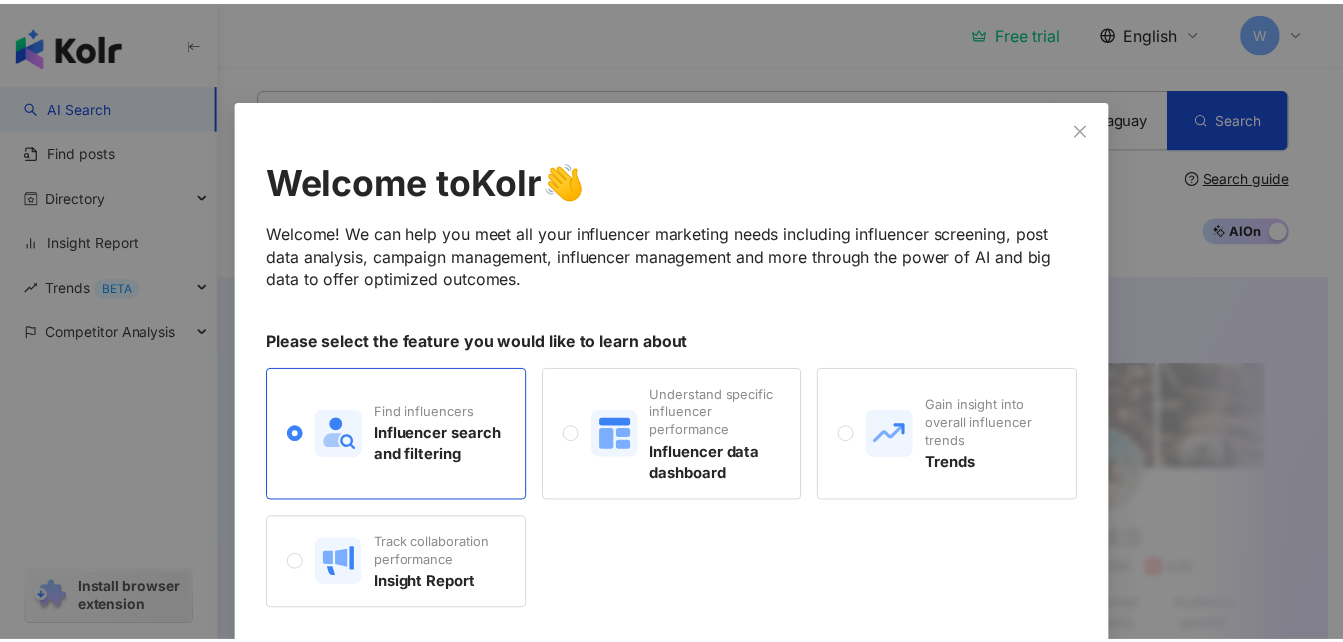 scroll, scrollTop: 72, scrollLeft: 0, axis: vertical 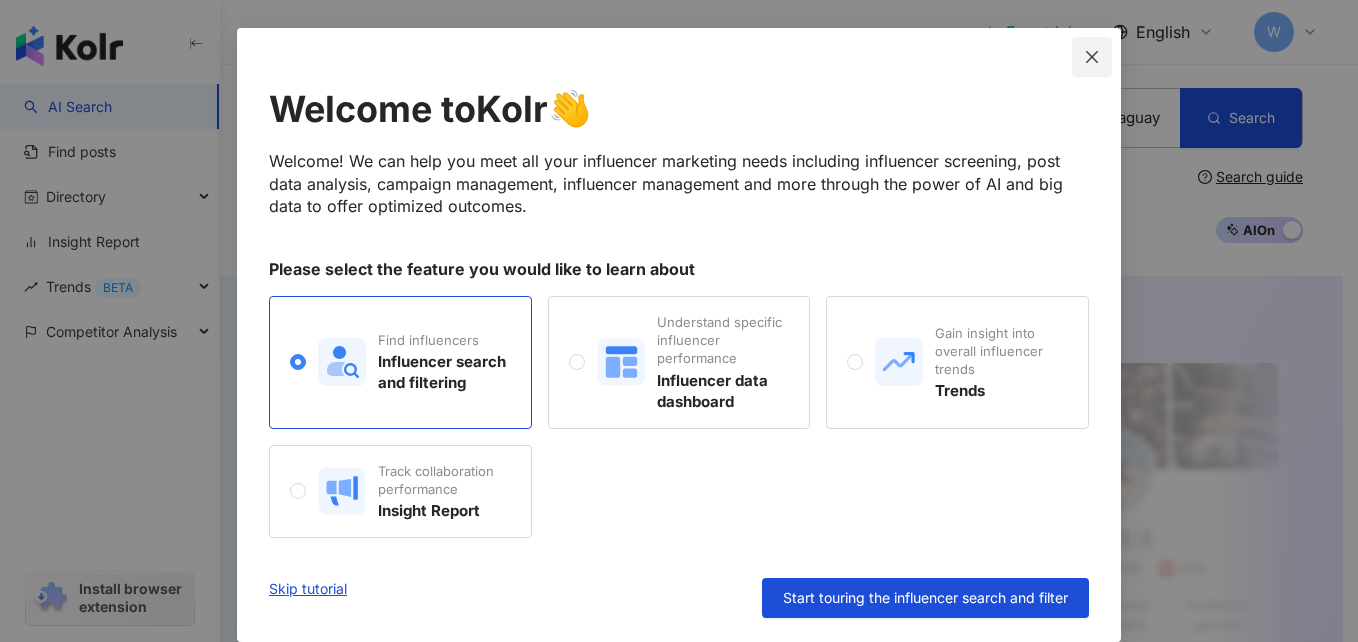 click at bounding box center (1092, 57) 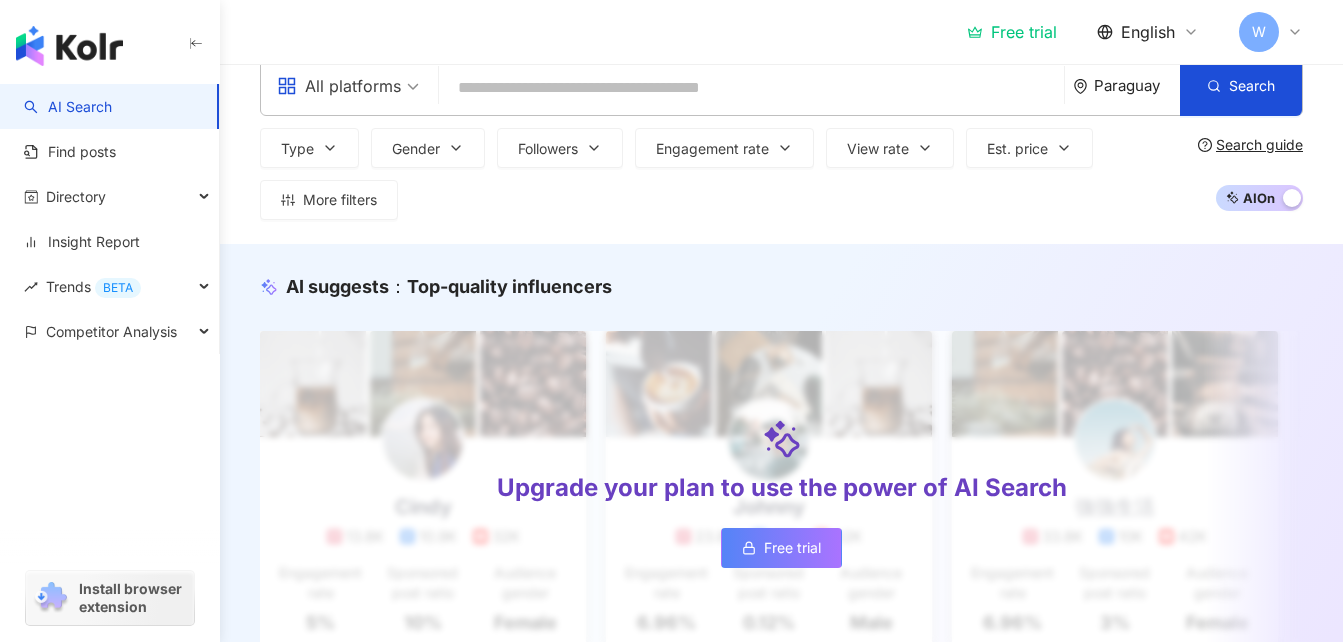 scroll, scrollTop: 31, scrollLeft: 0, axis: vertical 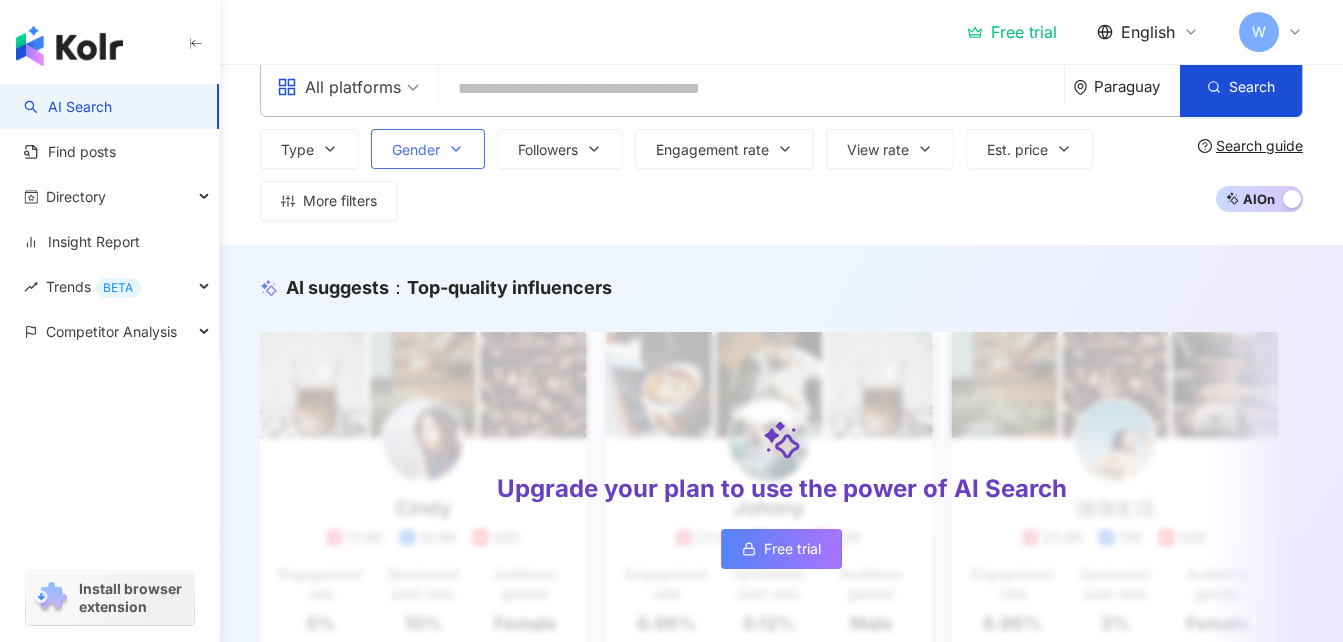 click on "Gender" at bounding box center [416, 150] 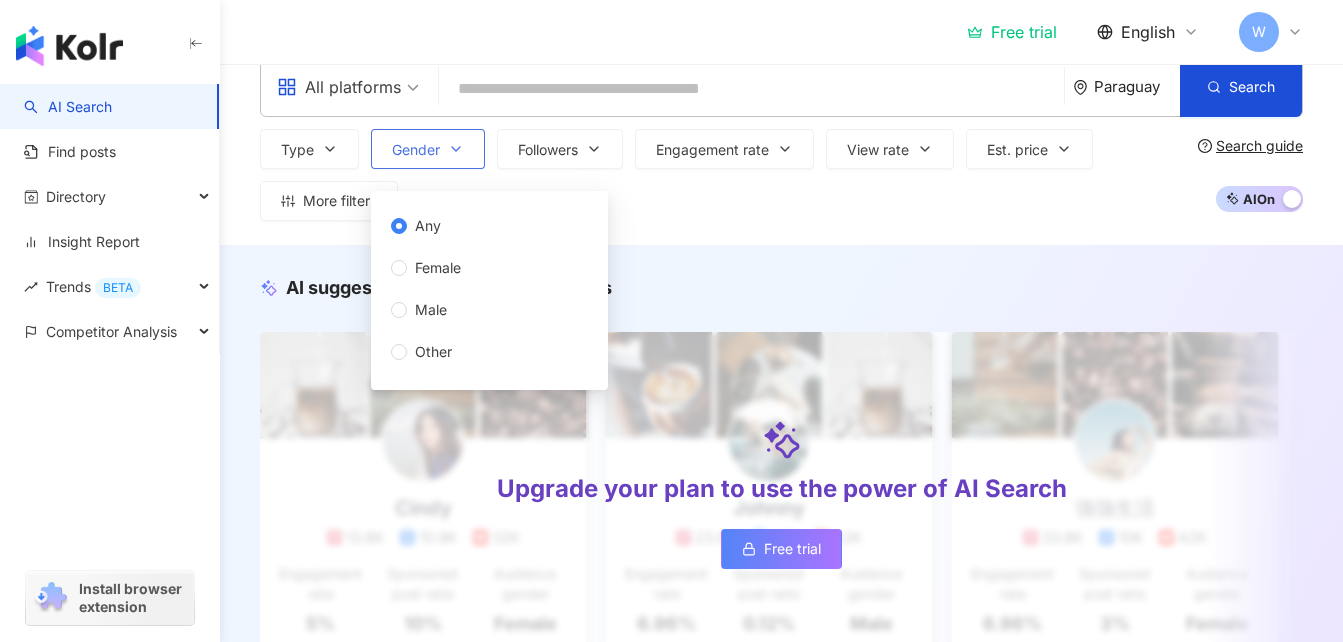 click on "Gender" at bounding box center (428, 149) 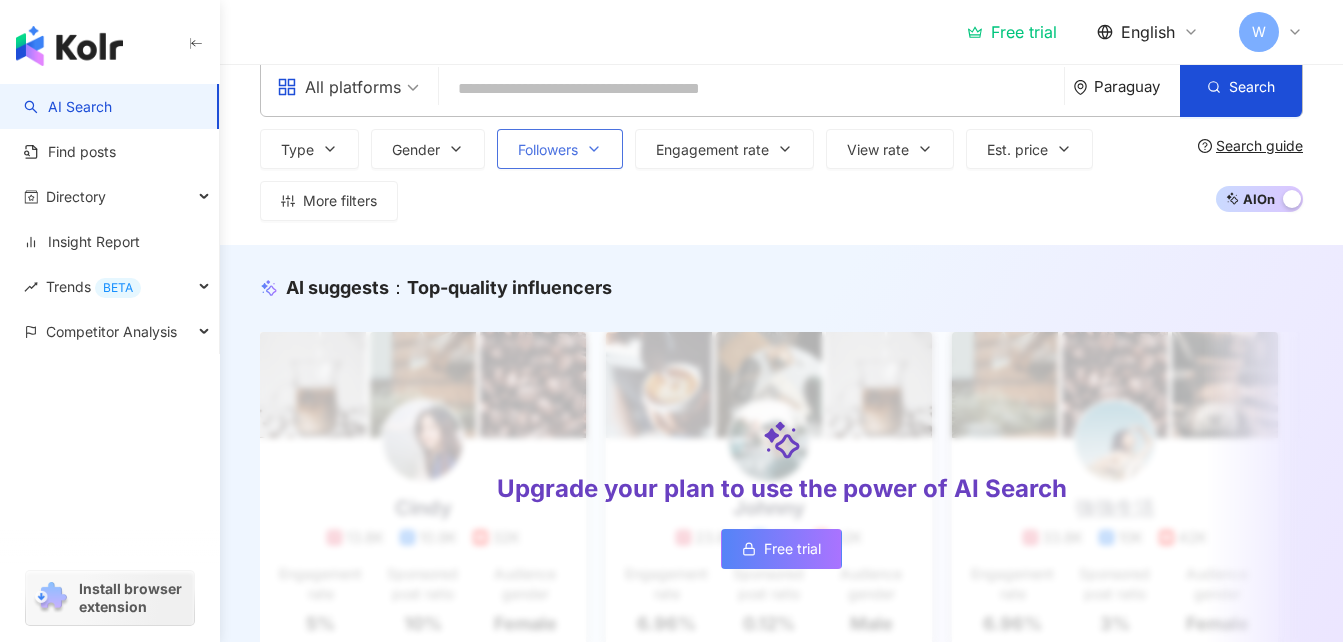 click on "Followers" at bounding box center (560, 149) 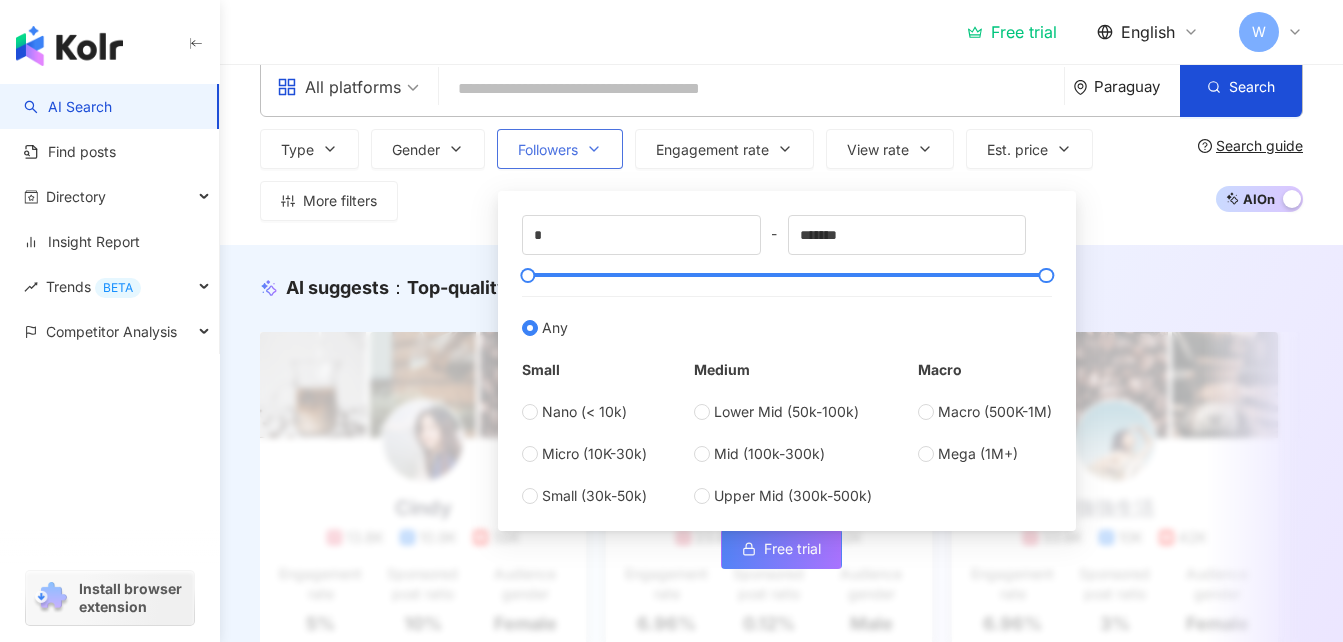 scroll, scrollTop: 0, scrollLeft: 0, axis: both 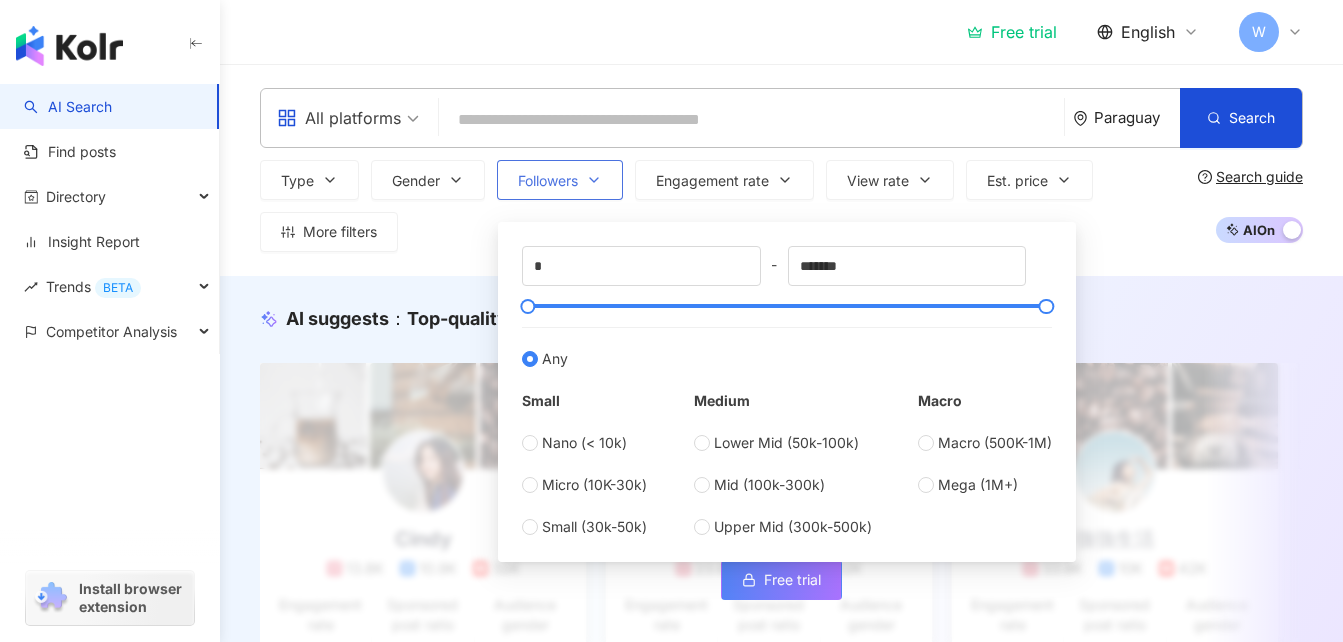click on "Followers" at bounding box center (560, 180) 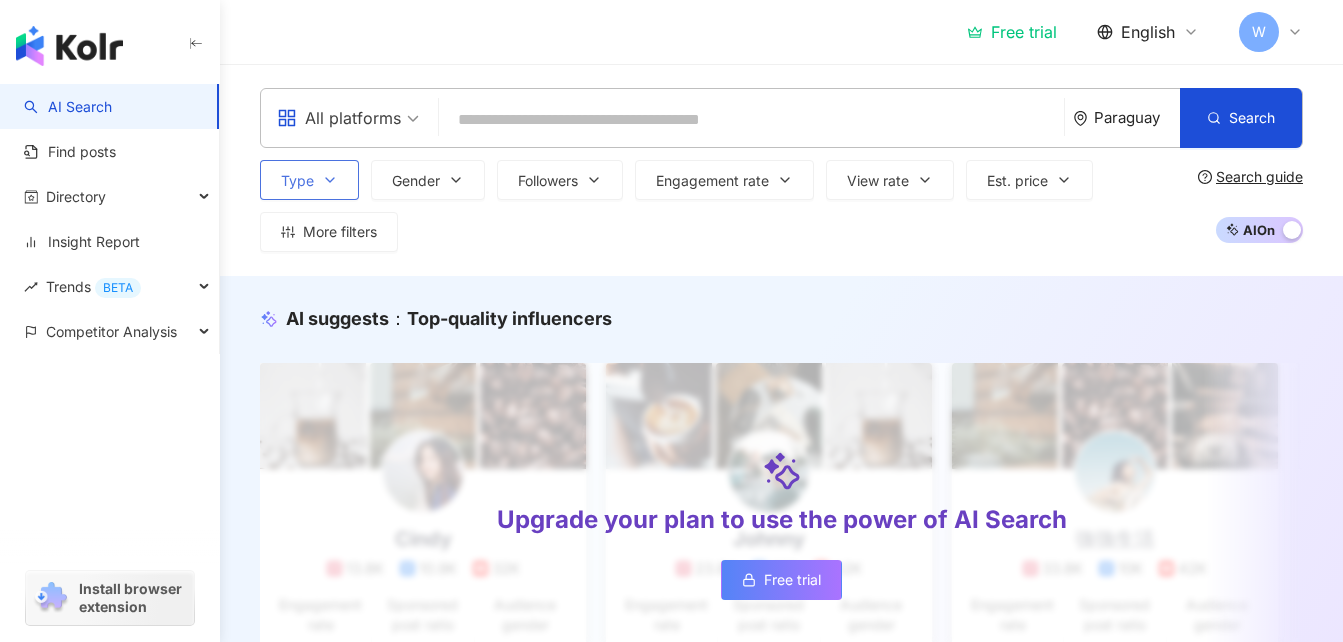 click on "Type" at bounding box center (309, 180) 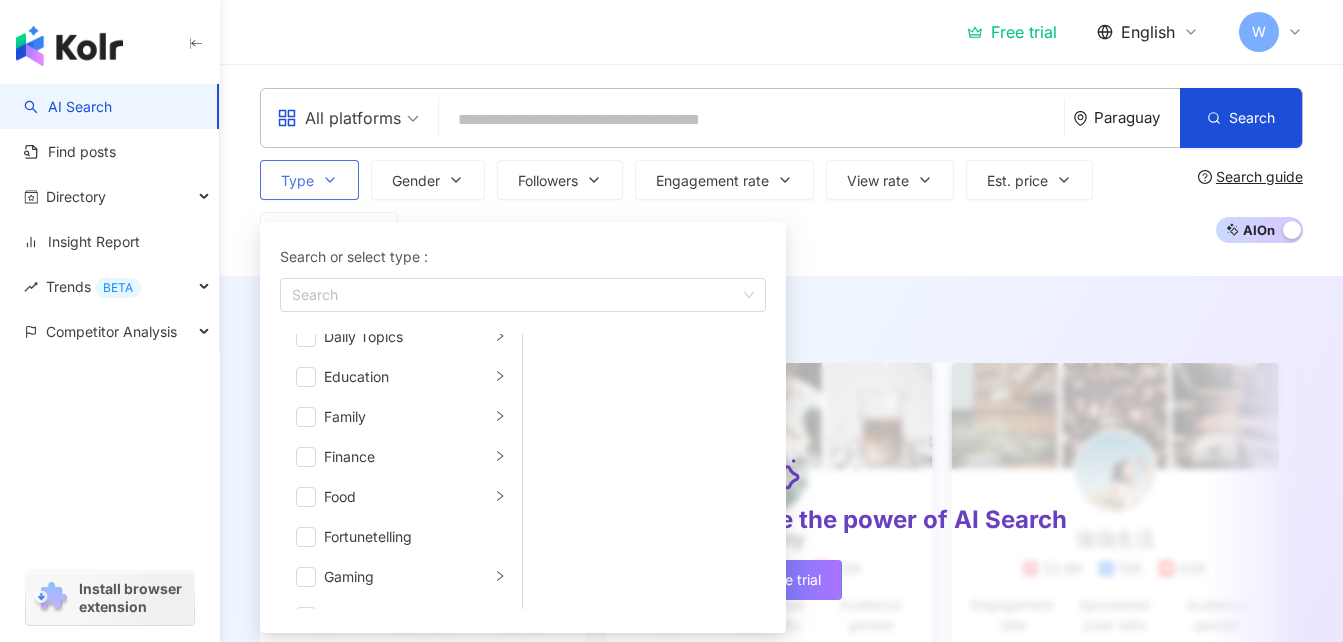 scroll, scrollTop: 0, scrollLeft: 0, axis: both 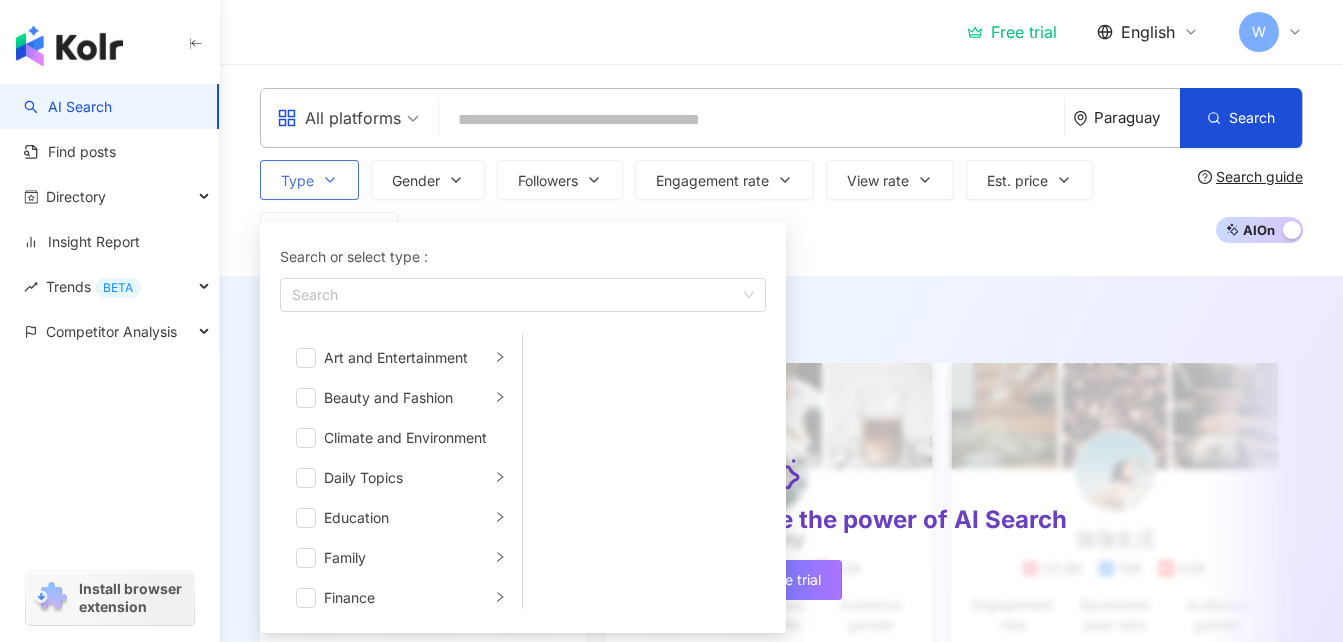 click on "Type Search or select type :   Search Art and Entertainment Beauty and Fashion Climate and Environment Daily Topics Education Family Finance Food Fortunetelling Gaming Law and Society Life Style Media Entertainment Medical and Health Pets Photography Relationship Religion Shopping Promoiton Sports Technology Transportation Travel Adult" at bounding box center (309, 180) 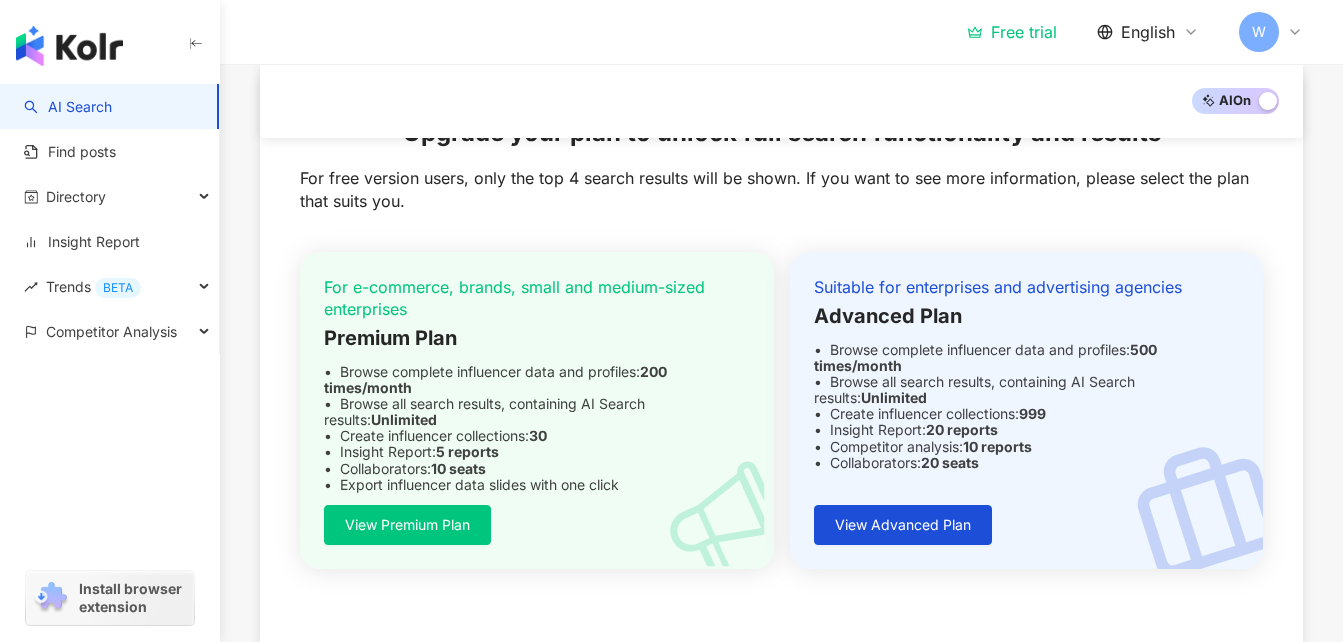 scroll, scrollTop: 1172, scrollLeft: 0, axis: vertical 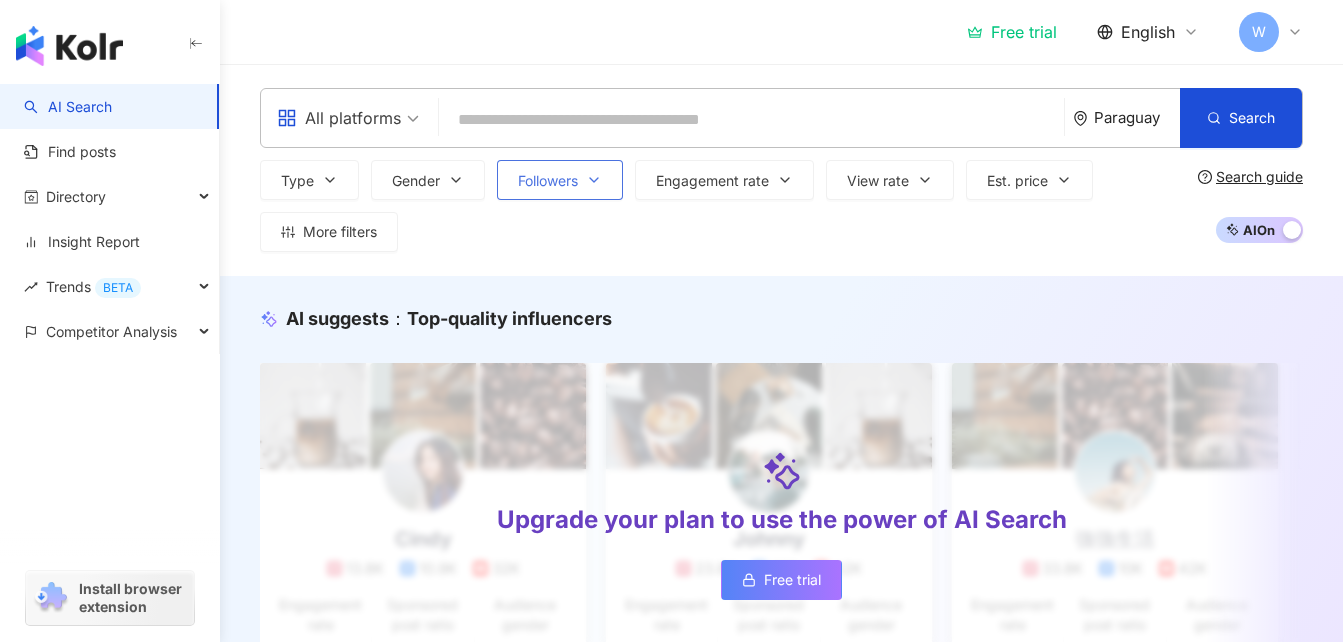 click on "Followers" at bounding box center [548, 181] 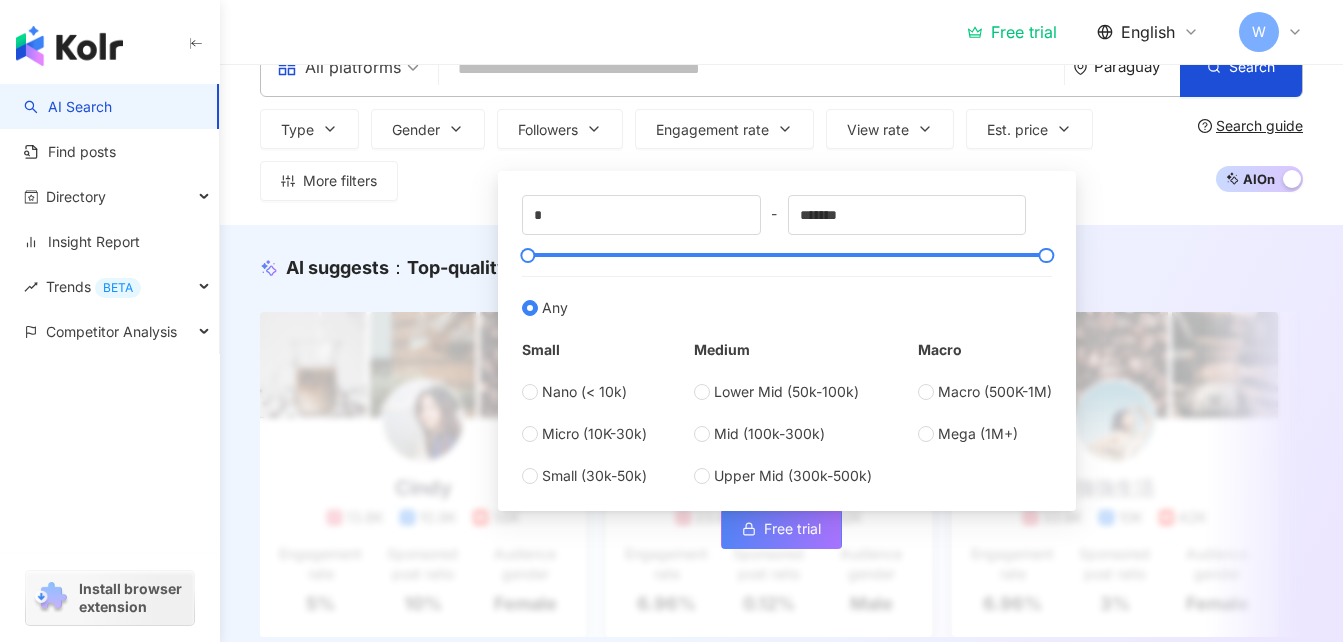 scroll, scrollTop: 0, scrollLeft: 0, axis: both 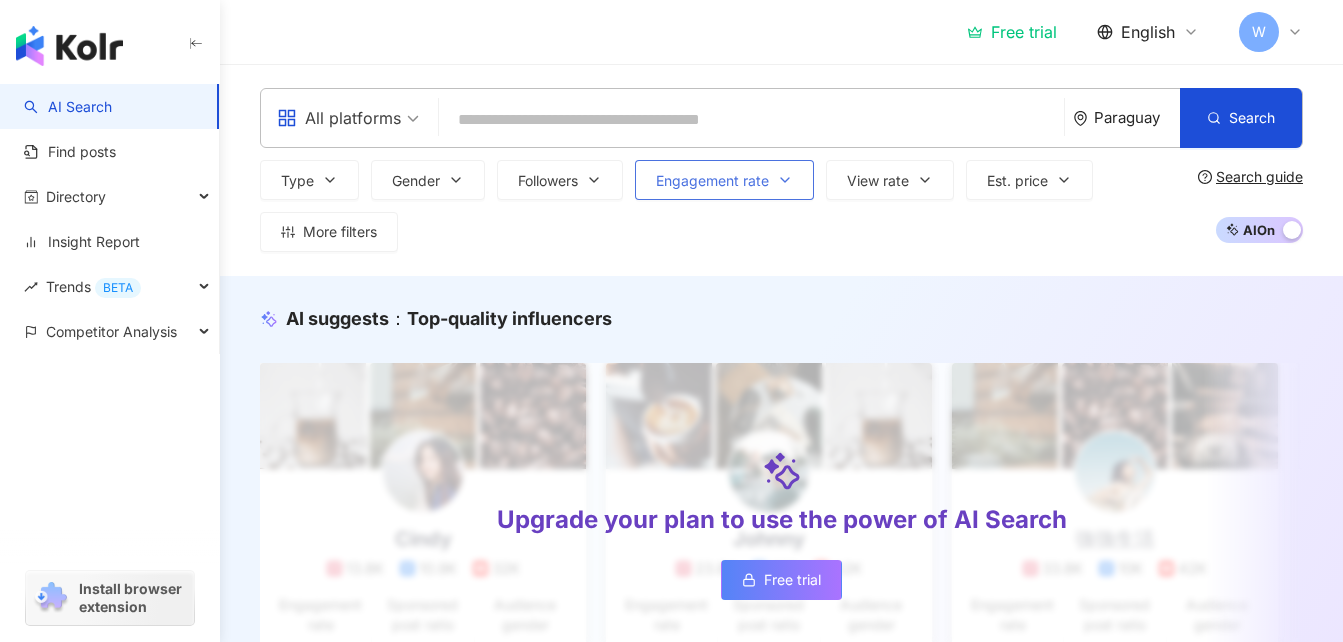 click on "Engagement rate" at bounding box center [712, 181] 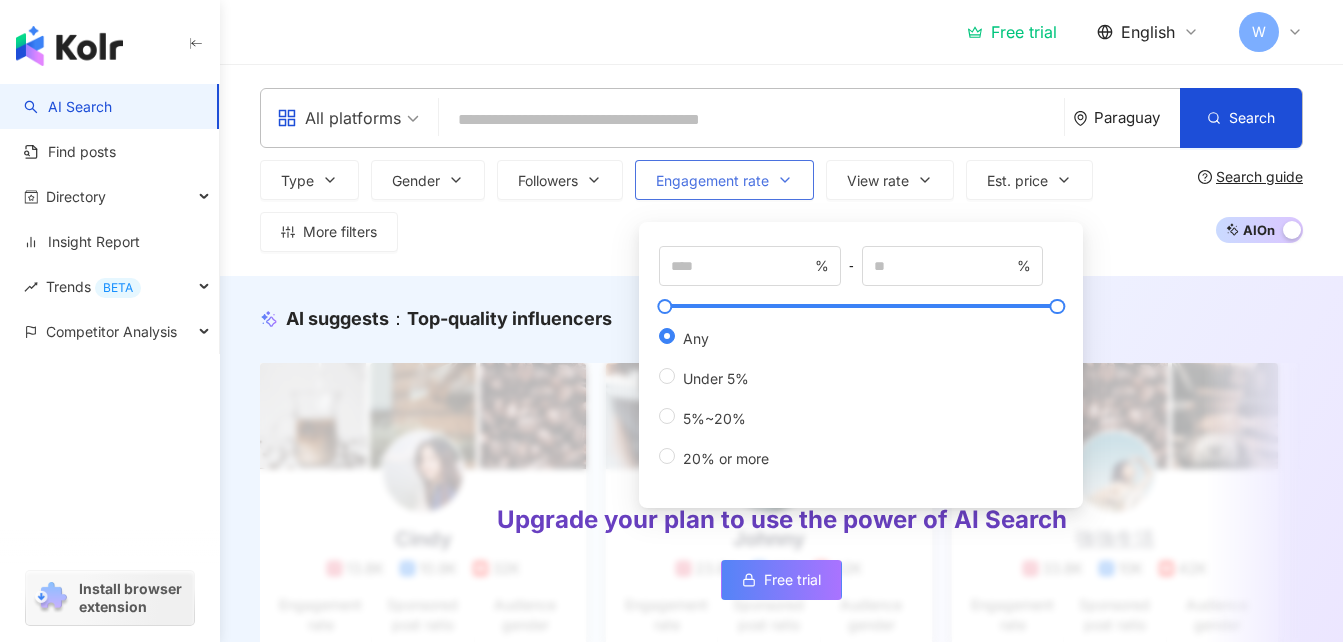 click on "Engagement rate" at bounding box center (712, 181) 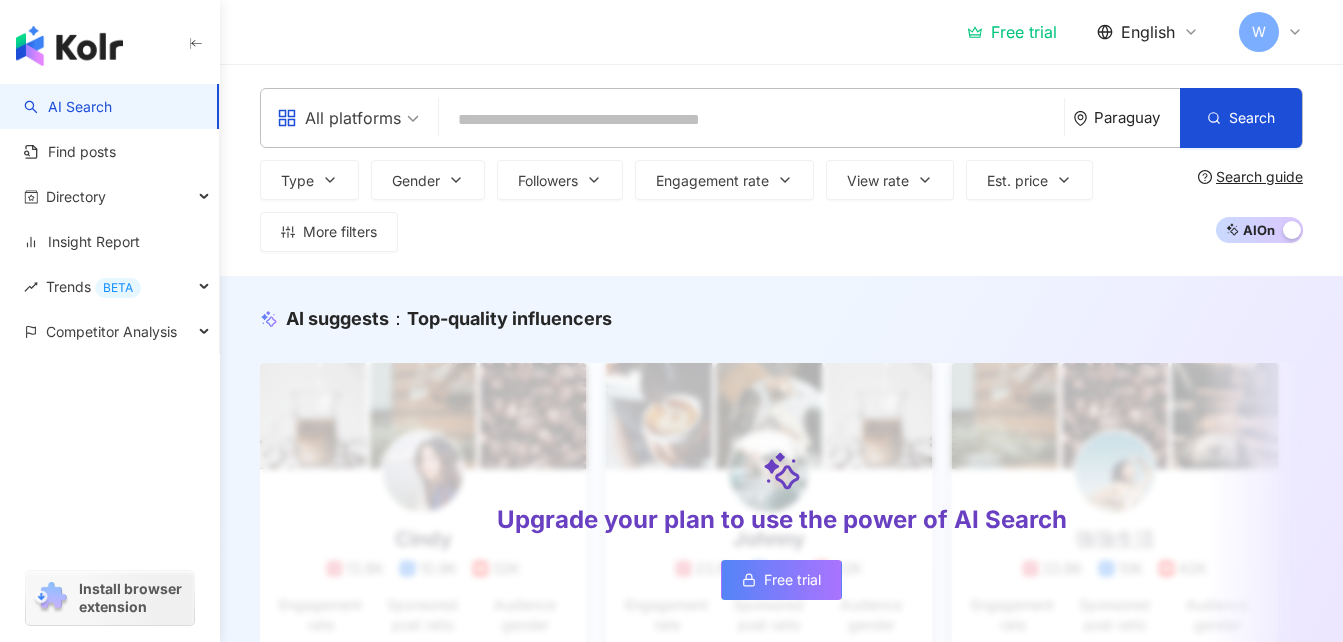 click at bounding box center [751, 120] 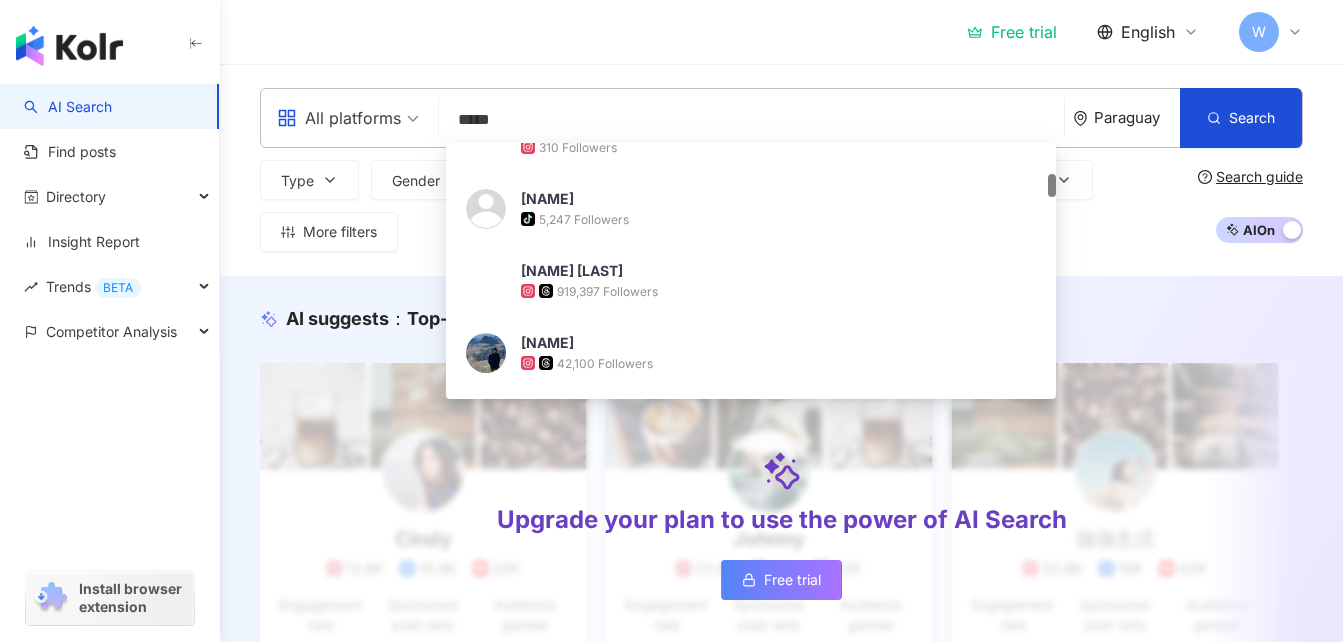 scroll, scrollTop: 0, scrollLeft: 0, axis: both 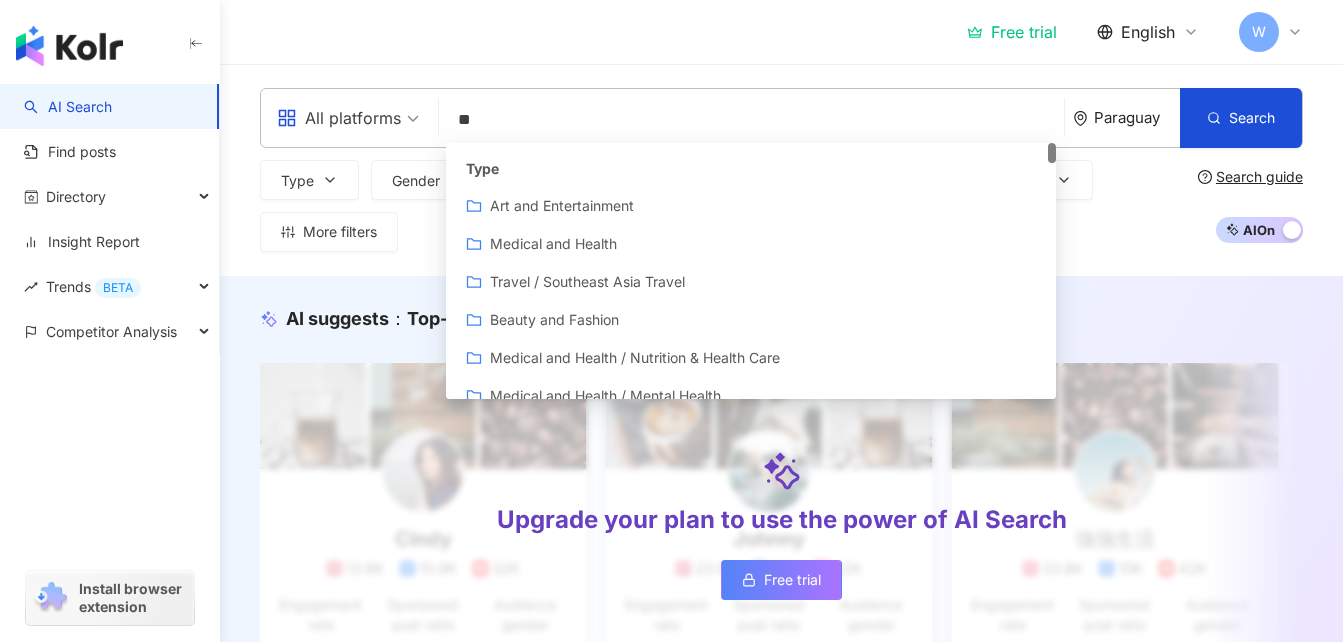 type on "*" 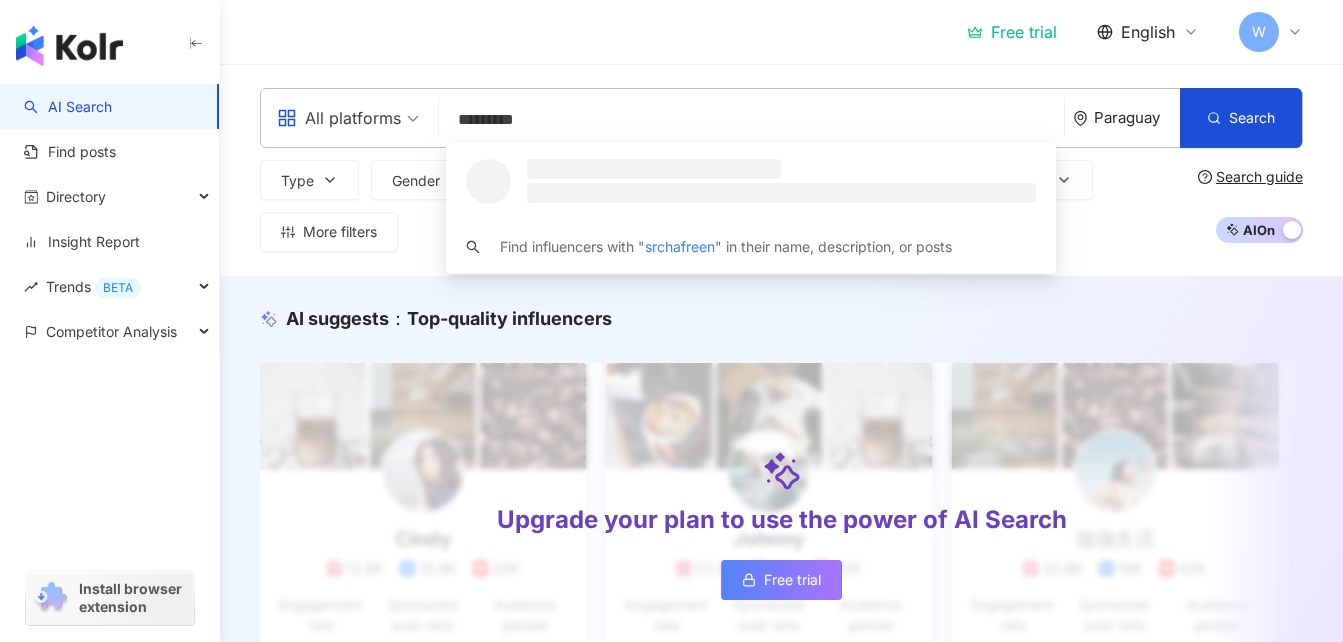 type on "**********" 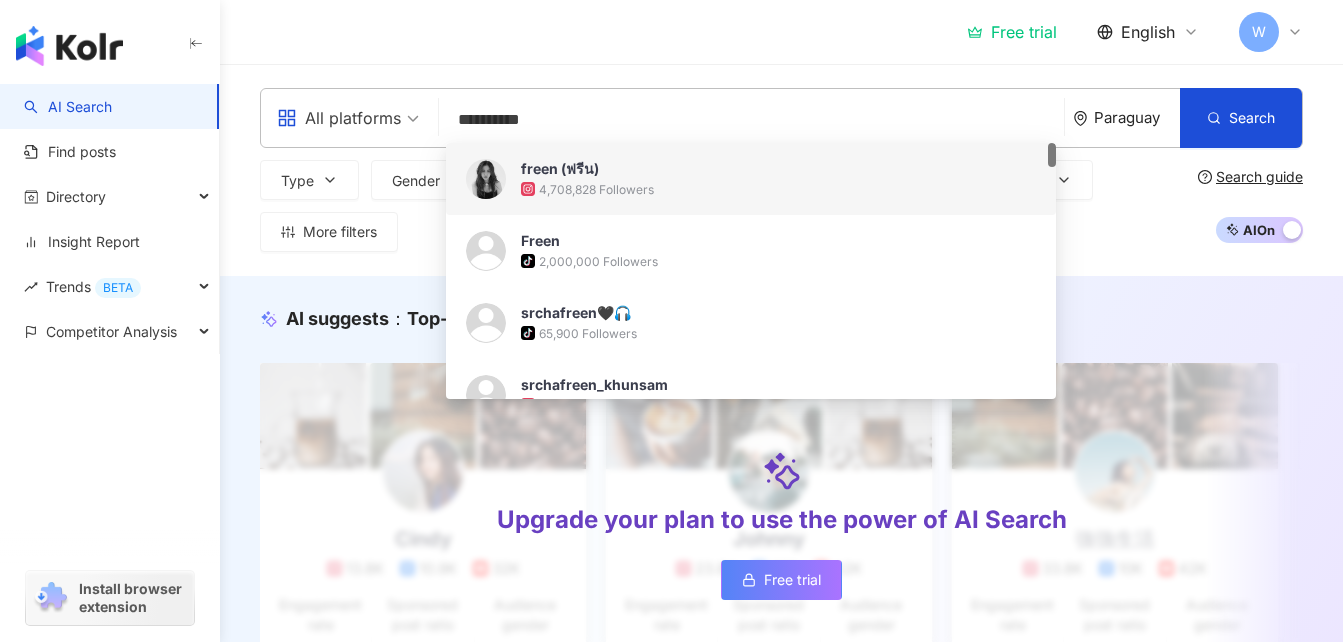 click on "freen (ฟรีน)" at bounding box center (740, 169) 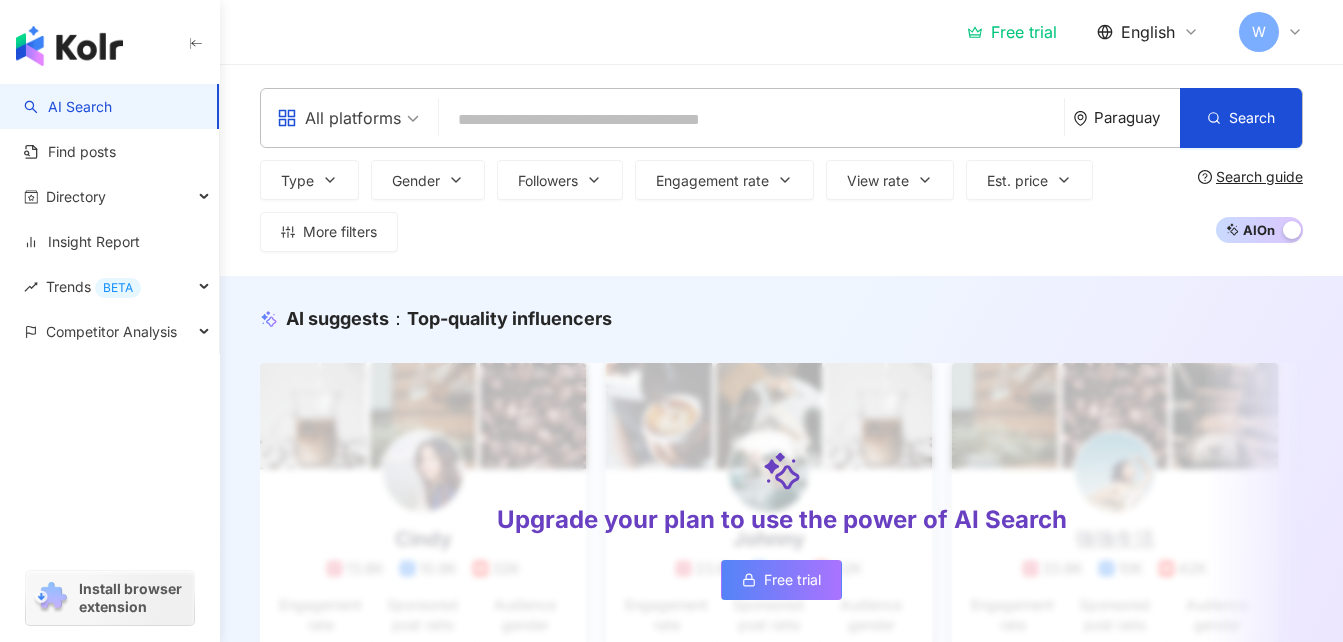 click at bounding box center (751, 120) 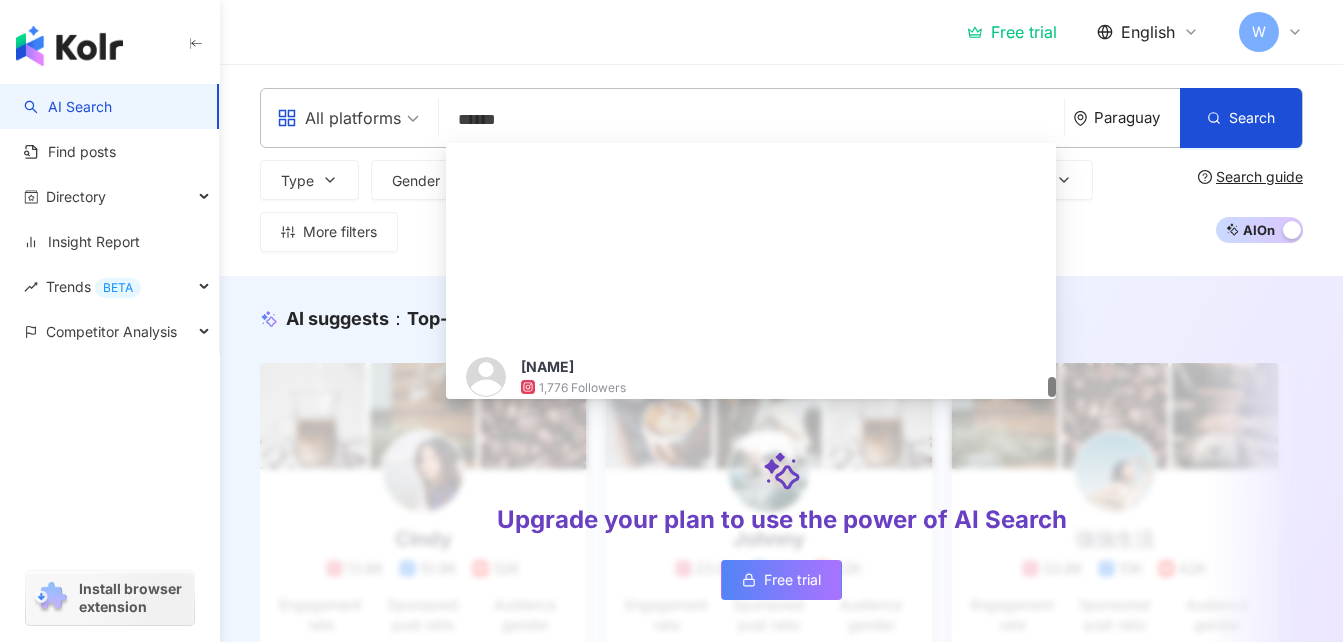 scroll, scrollTop: 4118, scrollLeft: 0, axis: vertical 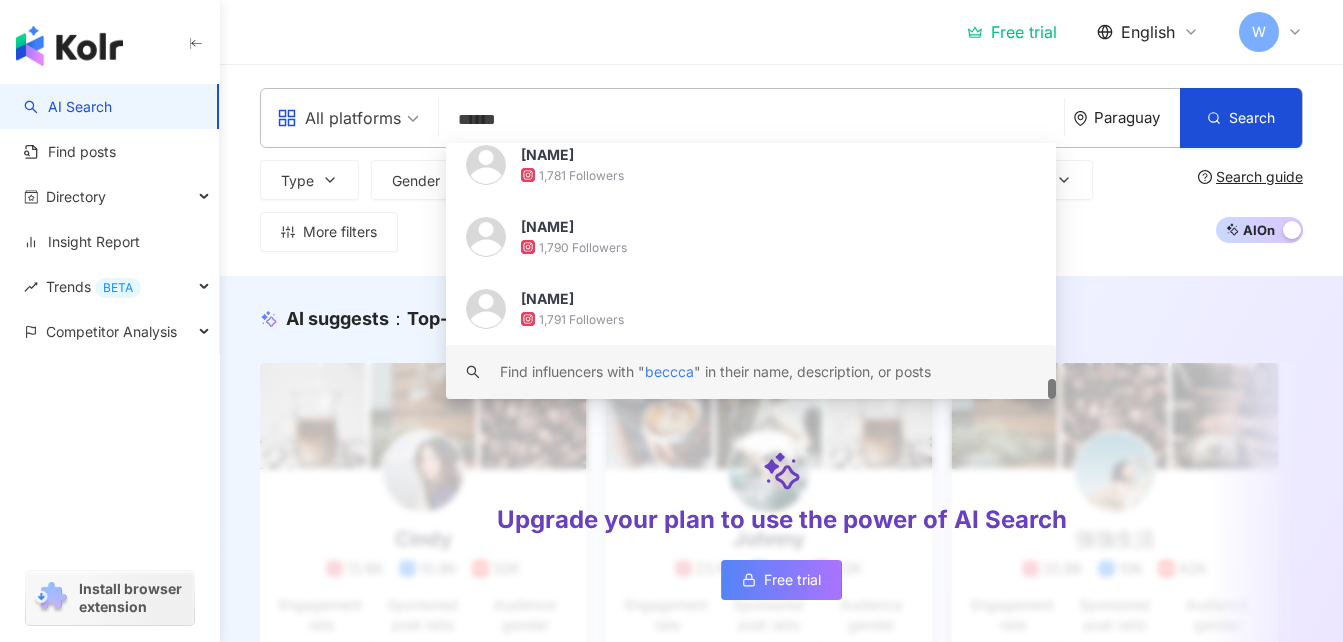 click on "beccca" at bounding box center (669, 371) 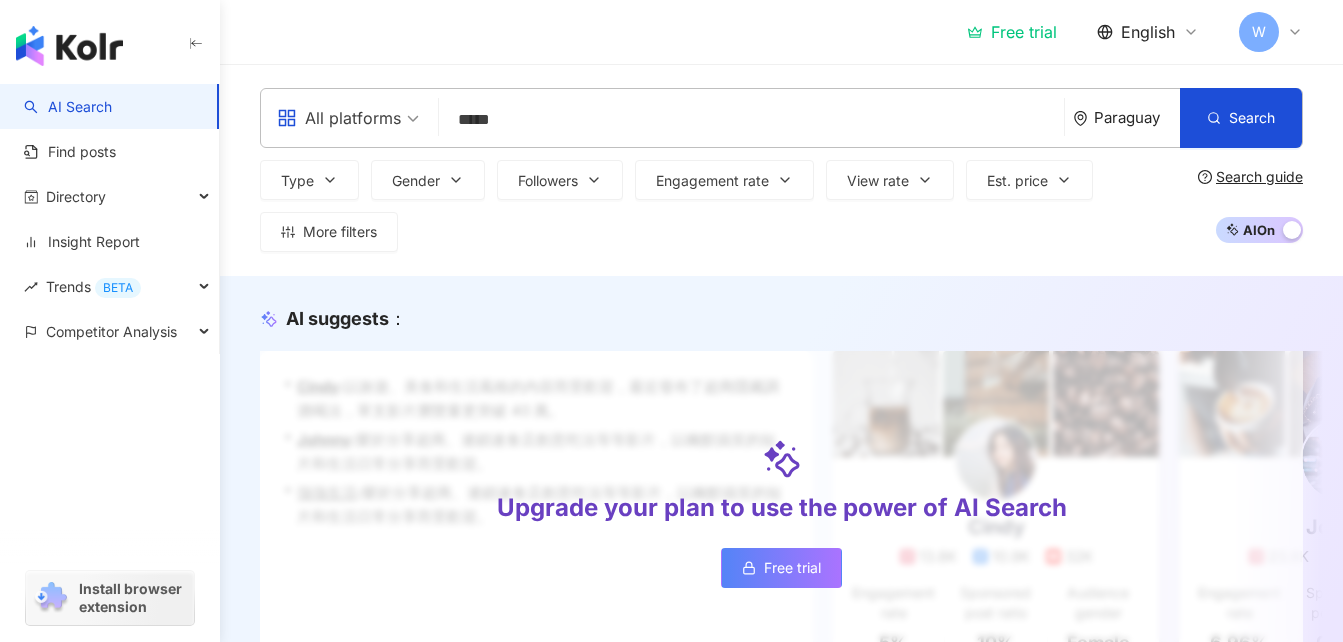 scroll, scrollTop: 0, scrollLeft: 0, axis: both 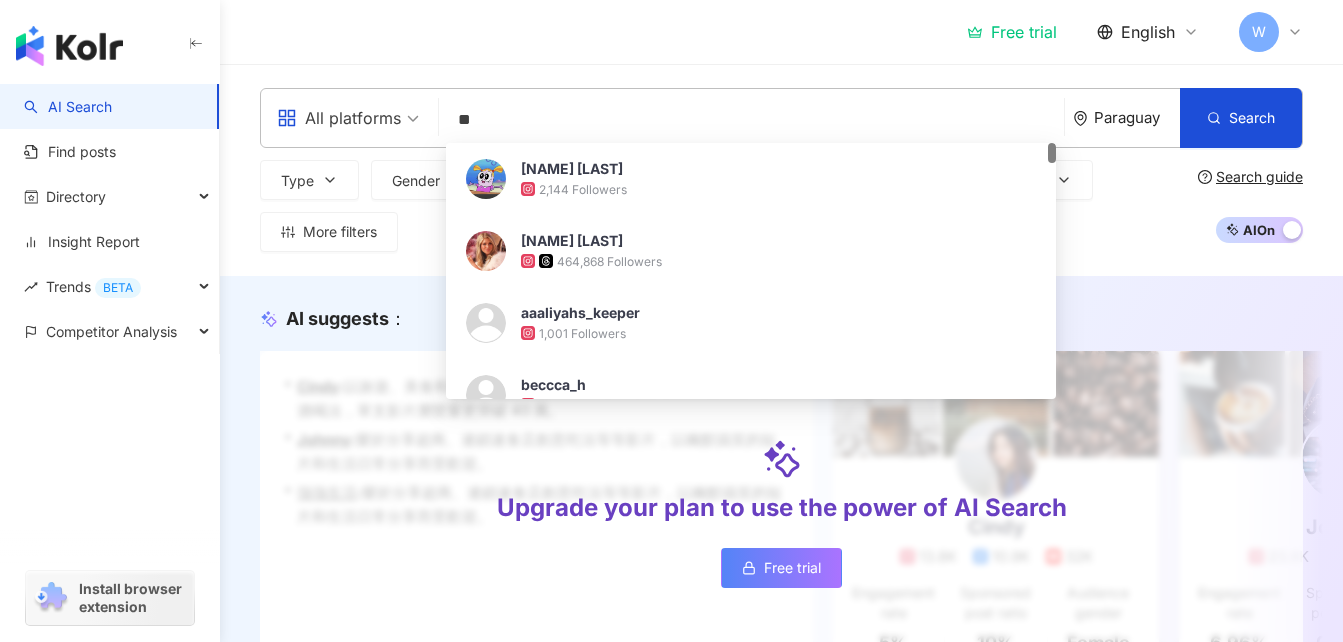 type on "*" 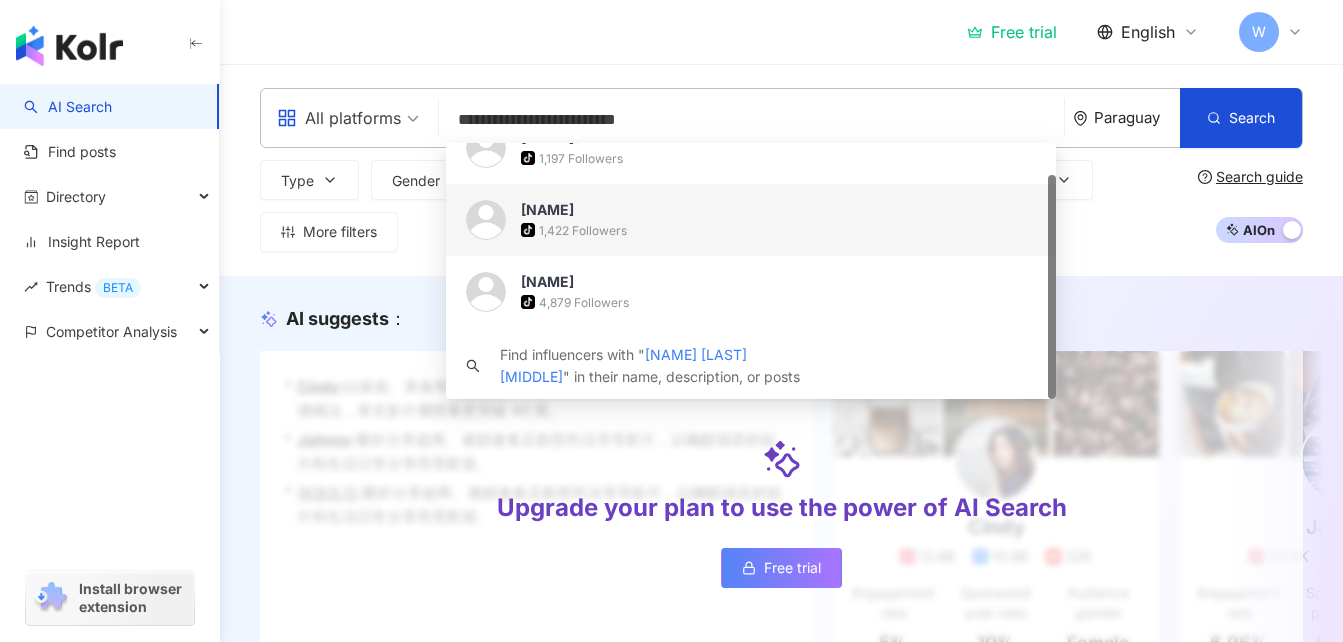 scroll, scrollTop: 36, scrollLeft: 0, axis: vertical 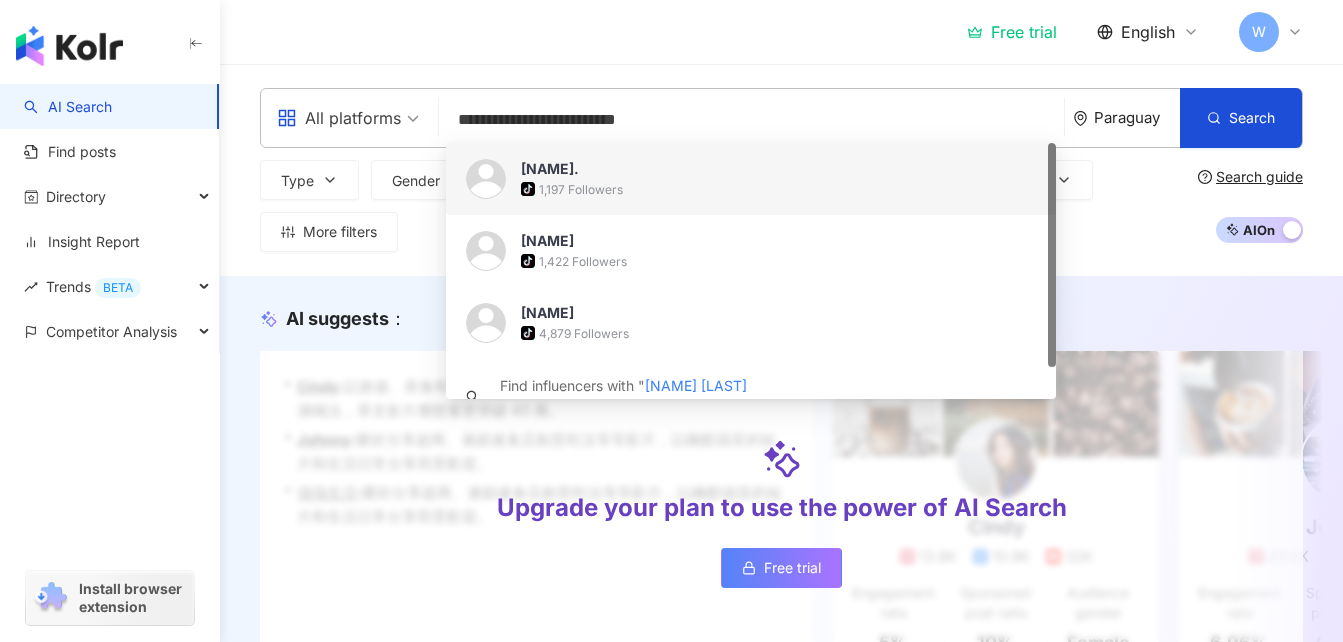 click on "**********" at bounding box center (751, 120) 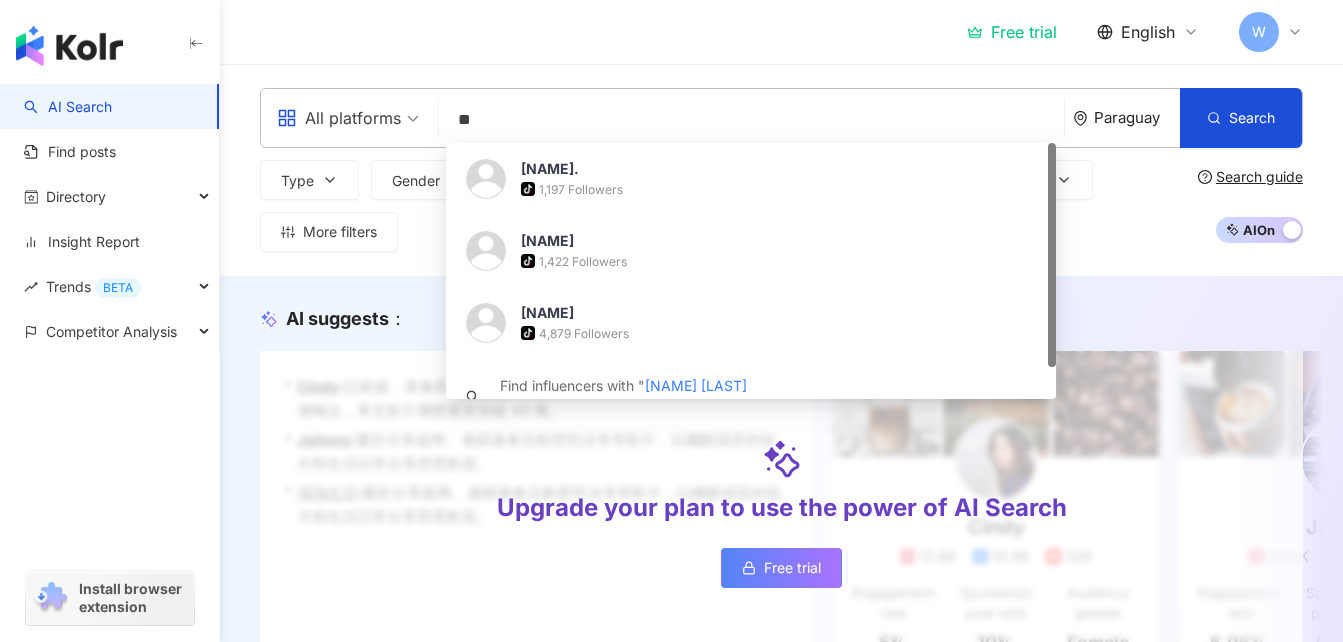 type on "*" 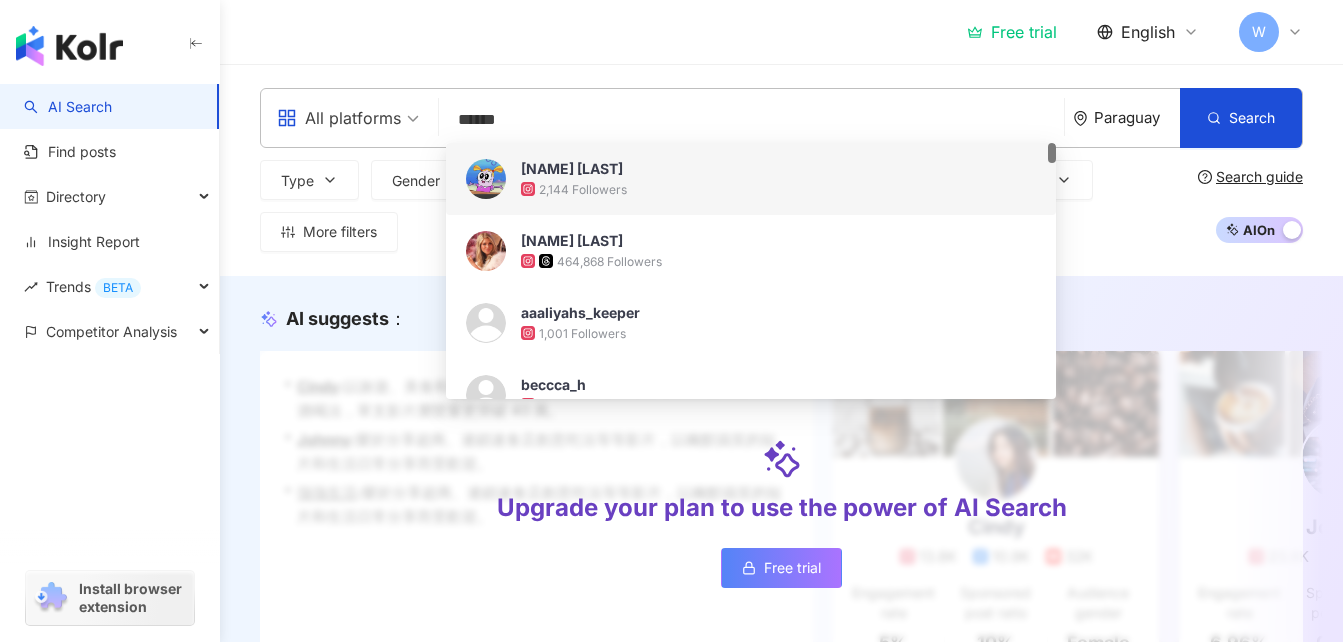 type on "******" 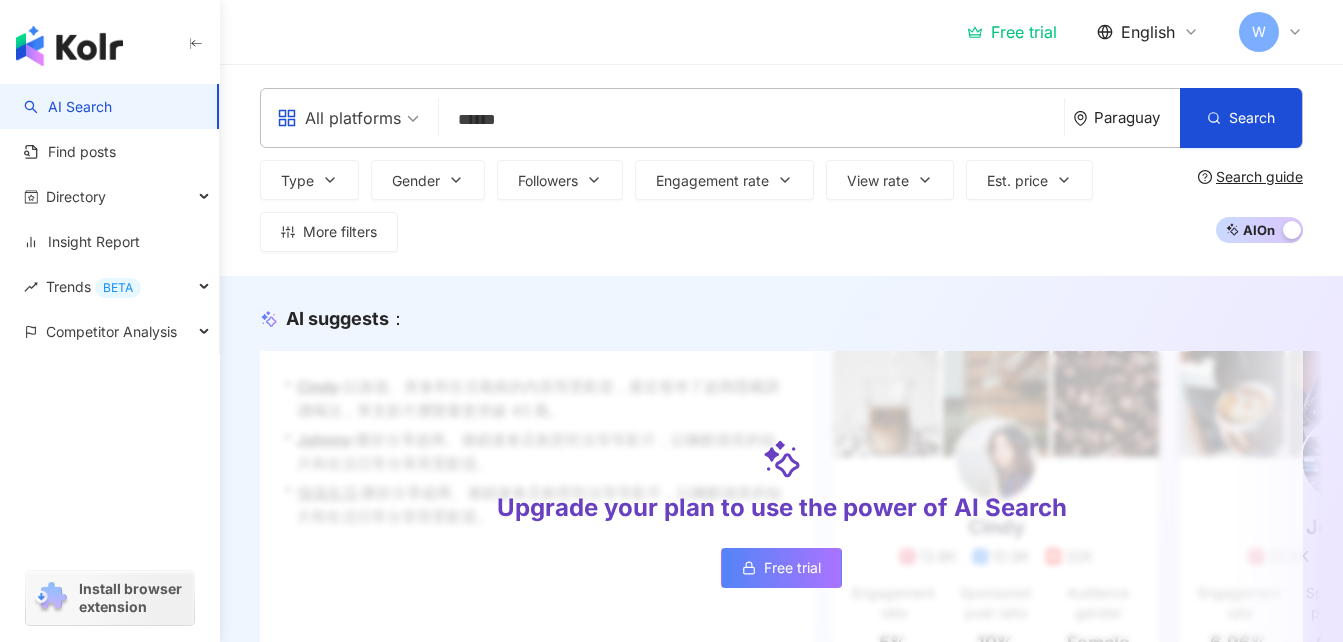 click on "Type Gender Followers Engagement rate View rate Est. price  More filters Any Female Male Other *  -  ******* Any Small Nano (10k) Micro (10K-30k) Small (30k-50k) Medium Lower Mid (50k-100k) Mid (100k-300k) Upper Mid (300k-500k) Macro Macro (500K-1M) Mega (1M+) %  -  % Any Under 5% 5%~20% 20% or more" at bounding box center (725, 206) 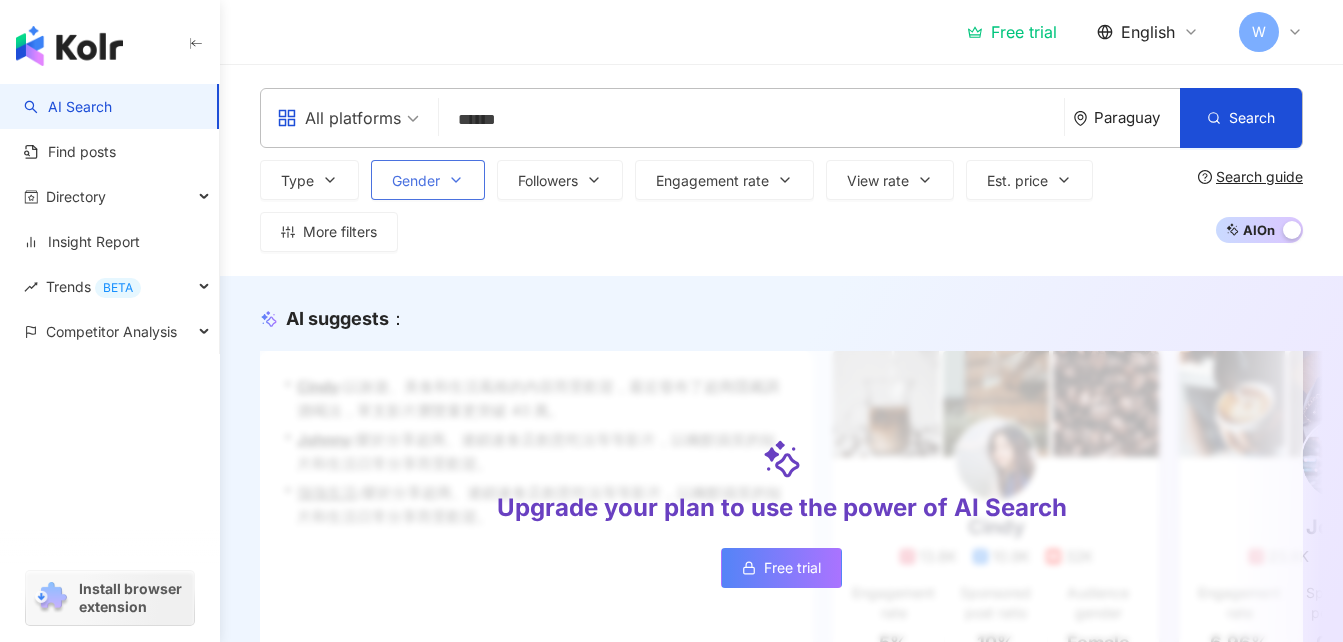 click on "Gender" at bounding box center (428, 180) 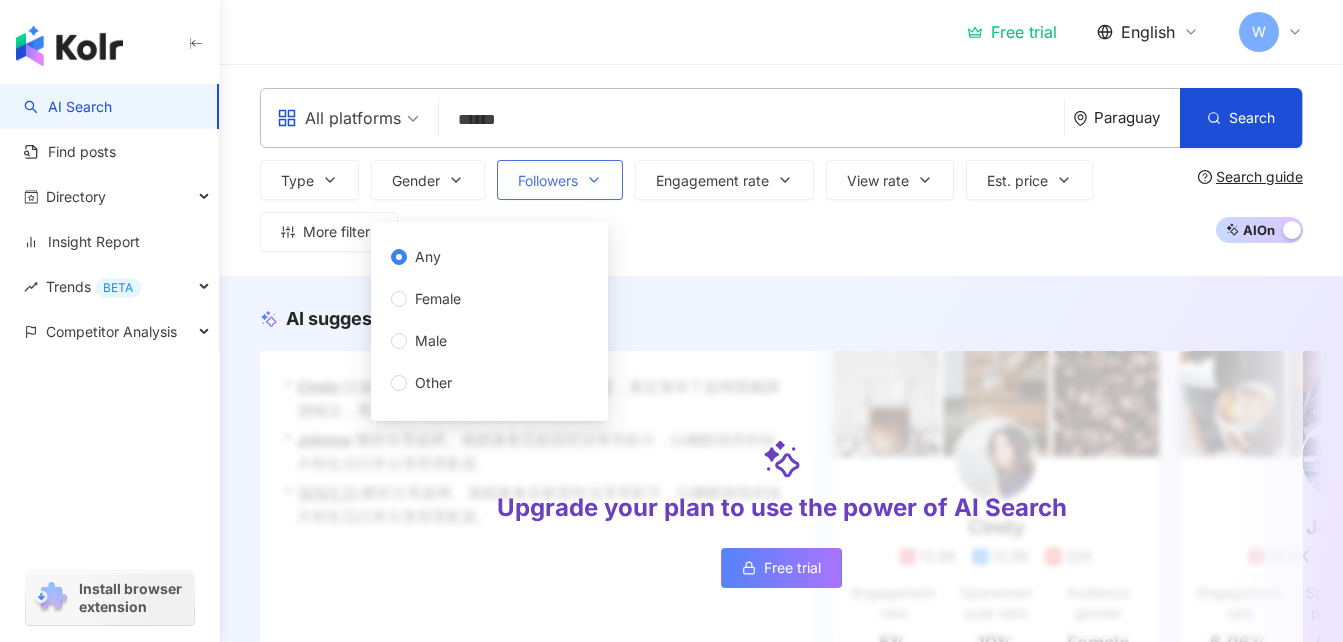 click on "Followers" at bounding box center (560, 180) 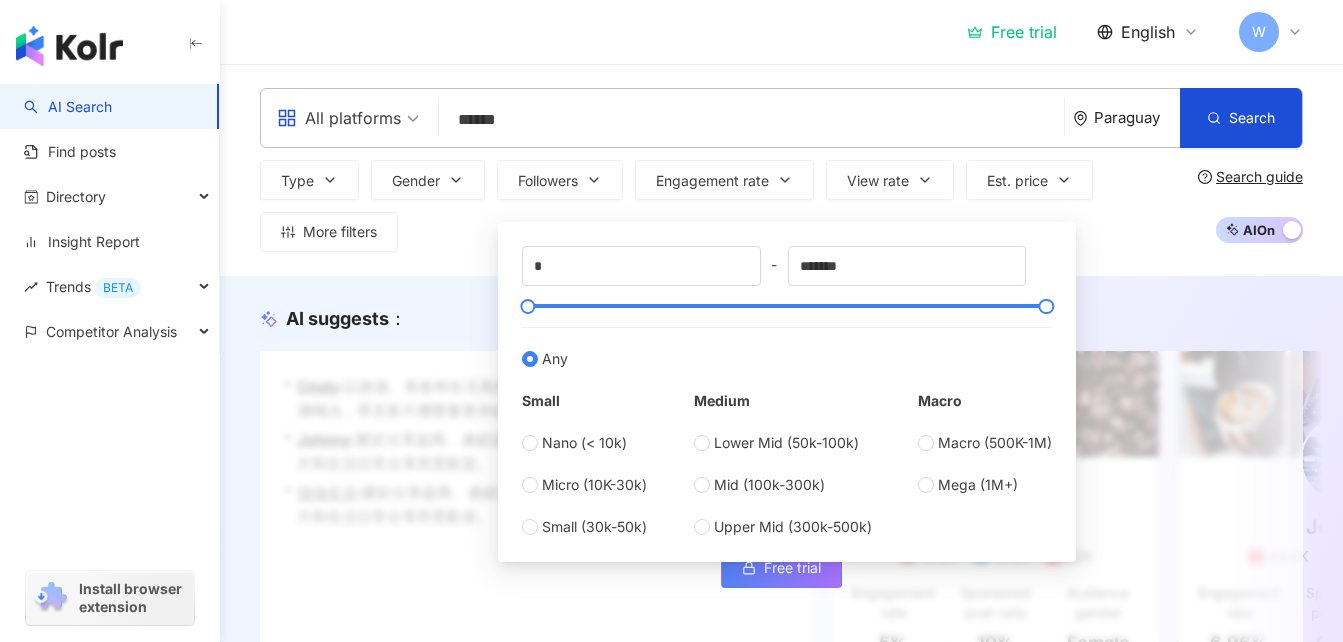 type on "*******" 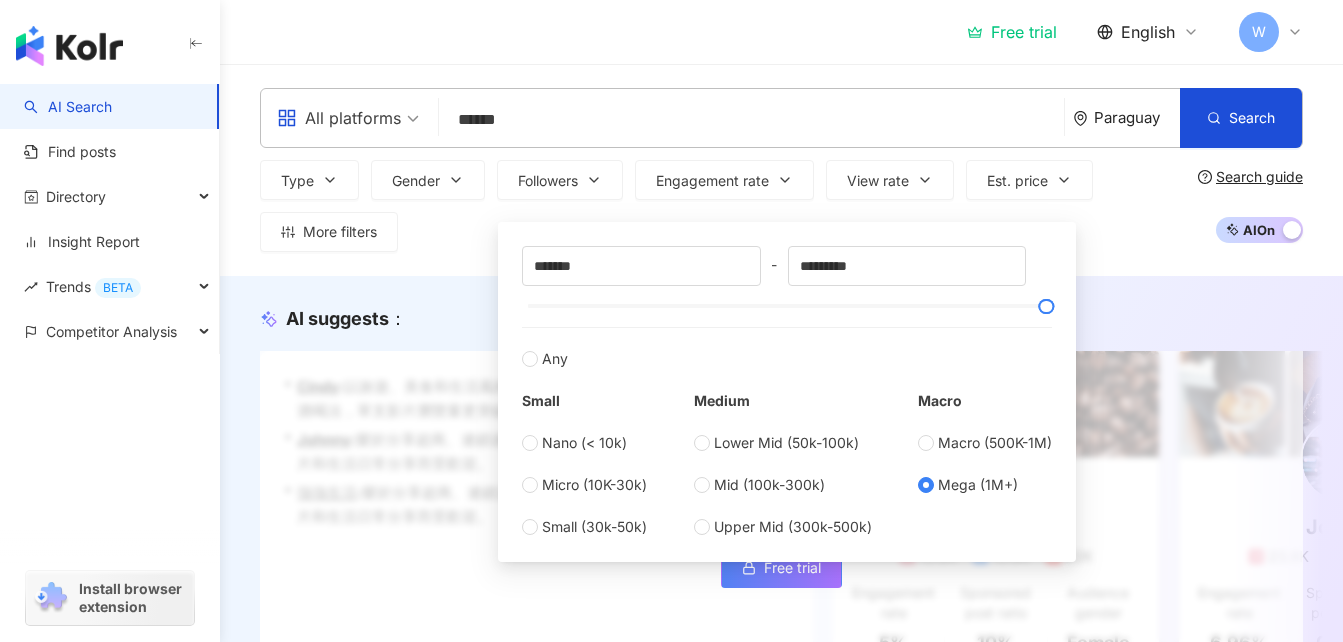 click on "*******  -  ********* Any Small Nano (< 10k) Micro (10K-30k) Small (30k-50k) Medium Lower Mid (50k-100k) Mid (100k-300k) Upper Mid (300k-500k) Macro Macro (500K-1M) Mega (1M+)" at bounding box center [787, 387] 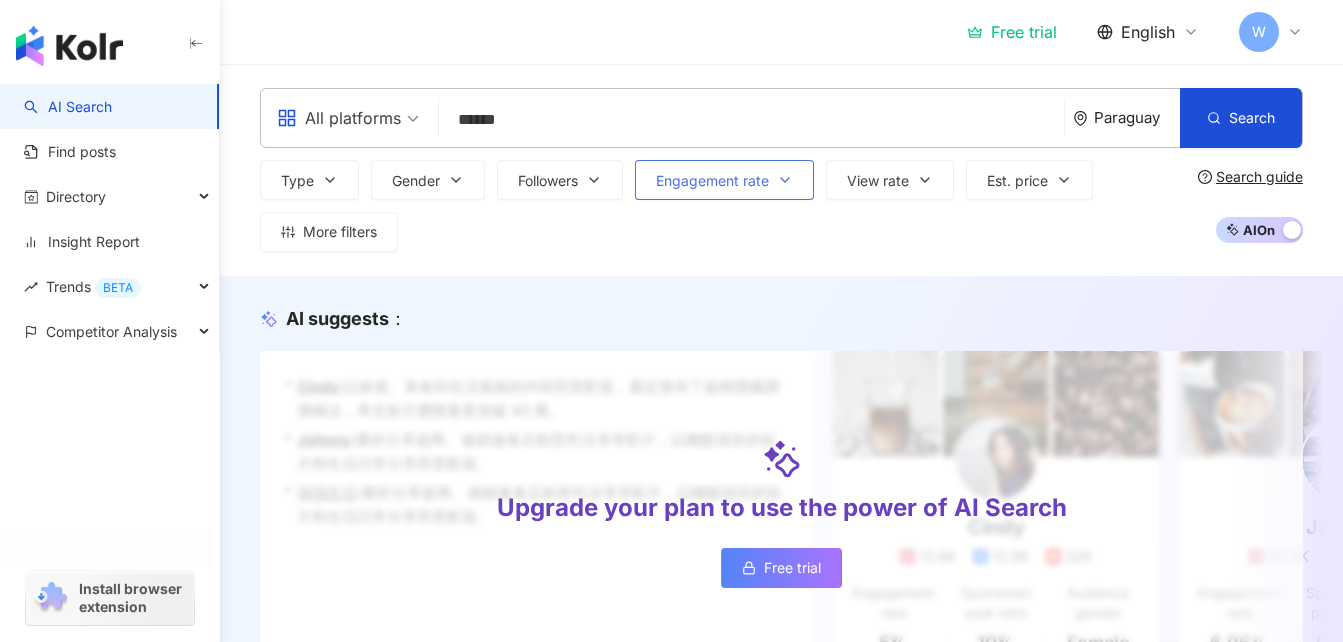 click on "Engagement rate" at bounding box center [724, 180] 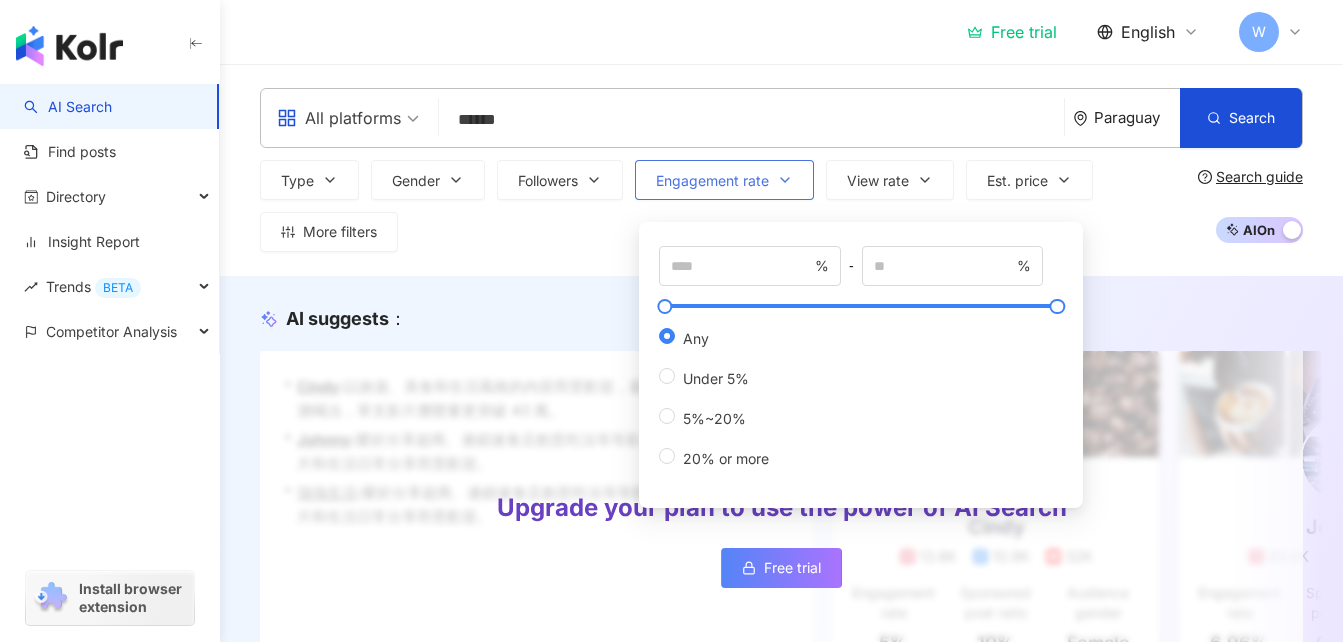 click on "Engagement rate" at bounding box center (724, 180) 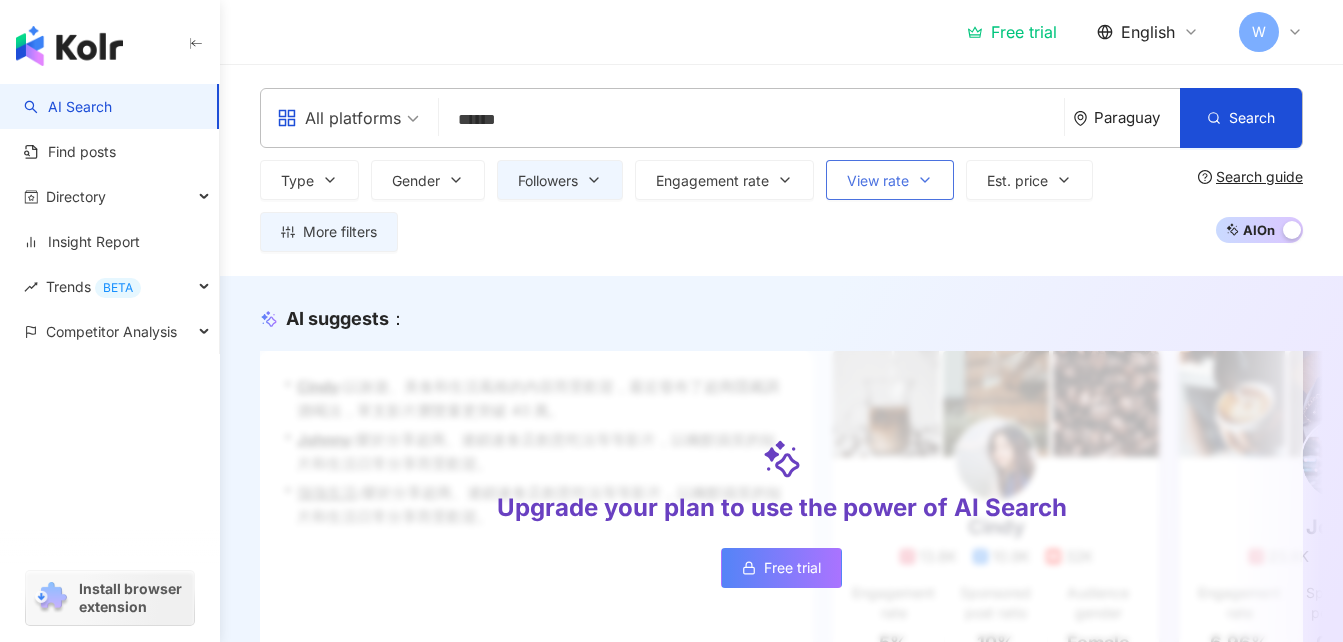 click 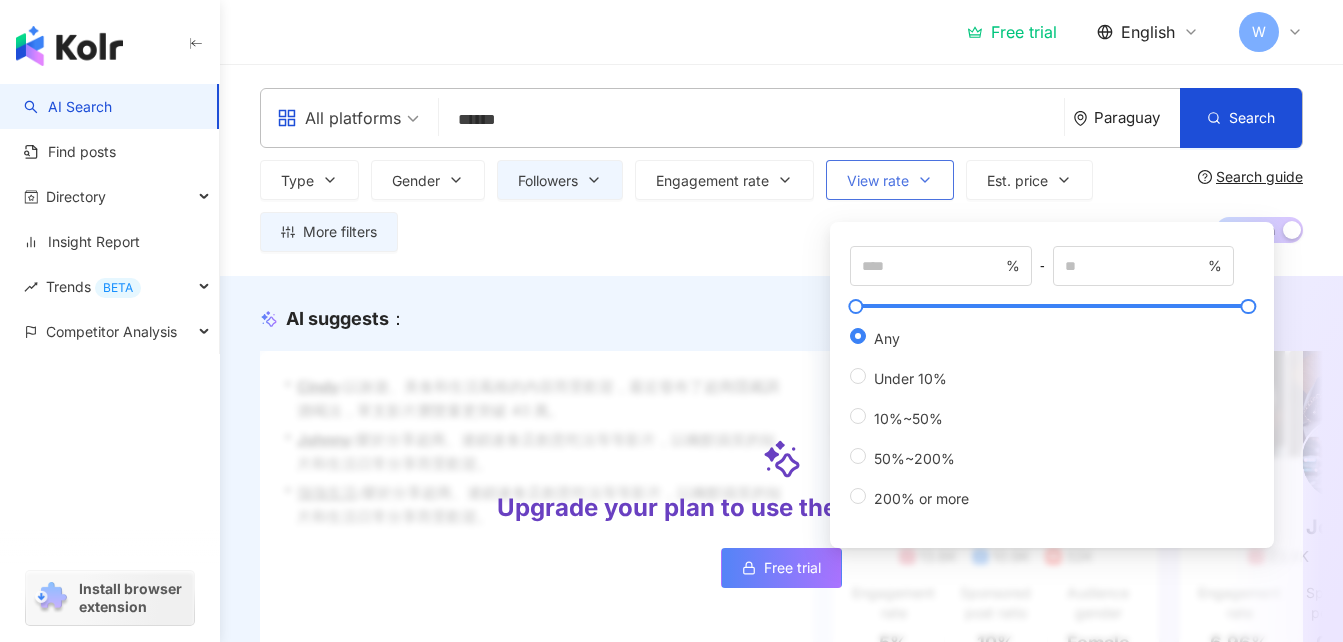 click 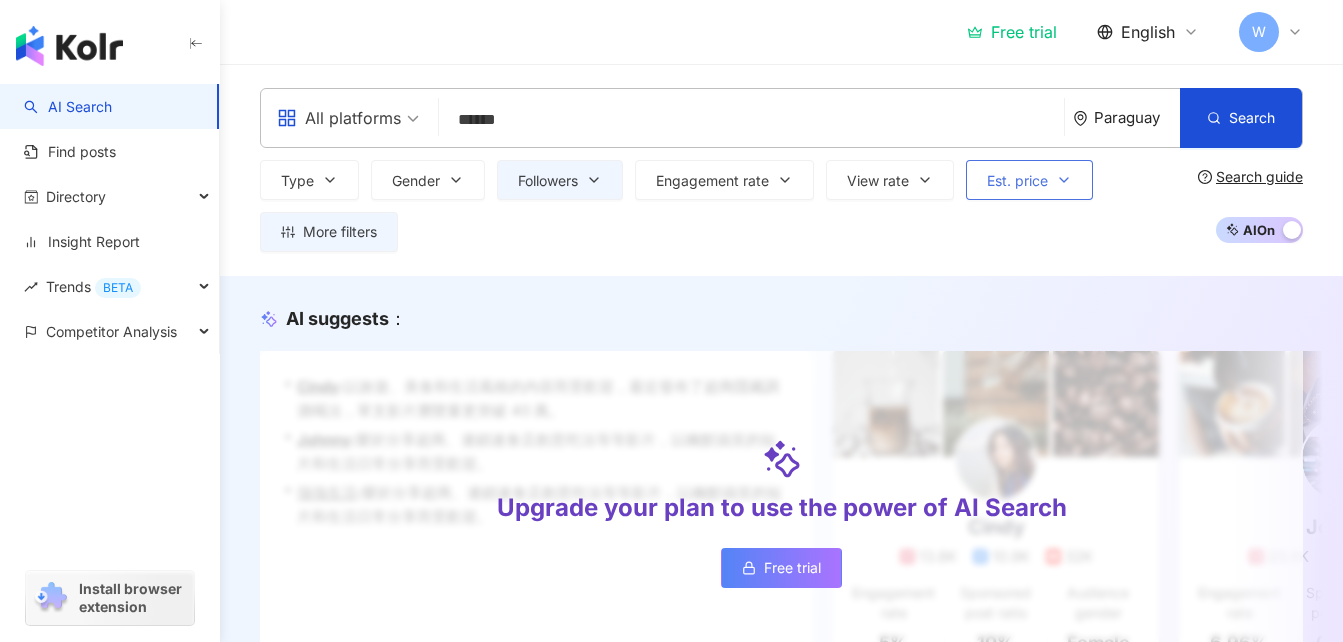click on "Est. price" at bounding box center (1029, 180) 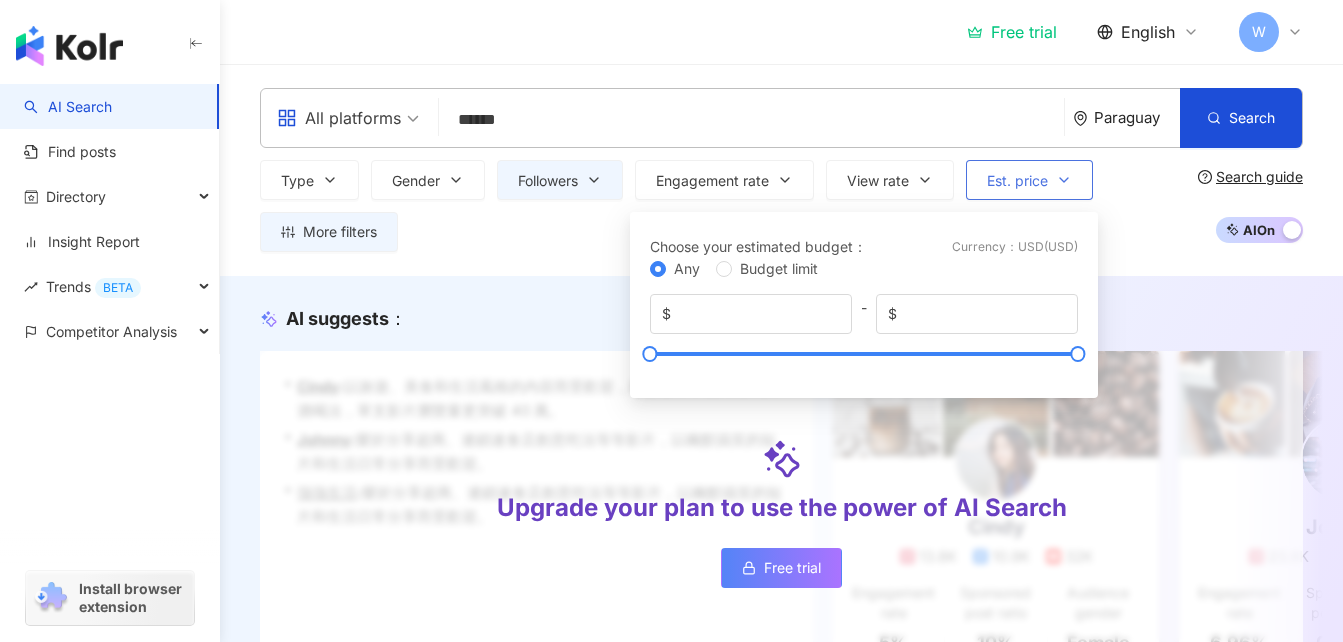 click on "Est. price" at bounding box center [1029, 180] 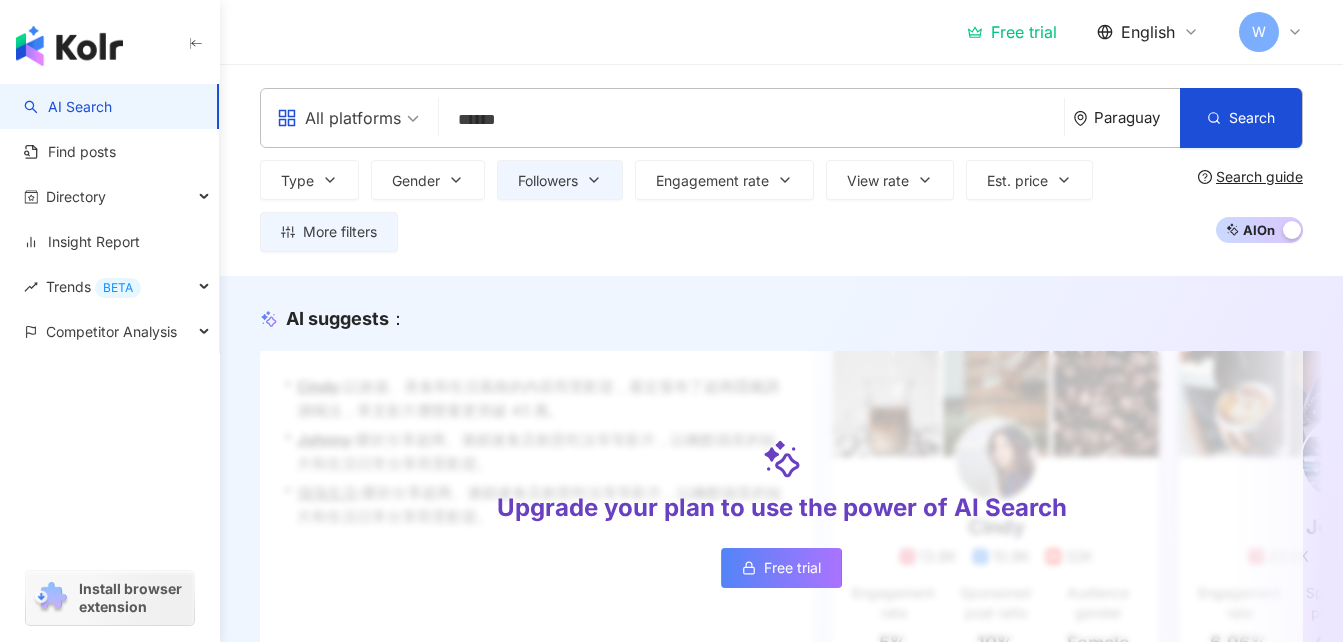 click on "******" at bounding box center [751, 120] 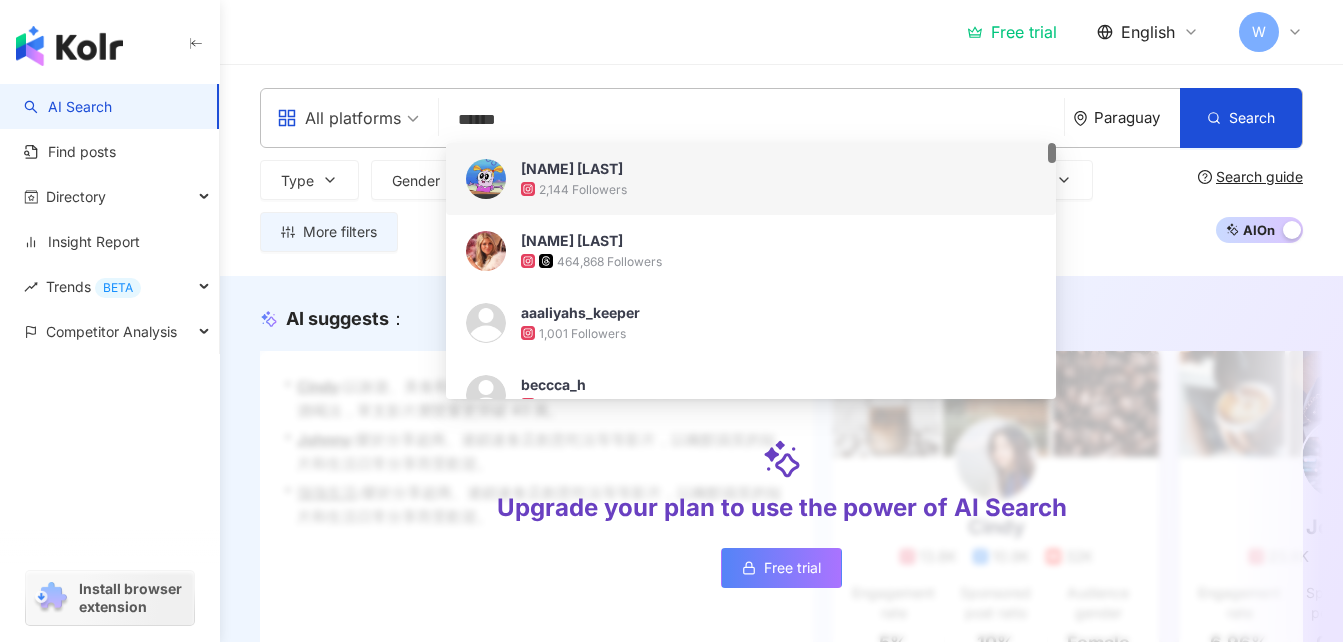 type on "******" 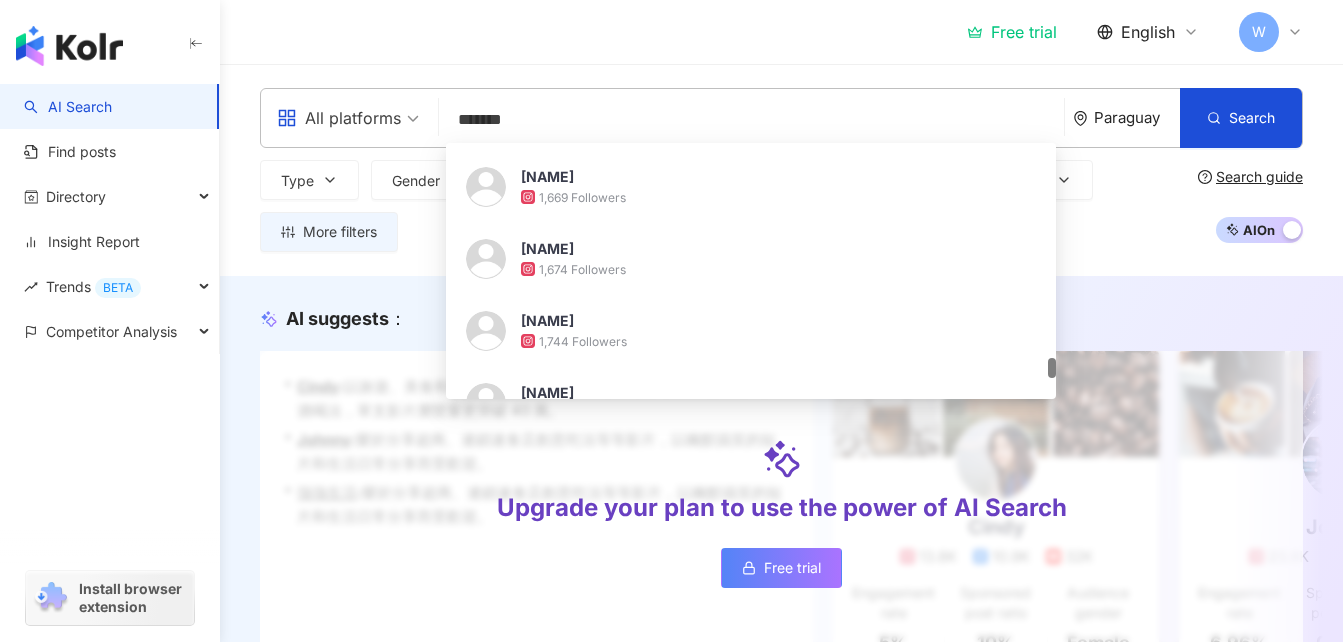 scroll, scrollTop: 4201, scrollLeft: 0, axis: vertical 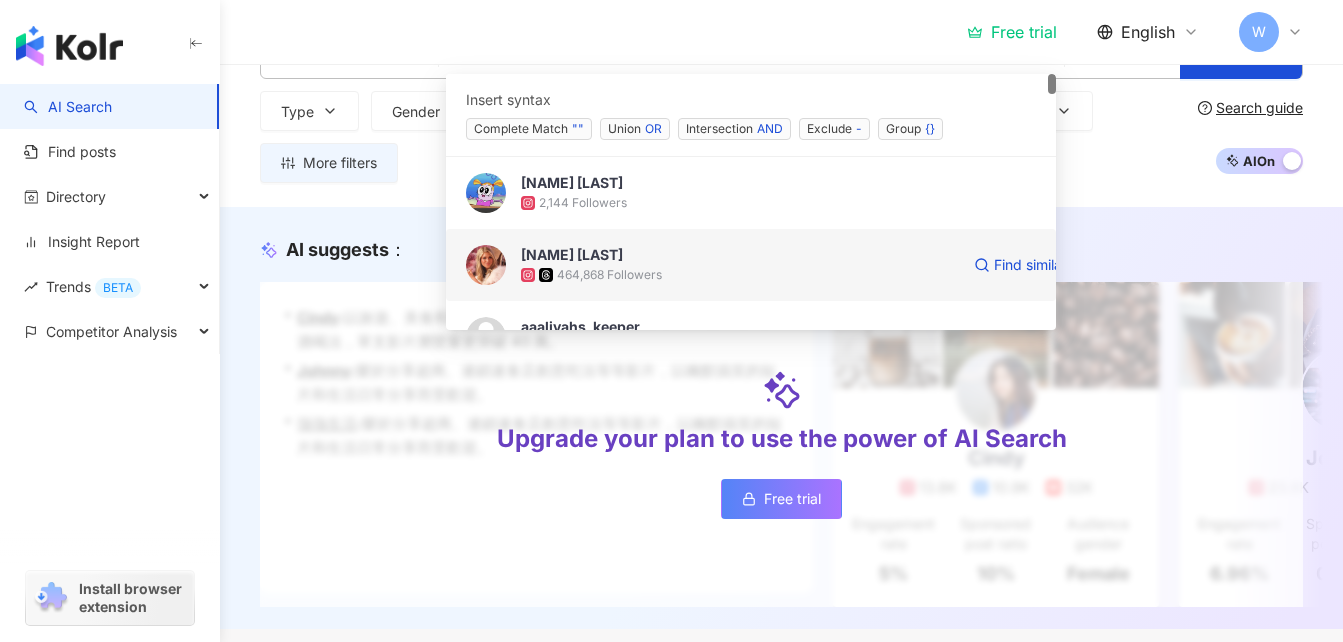 click on "[NAME] [LAST] 464,868   Followers Find similar" at bounding box center [751, 265] 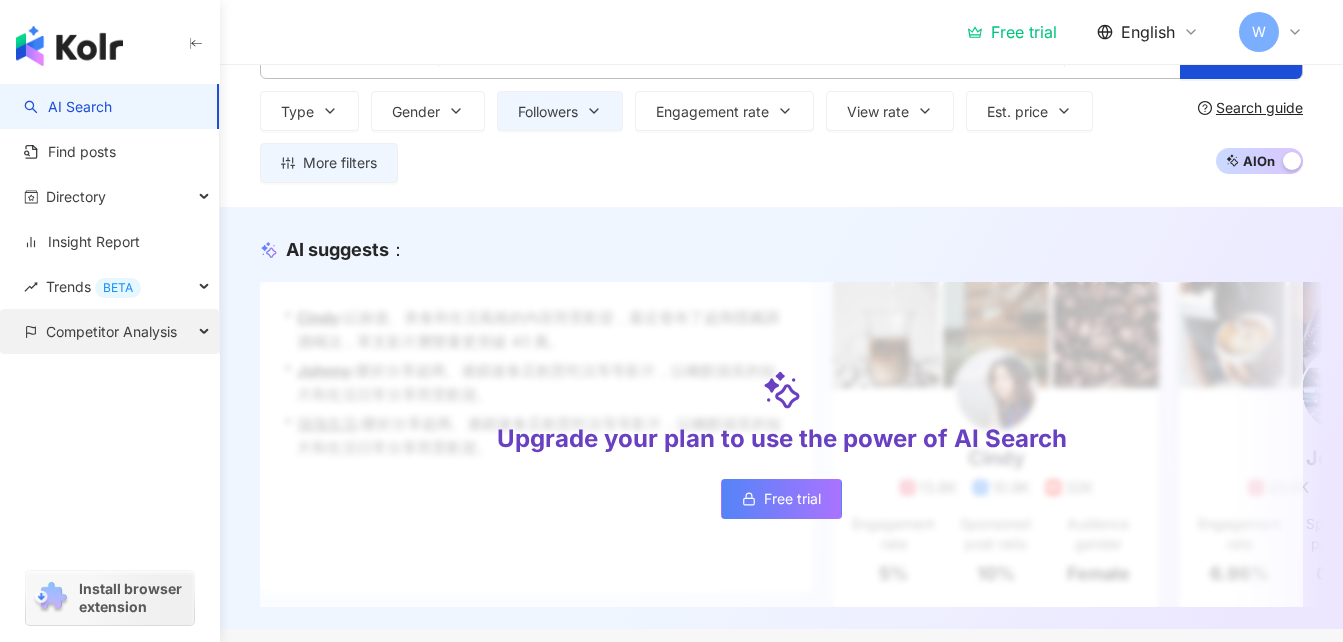 click on "Competitor Analysis" at bounding box center (111, 331) 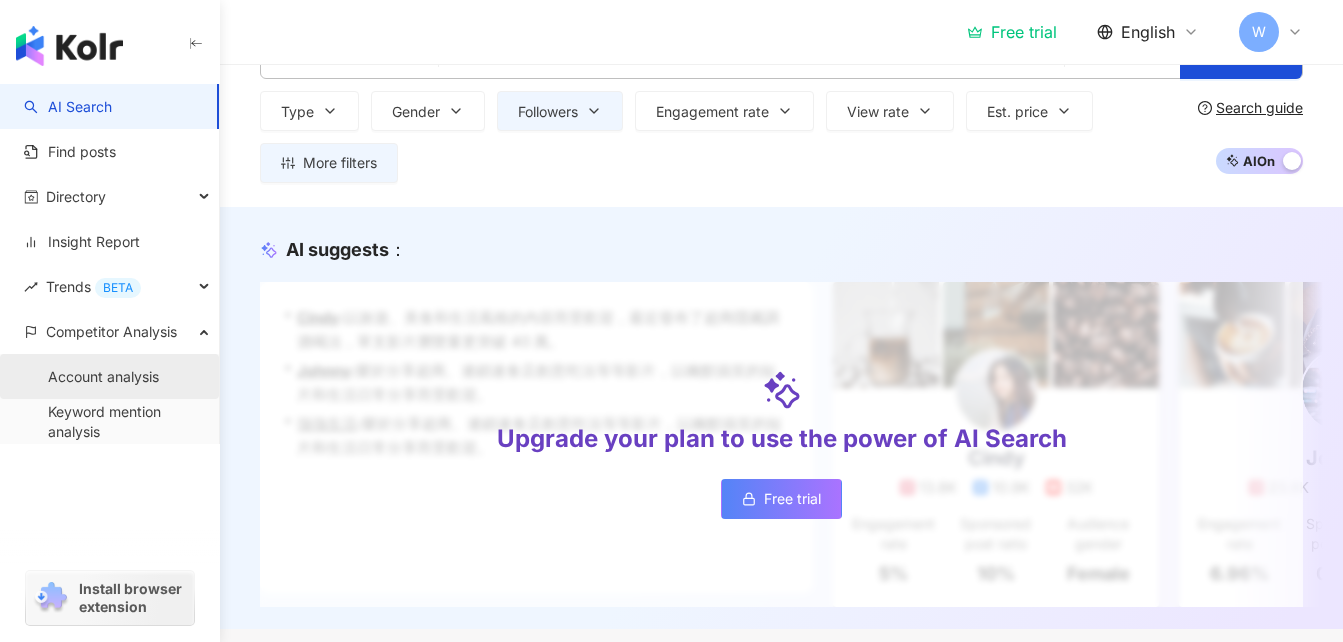 click on "Account analysis" at bounding box center (103, 377) 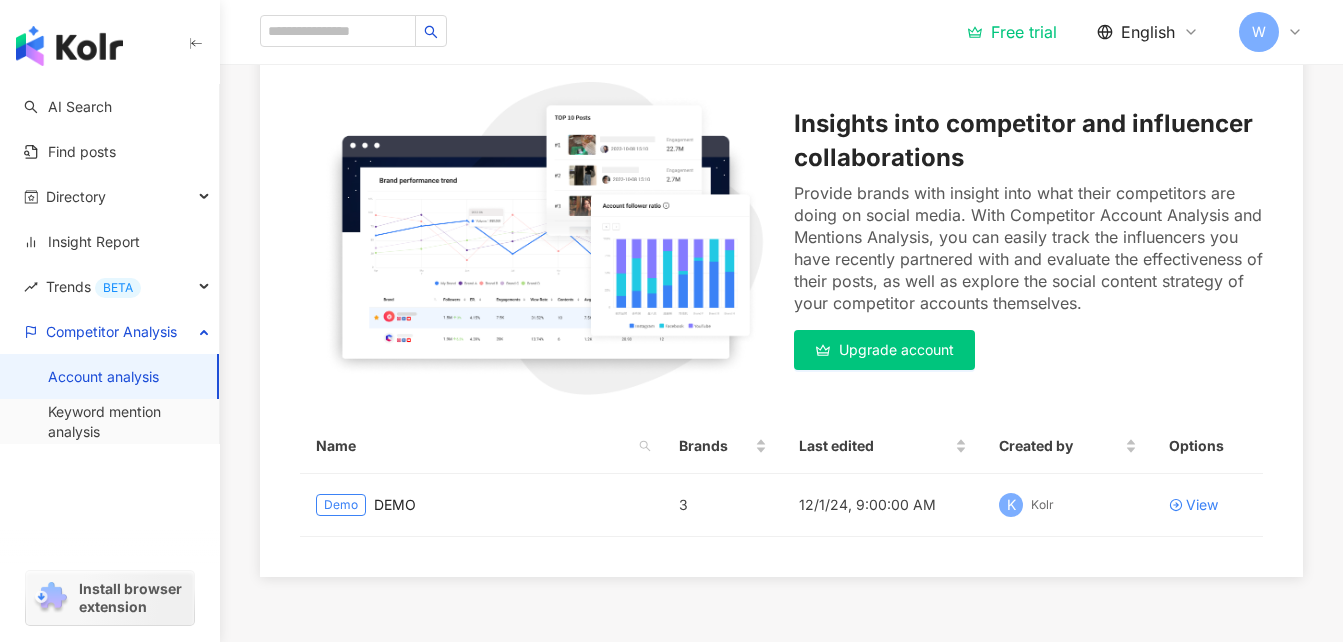 scroll, scrollTop: 118, scrollLeft: 0, axis: vertical 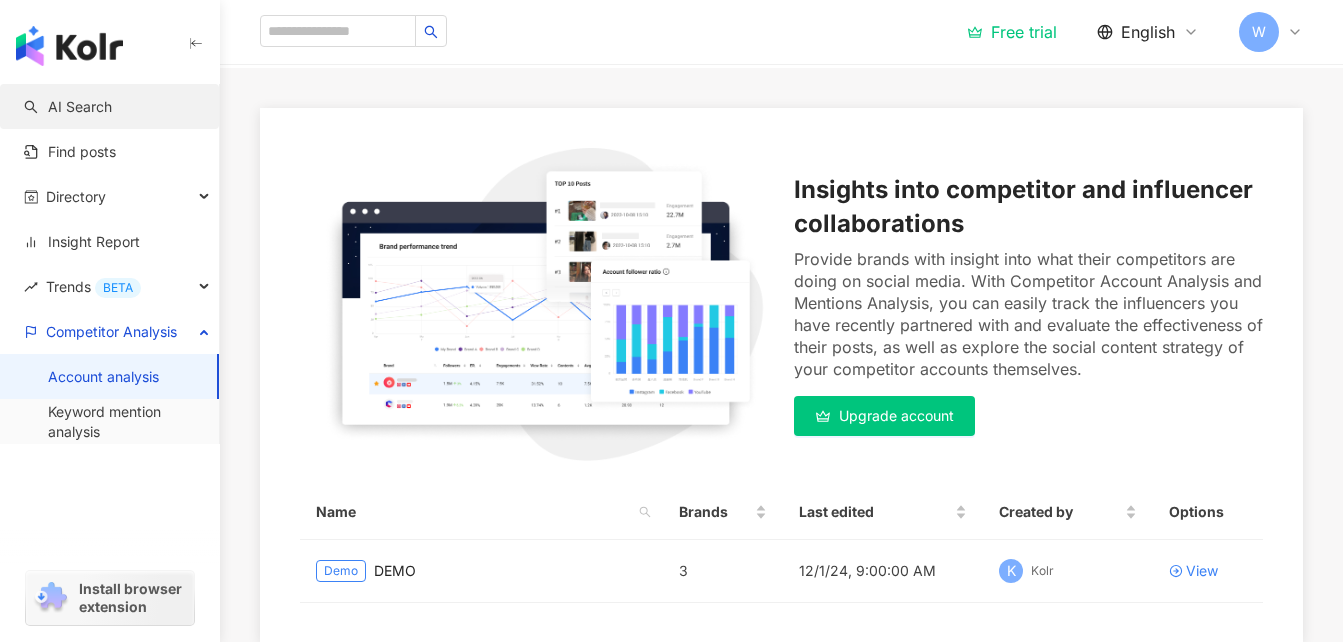 click on "AI Search" at bounding box center [68, 107] 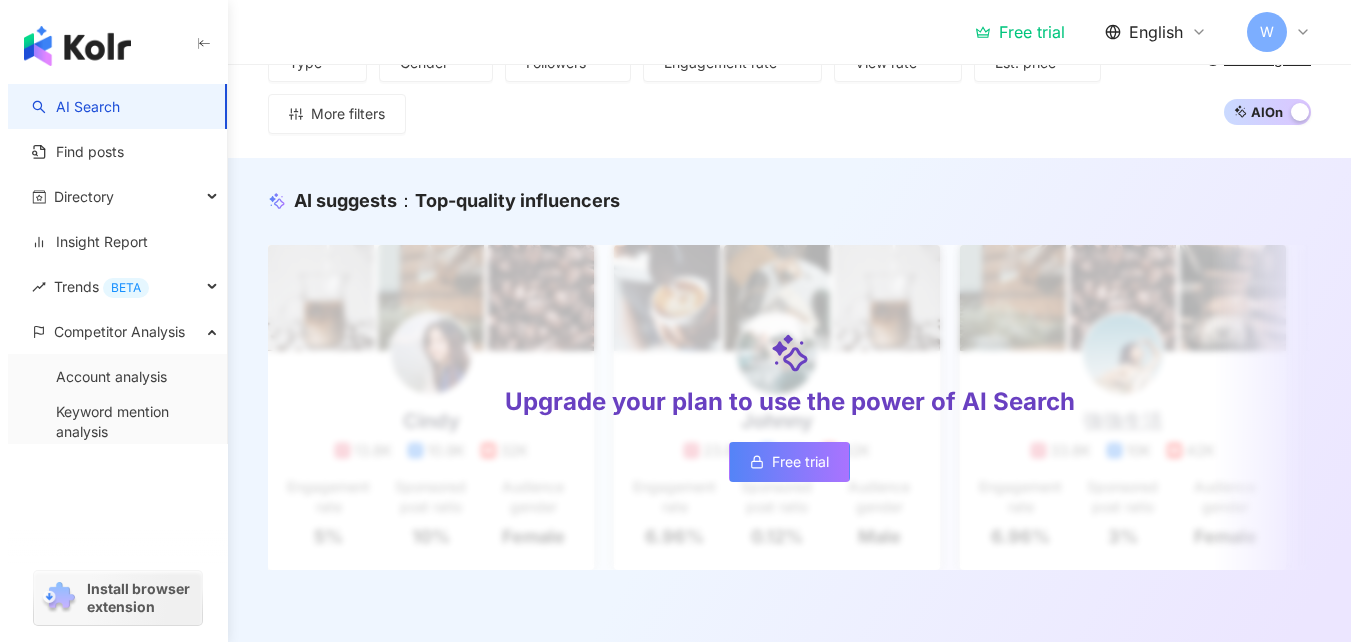 scroll, scrollTop: 0, scrollLeft: 0, axis: both 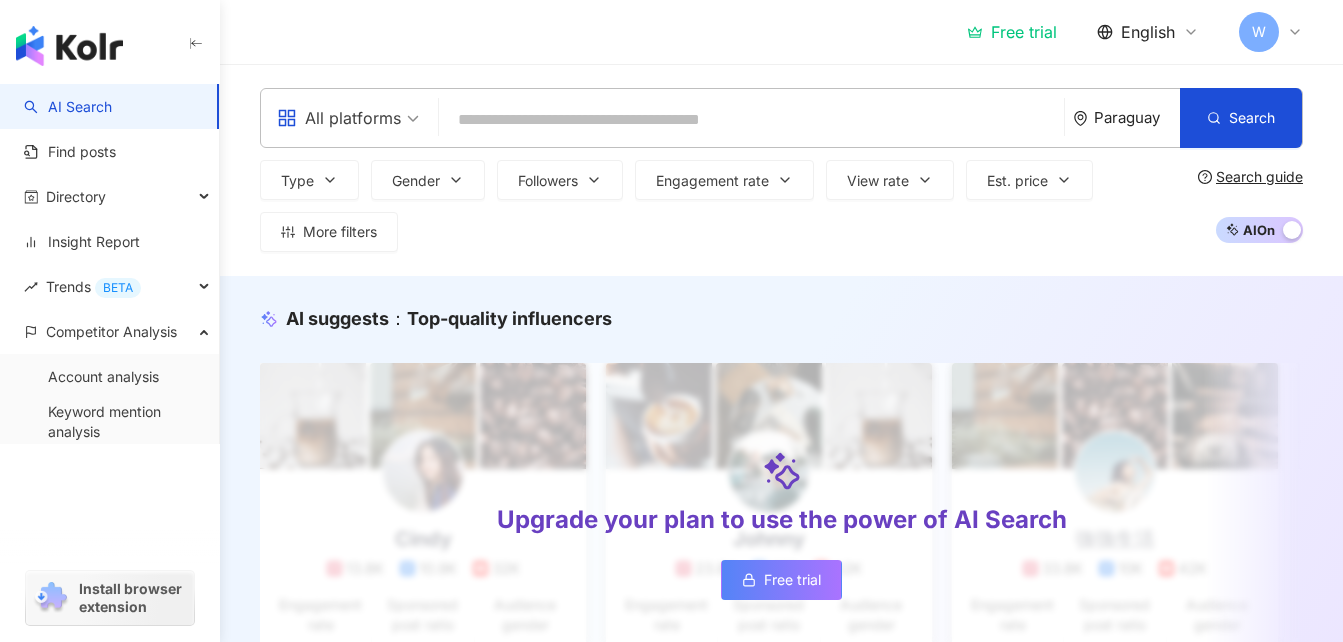click on "AI Search" at bounding box center [68, 107] 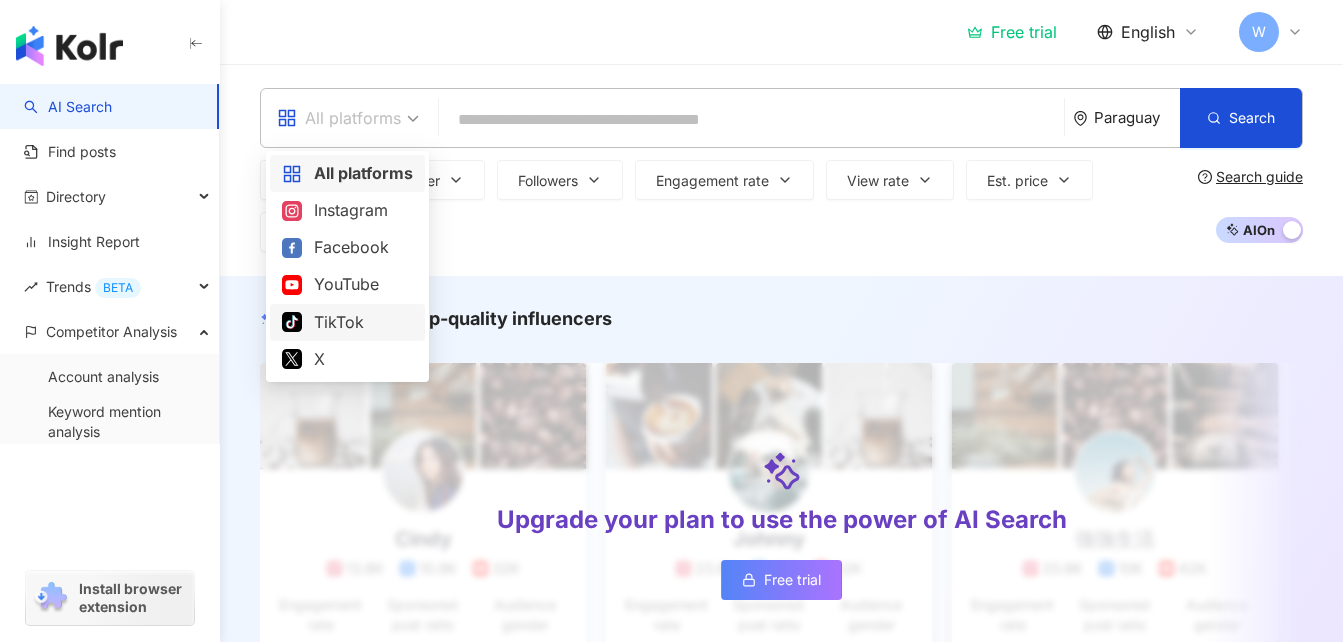 click on "TikTok" at bounding box center [347, 322] 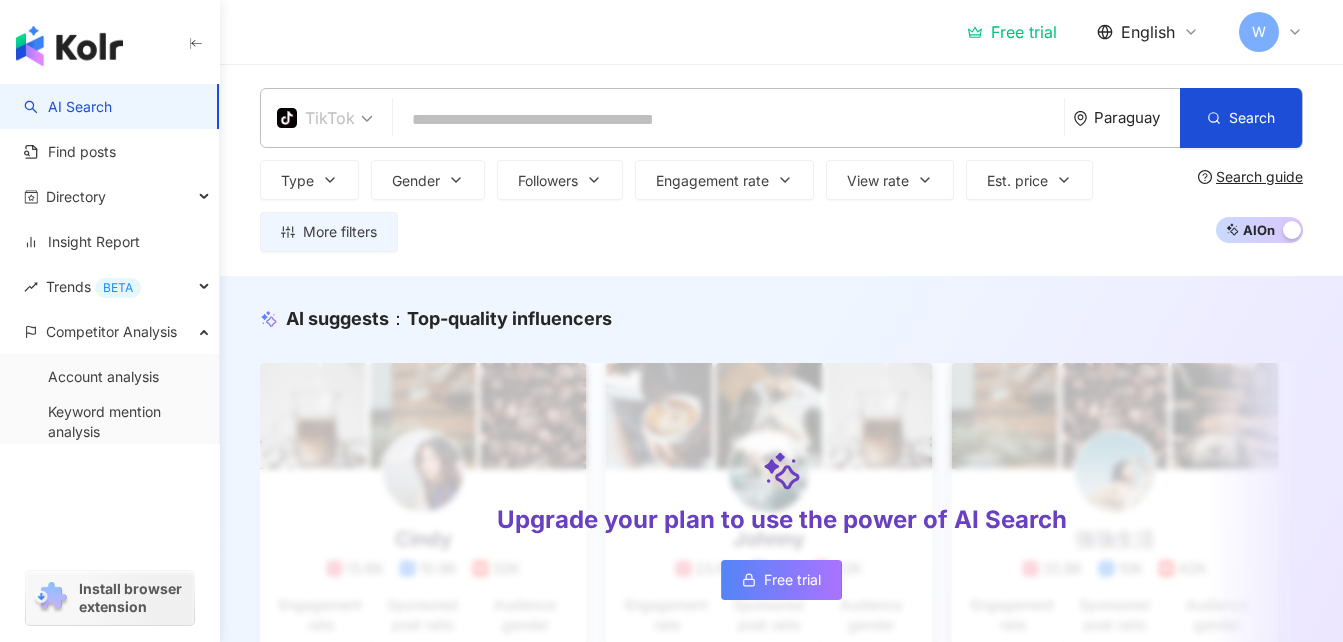 click on "TikTok" at bounding box center (316, 118) 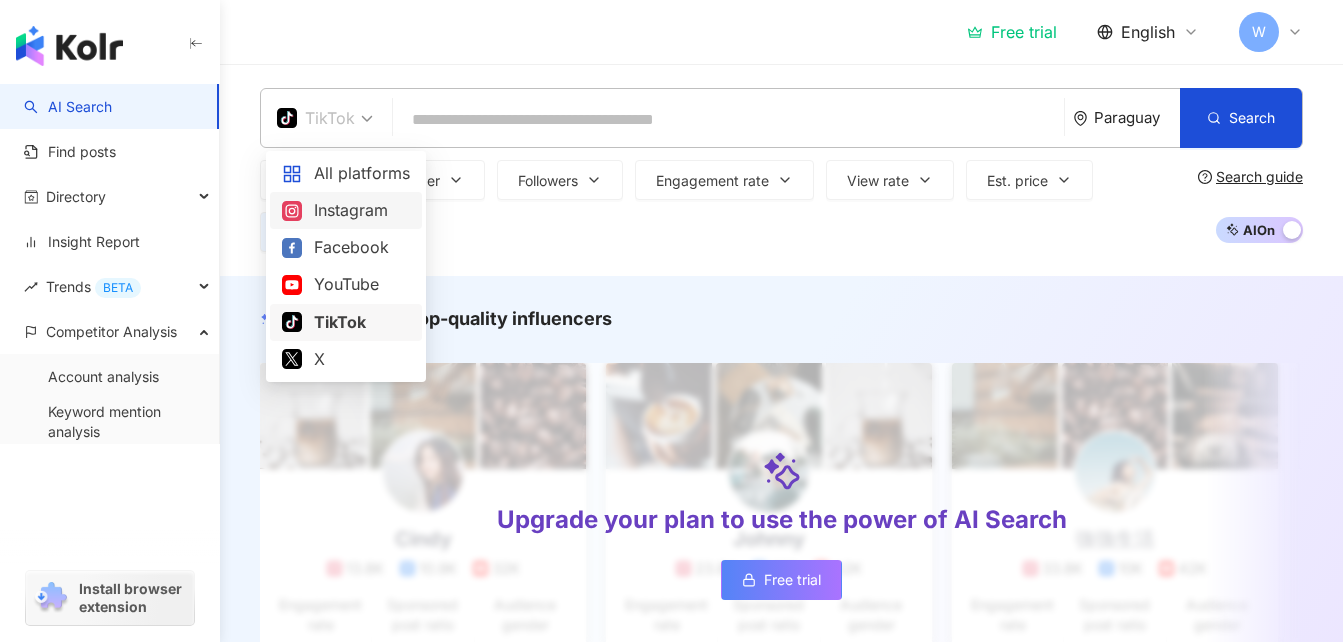 click on "Instagram" at bounding box center (346, 210) 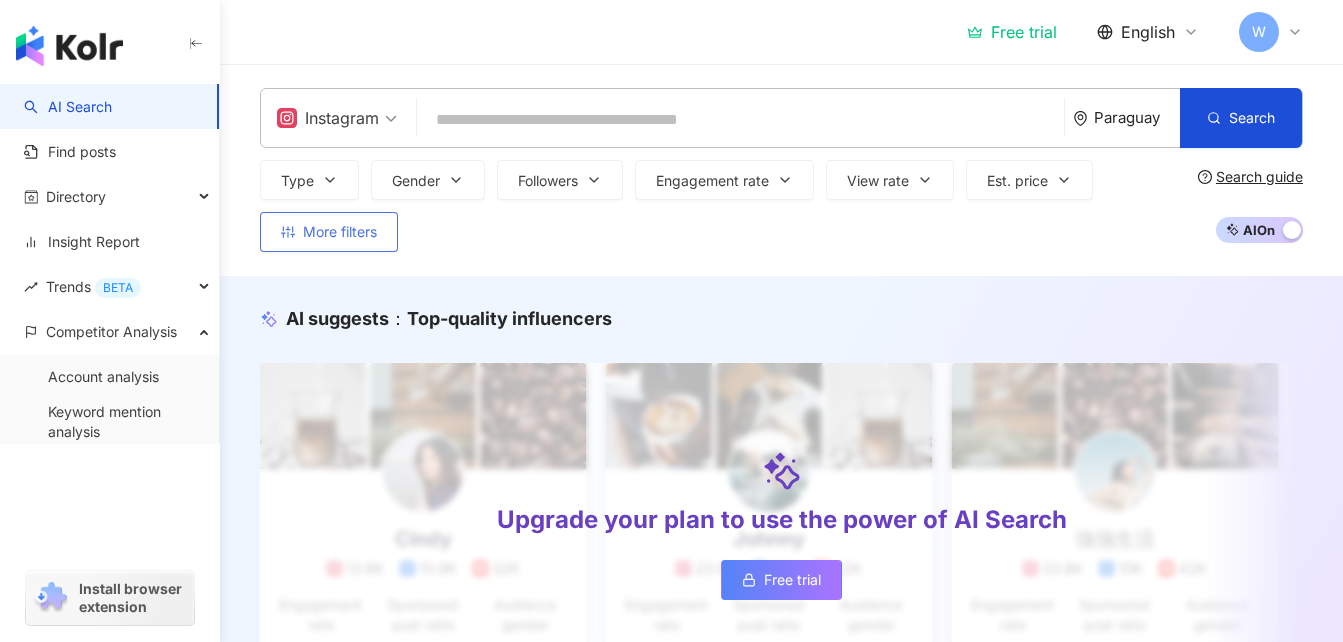 click on "More filters" at bounding box center (329, 232) 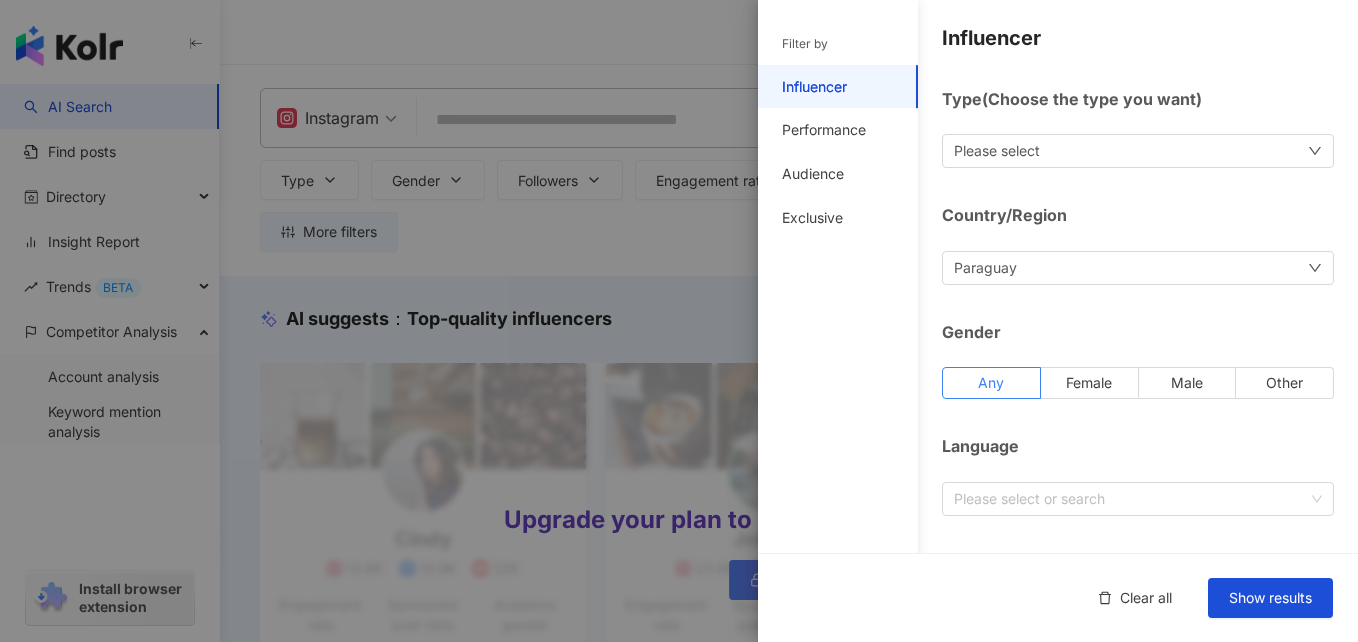 click on "Please select" at bounding box center [997, 151] 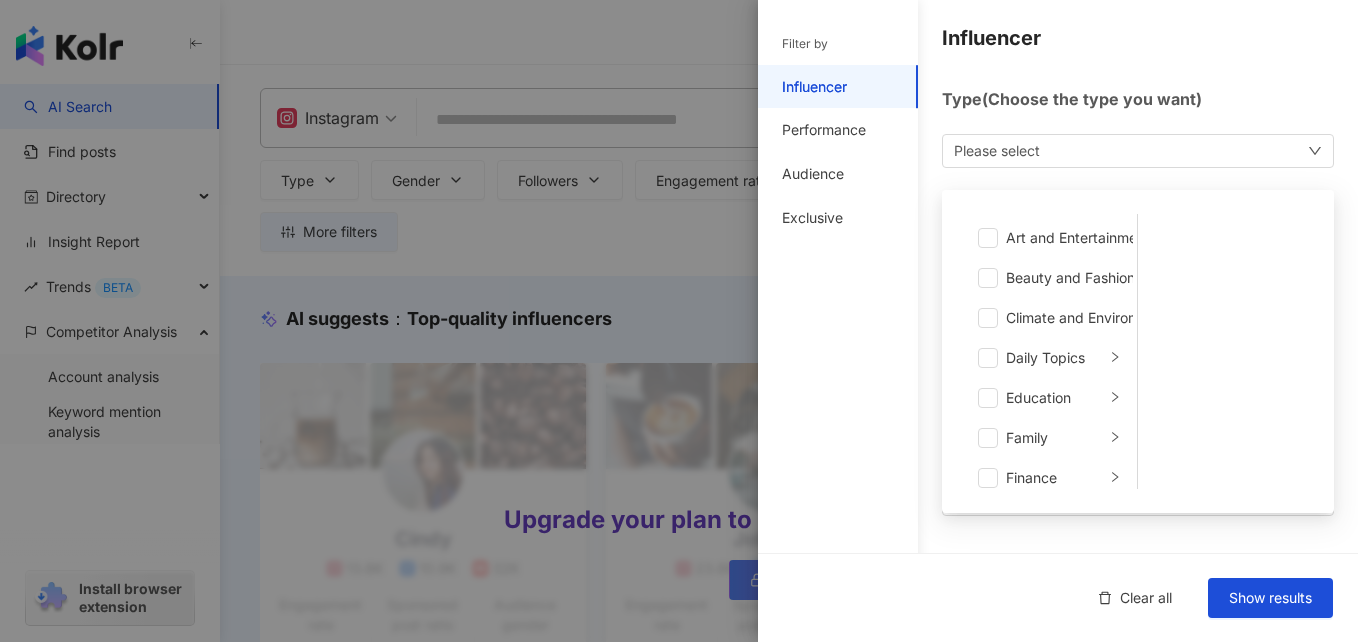click on "Please select" at bounding box center [997, 151] 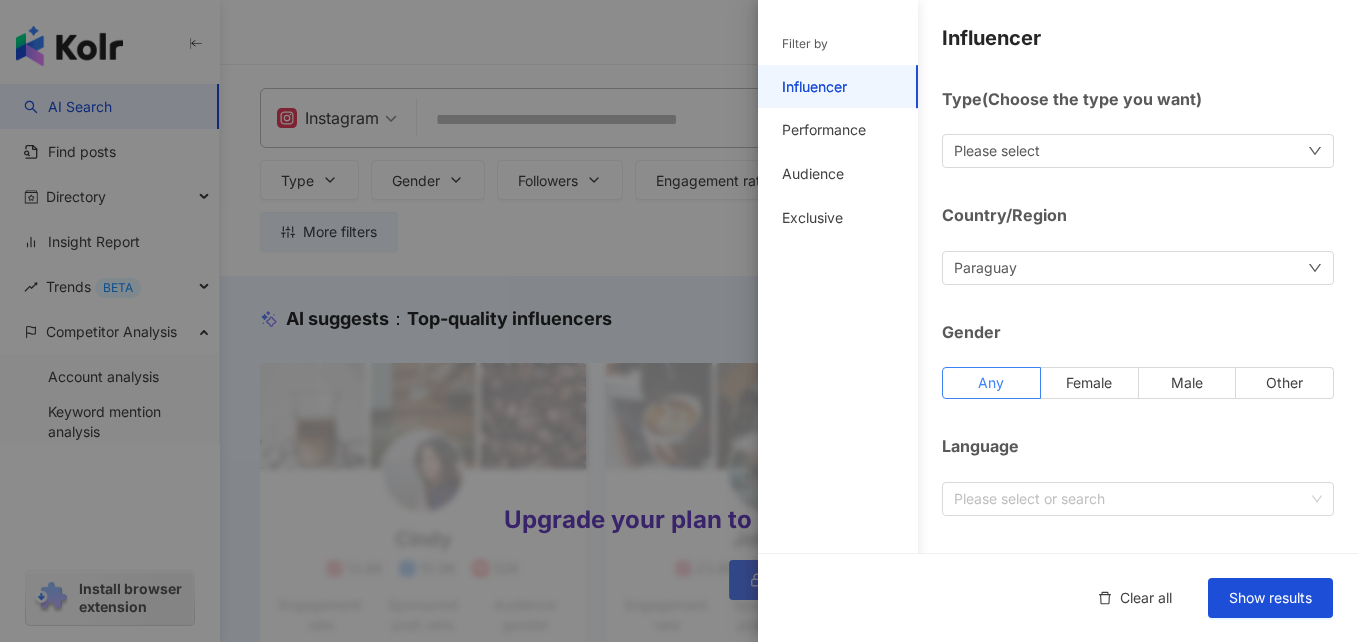 click on "Paraguay" at bounding box center (1138, 268) 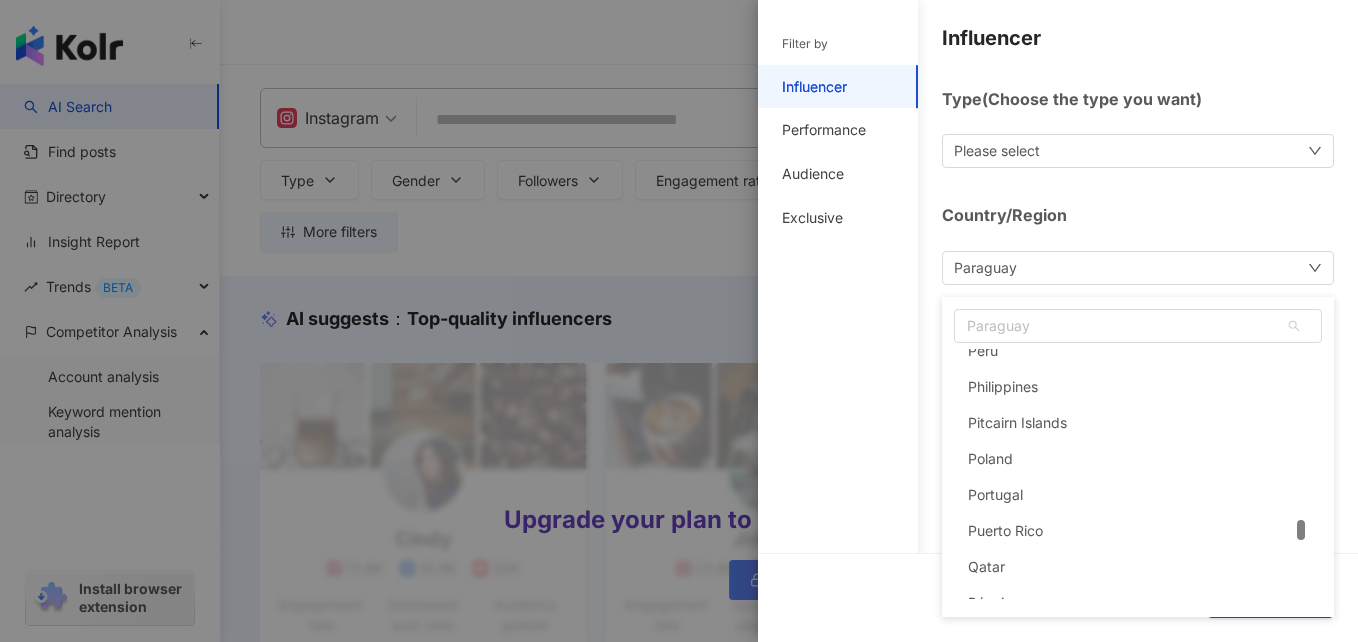 scroll, scrollTop: 7197, scrollLeft: 0, axis: vertical 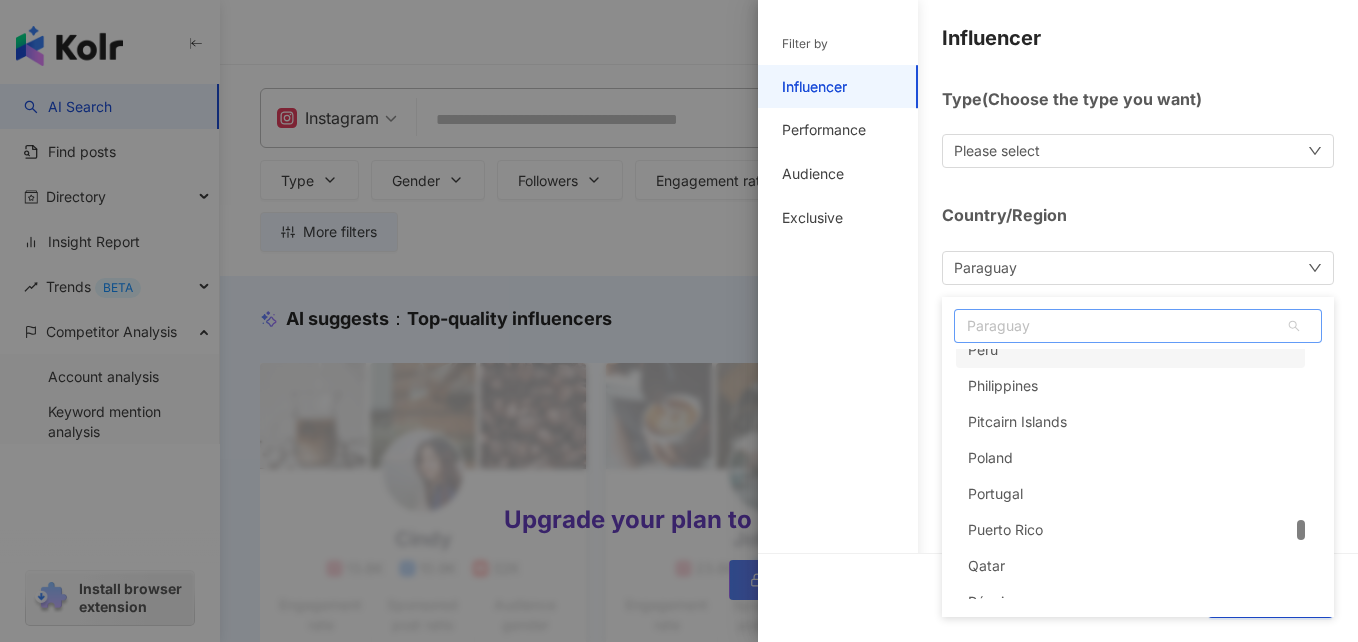 click on "Paraguay" at bounding box center [1138, 326] 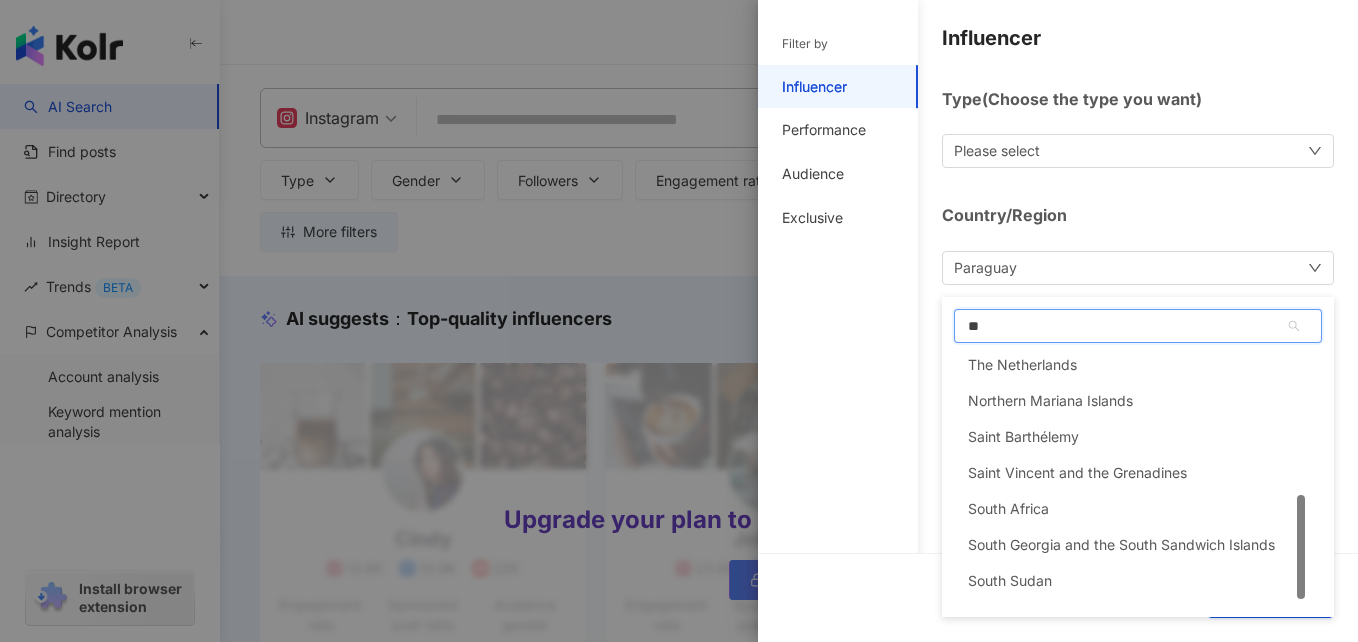 scroll, scrollTop: 346, scrollLeft: 0, axis: vertical 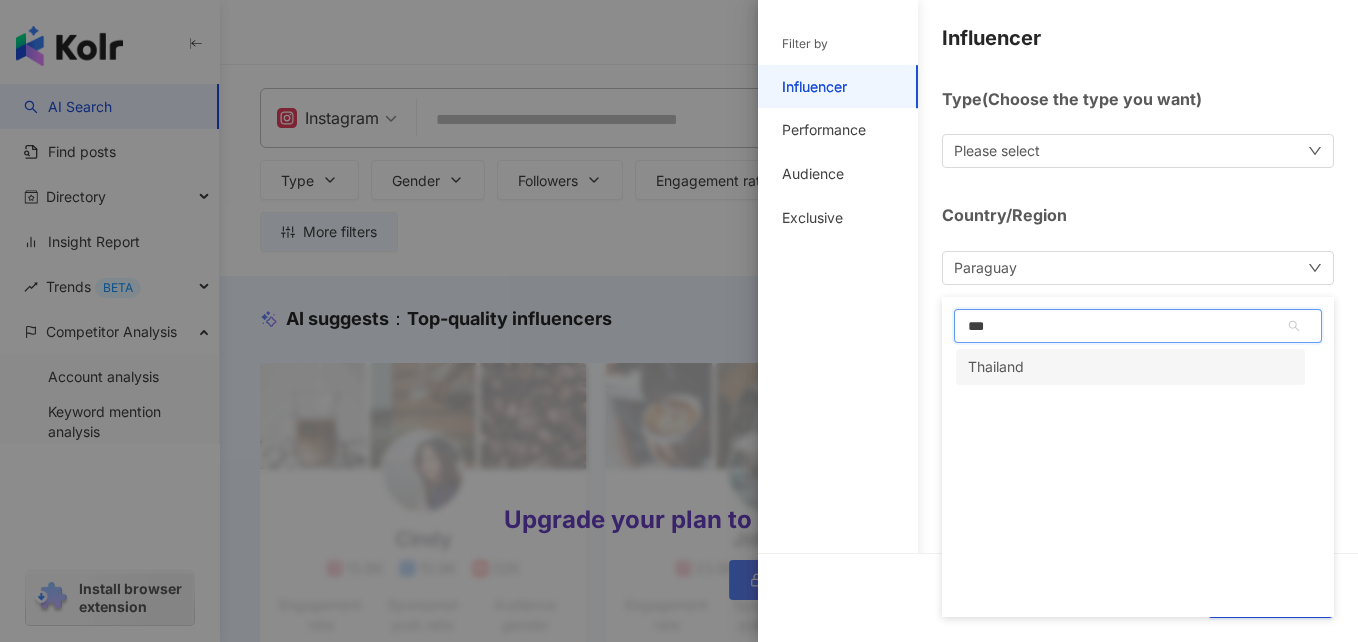 click on "Thailand" at bounding box center (1130, 367) 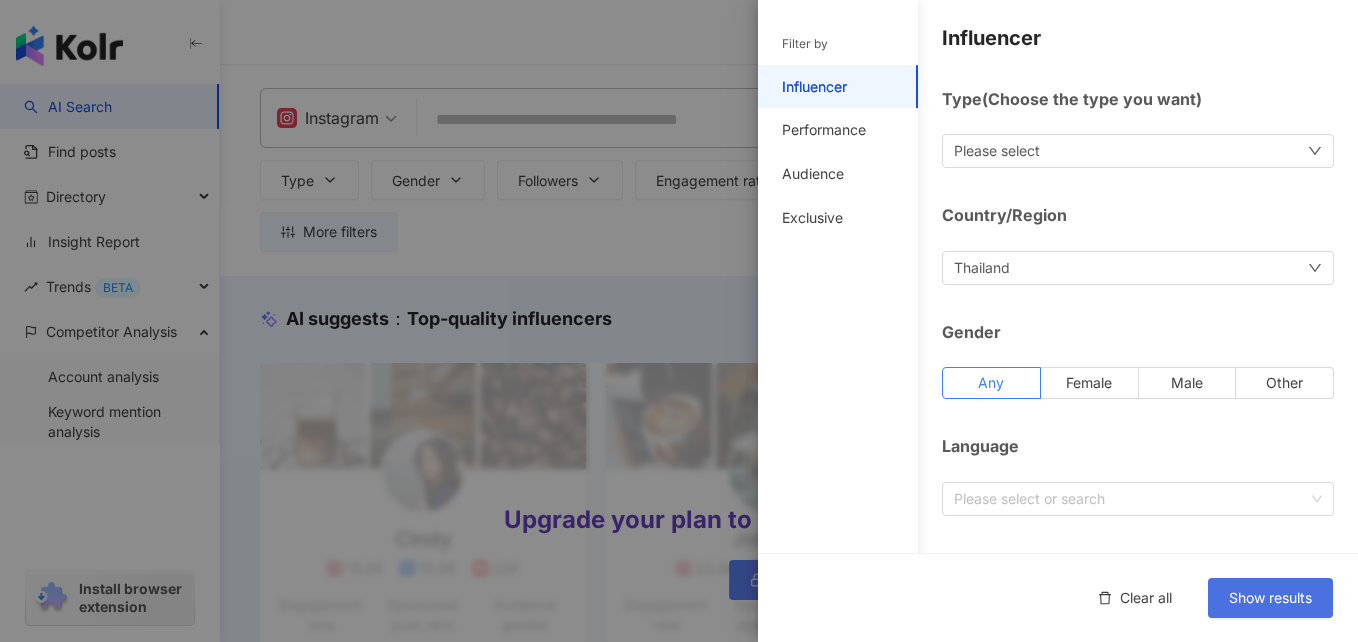 click on "Show results" at bounding box center (1270, 598) 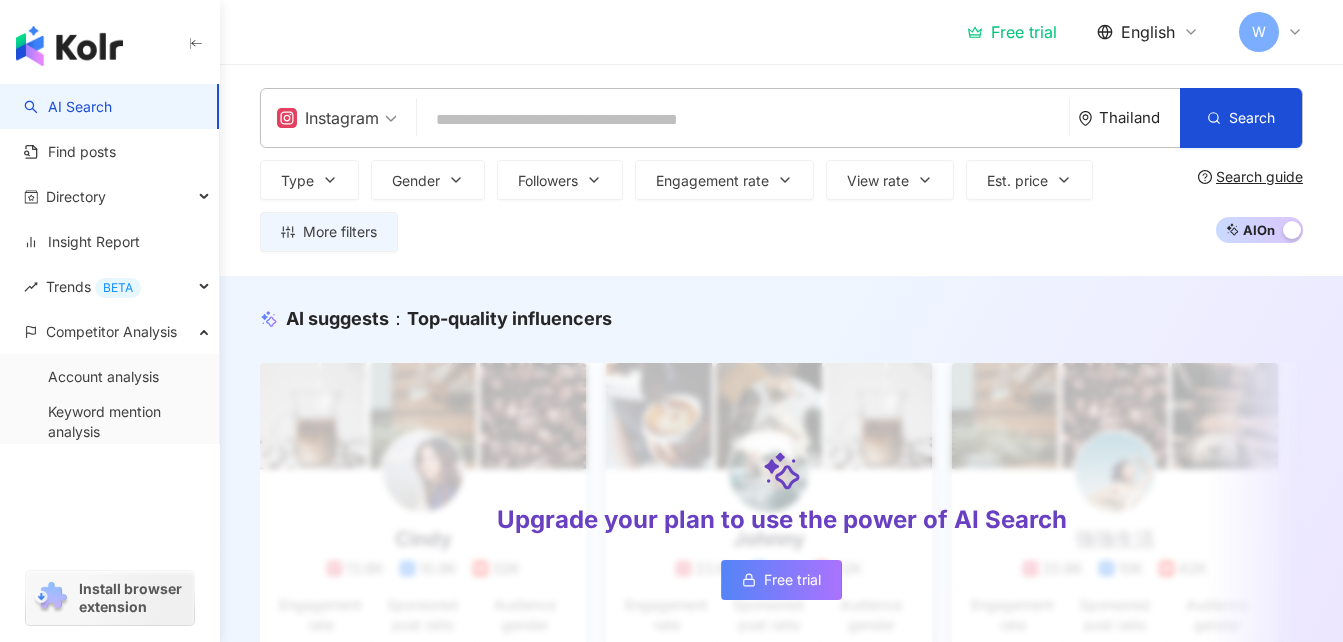 click at bounding box center [743, 120] 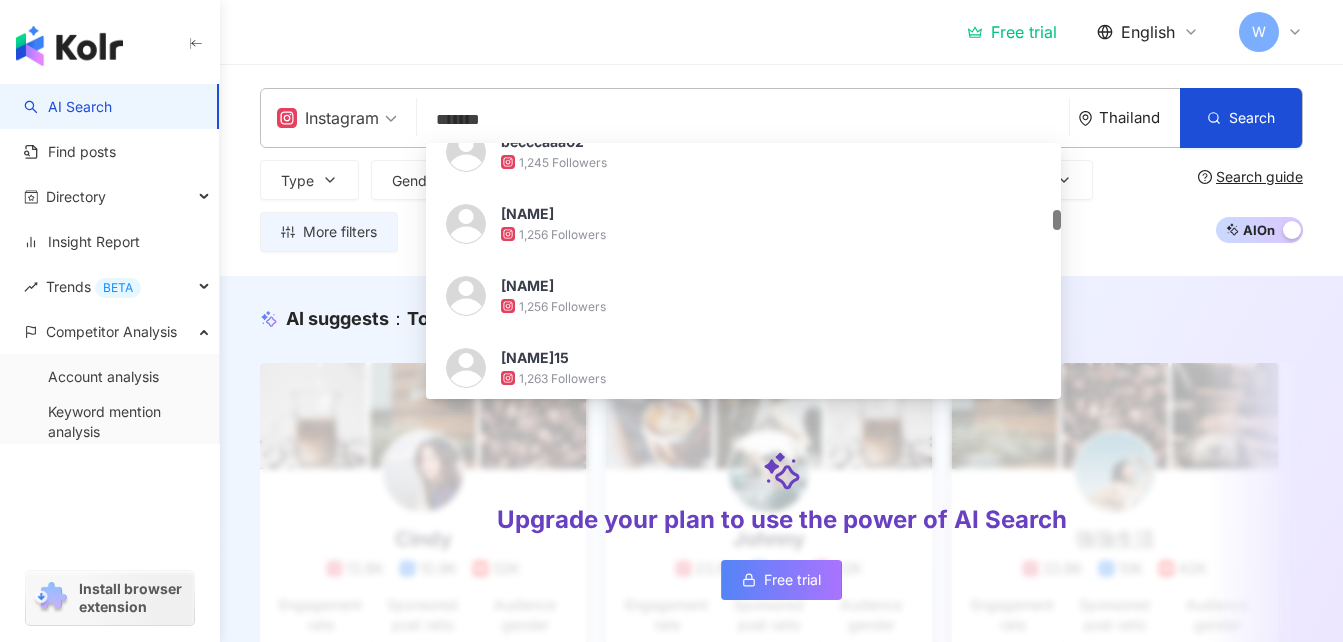 scroll, scrollTop: 1460, scrollLeft: 0, axis: vertical 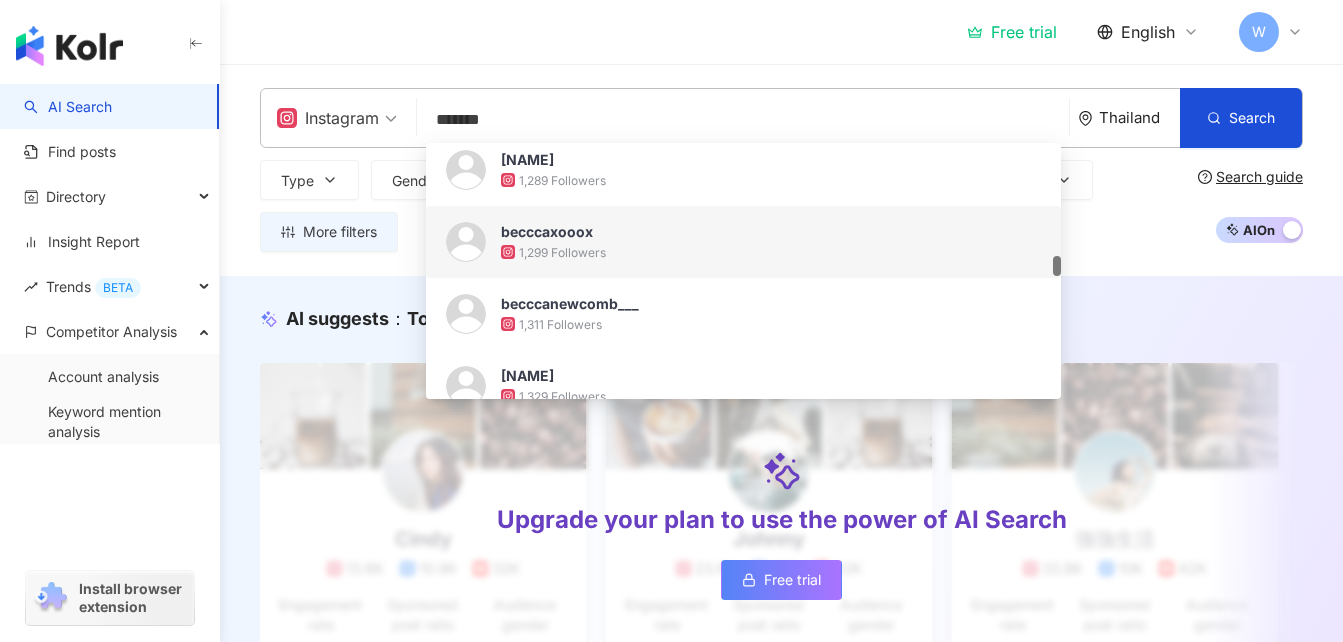 type on "******" 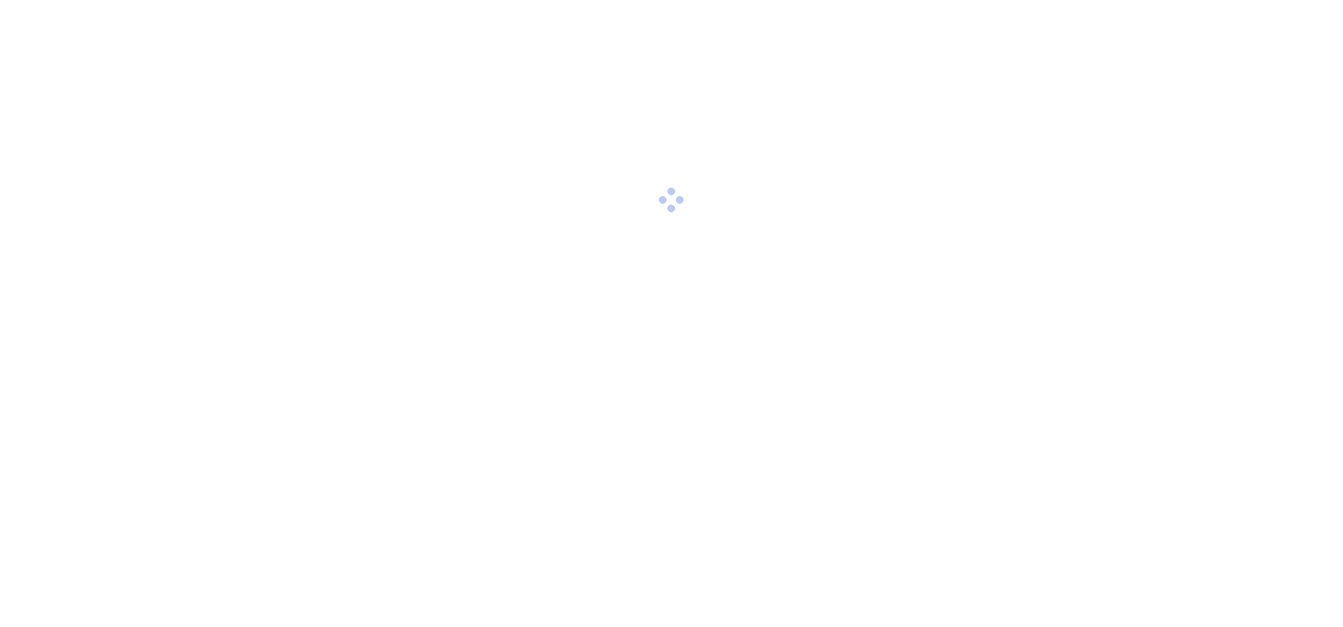 scroll, scrollTop: 0, scrollLeft: 0, axis: both 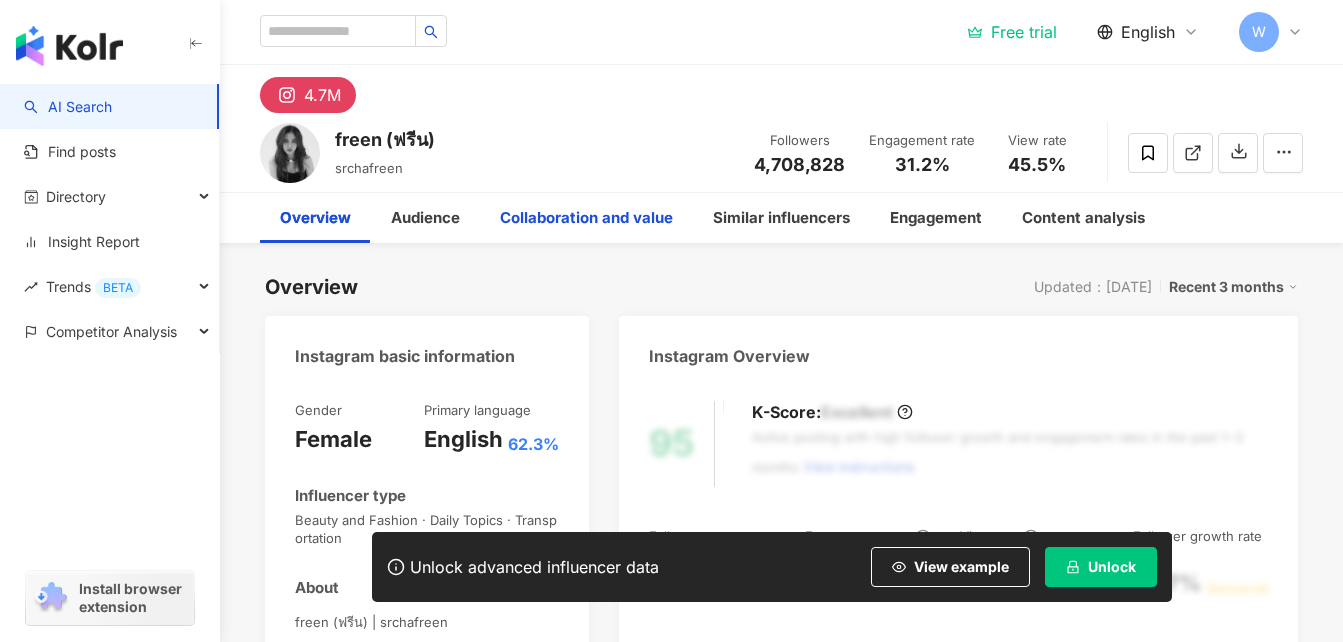 click on "Collaboration and value" at bounding box center (586, 218) 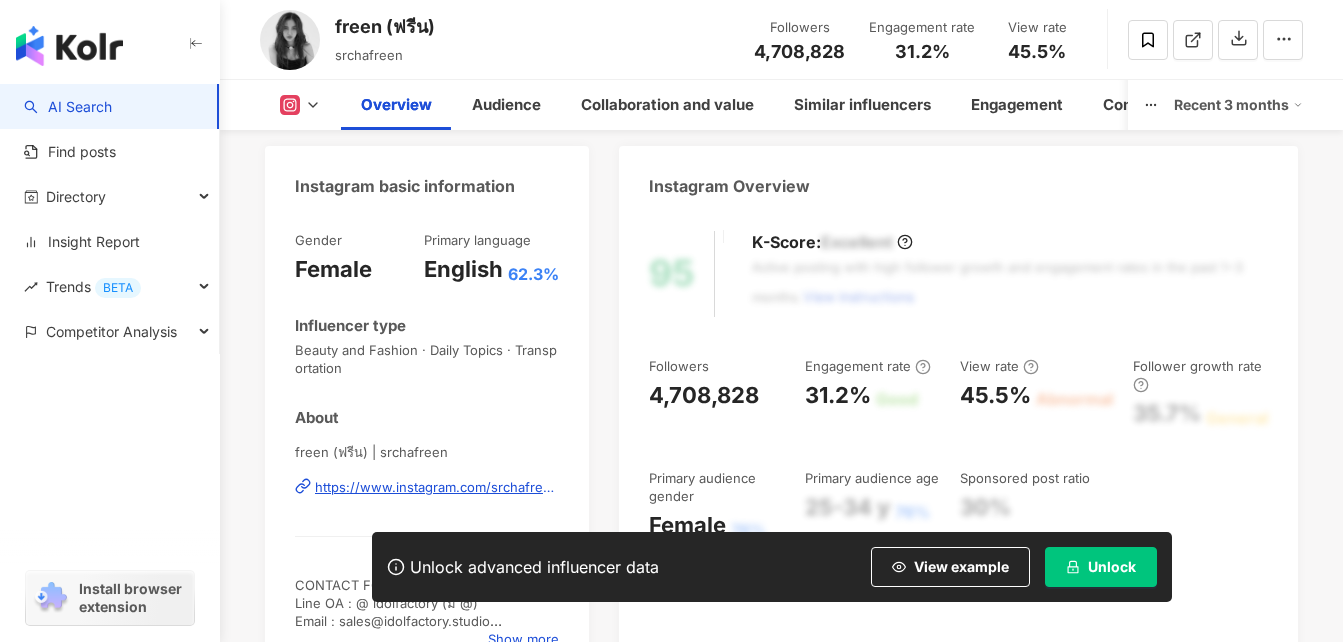 scroll, scrollTop: 0, scrollLeft: 0, axis: both 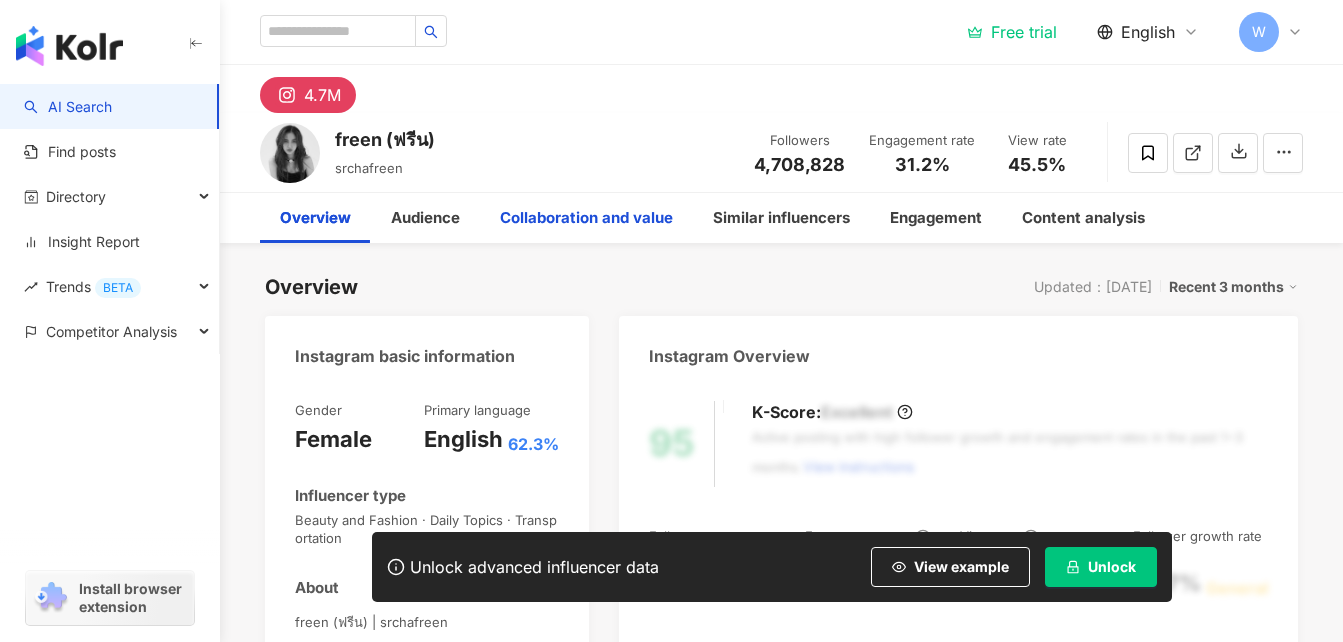 click on "Collaboration and value" at bounding box center (586, 218) 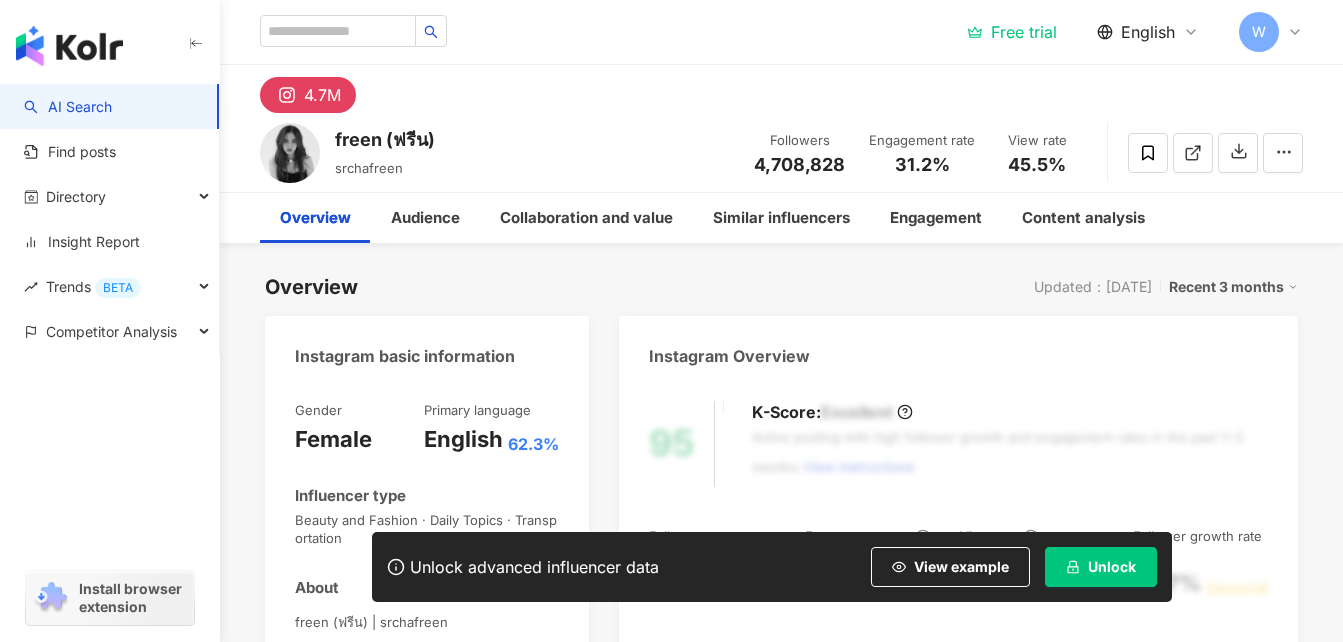 click on "Instagram collaboration value estimate Currency: USD" at bounding box center [516, 2957] 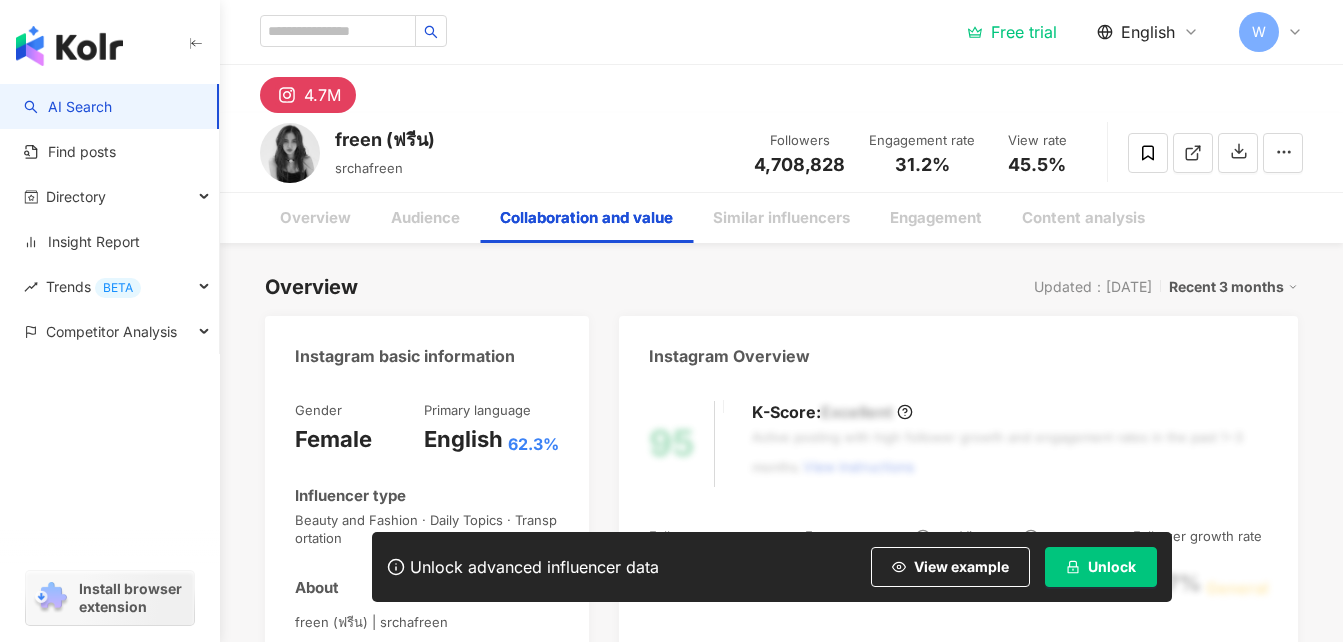 scroll, scrollTop: 2732, scrollLeft: 0, axis: vertical 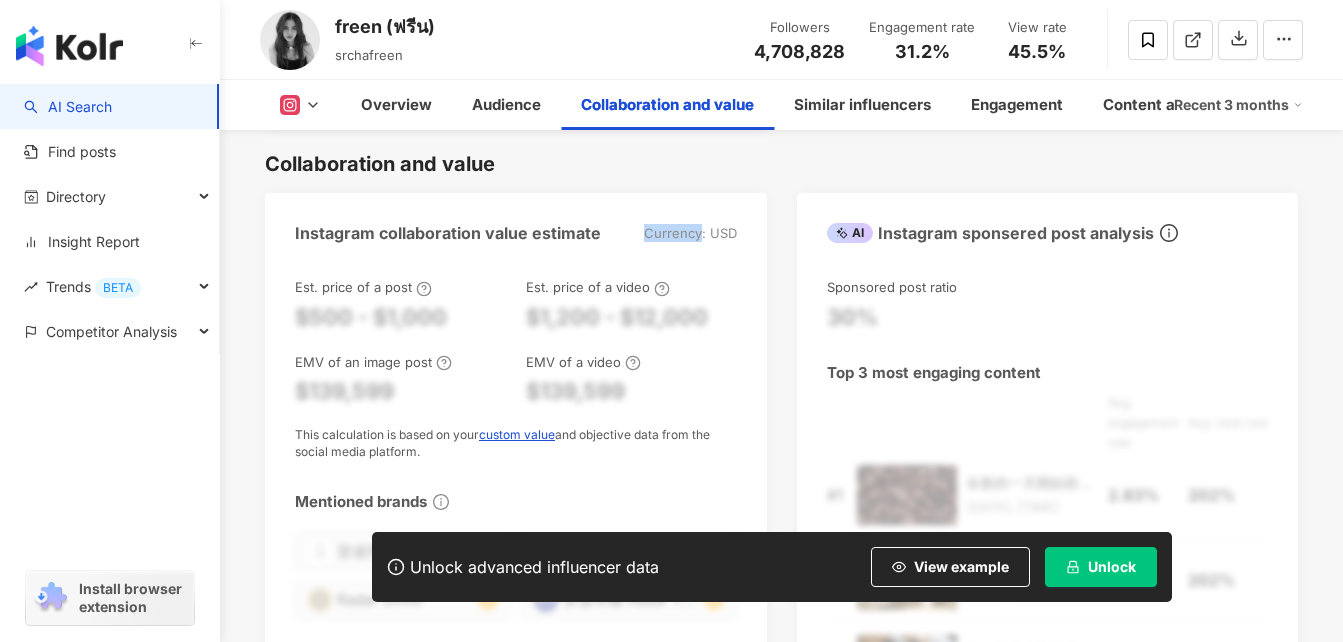 drag, startPoint x: 649, startPoint y: 217, endPoint x: 554, endPoint y: 212, distance: 95.131485 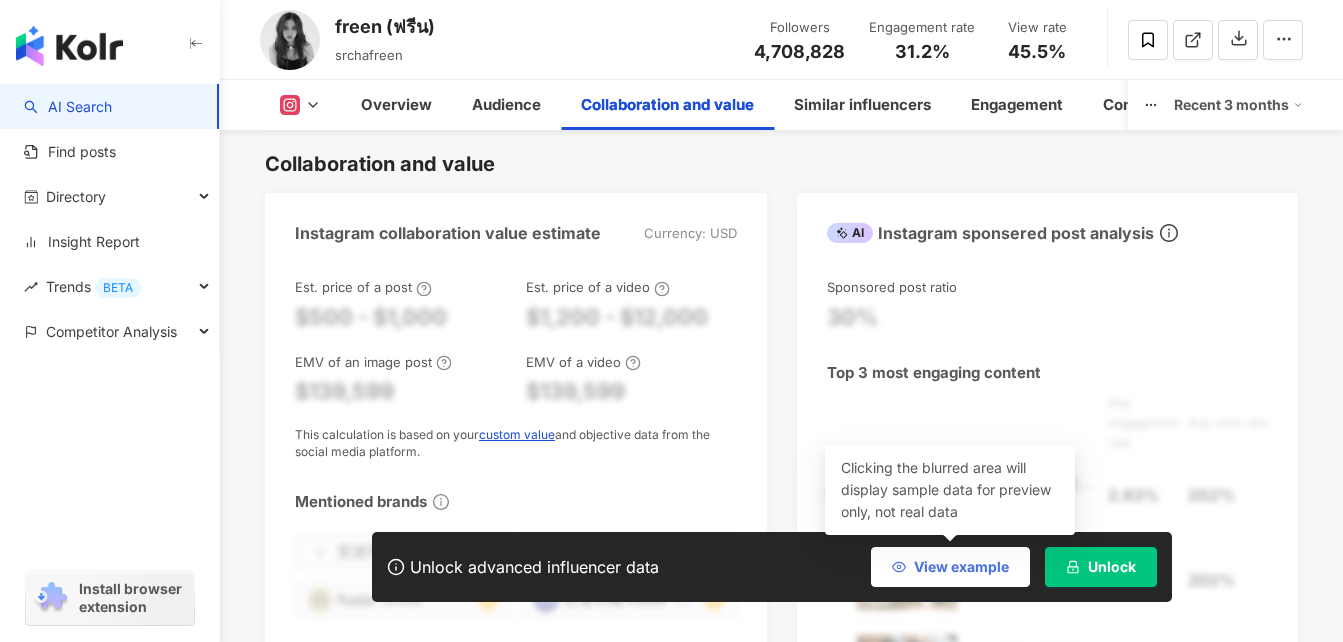 click on "View example" at bounding box center (961, 567) 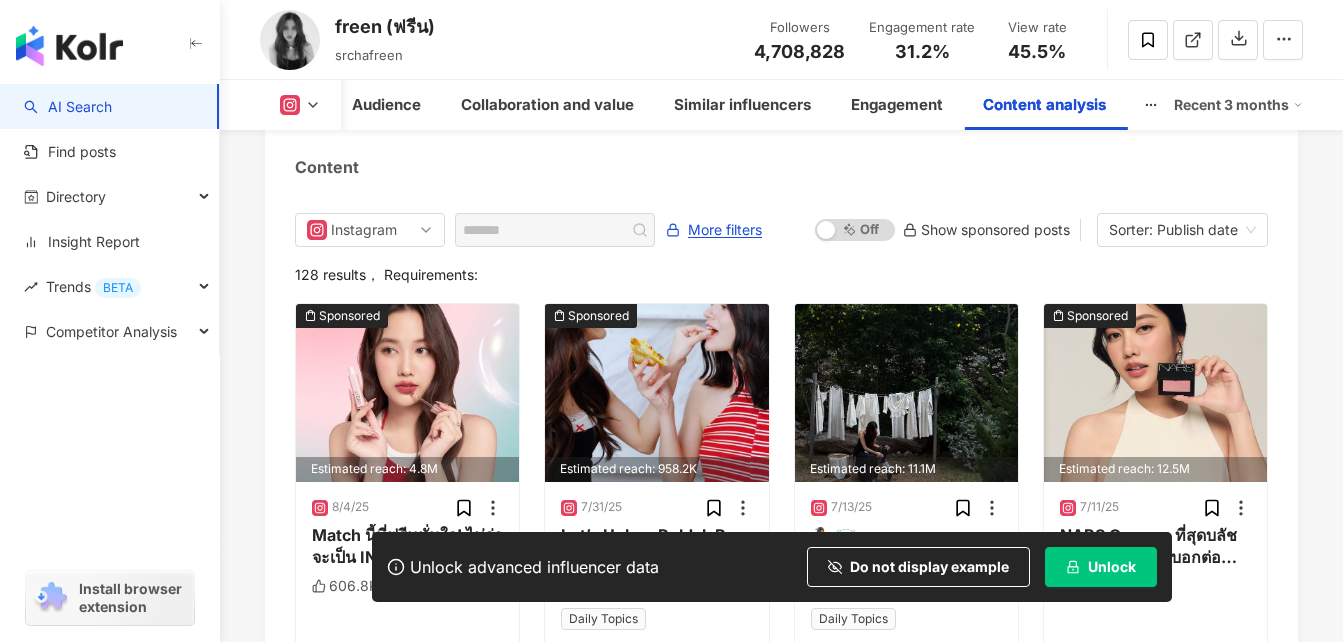 scroll, scrollTop: 6316, scrollLeft: 0, axis: vertical 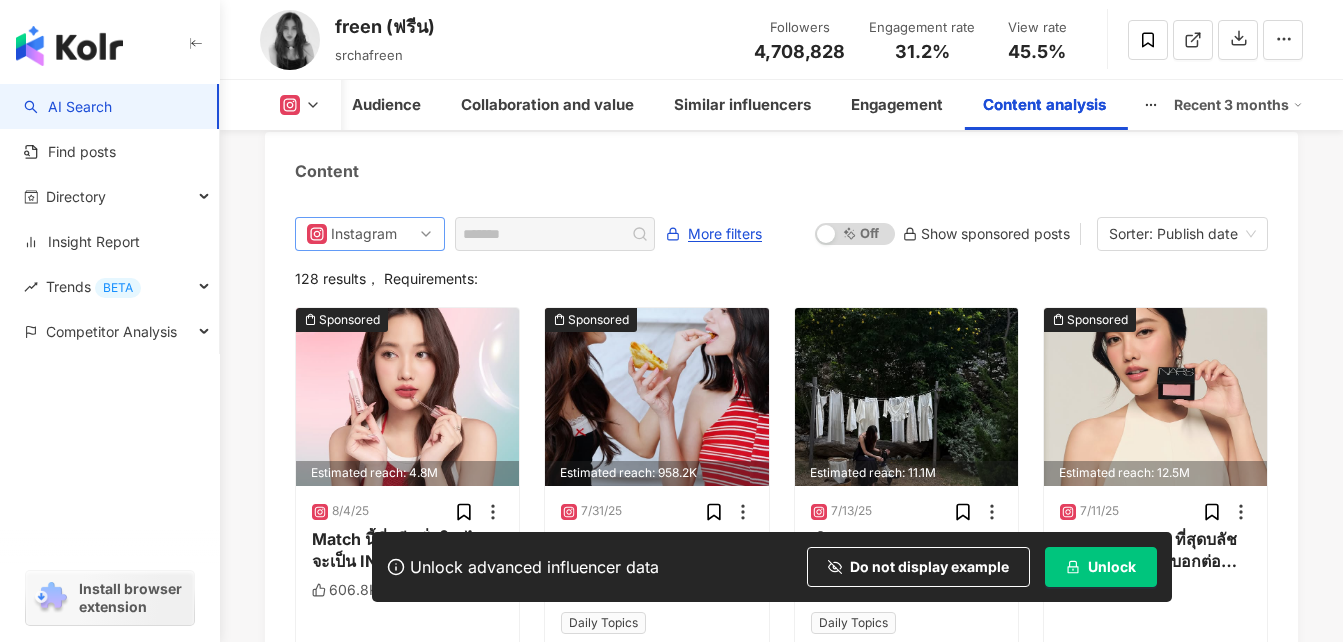click on "Instagram" at bounding box center [370, 234] 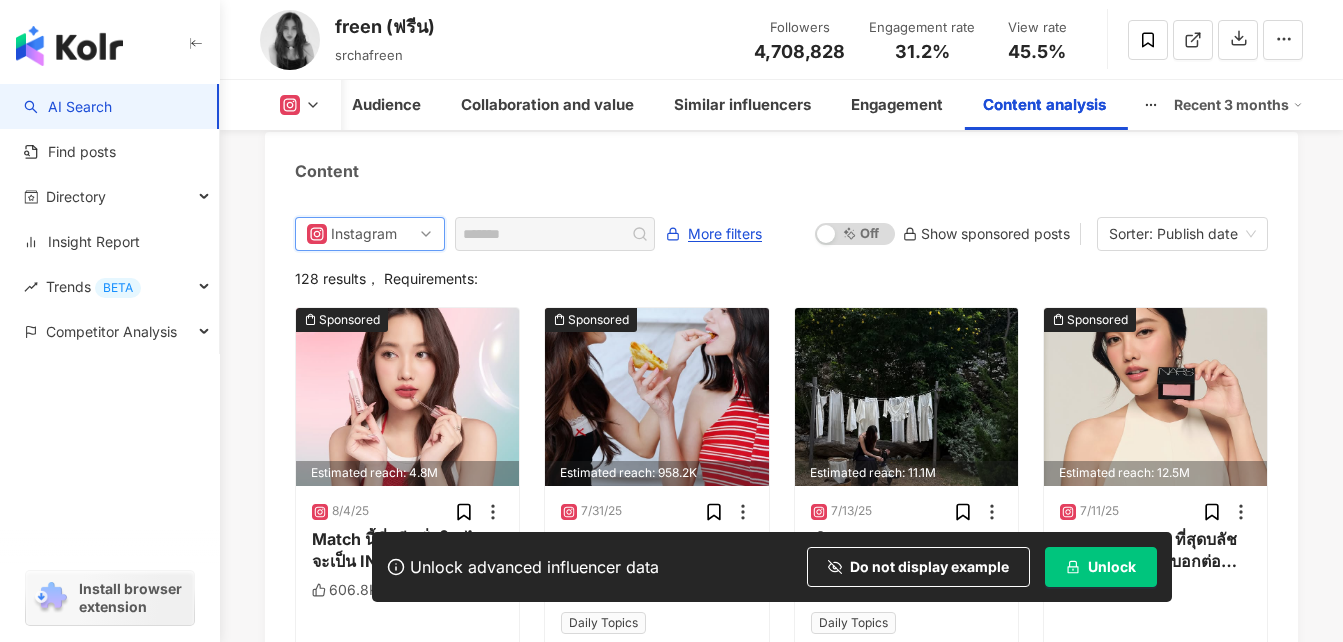 click on "Instagram" at bounding box center (370, 234) 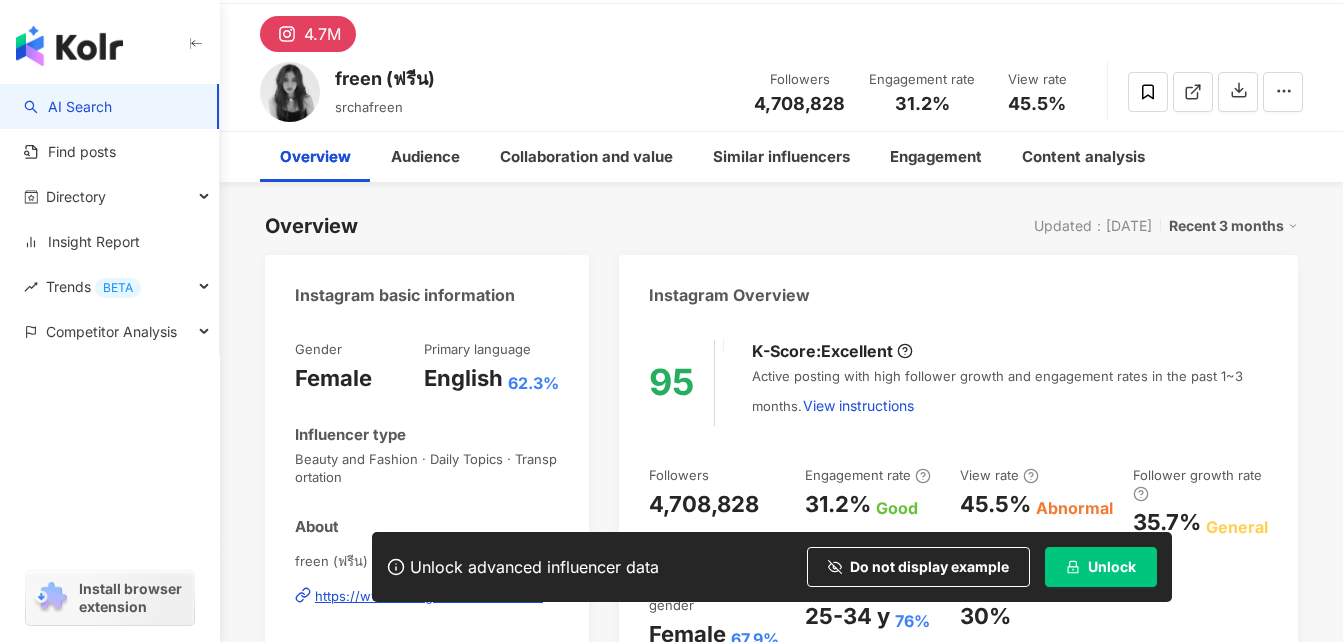 scroll, scrollTop: 0, scrollLeft: 0, axis: both 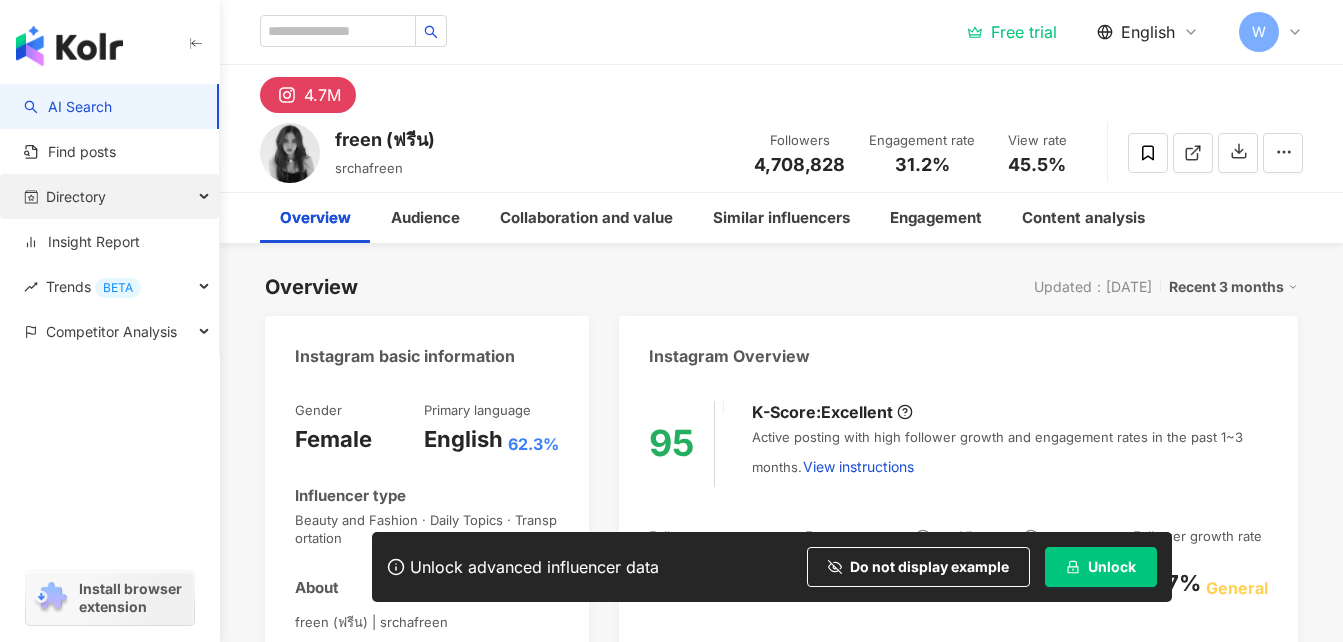 click on "Directory" at bounding box center (76, 196) 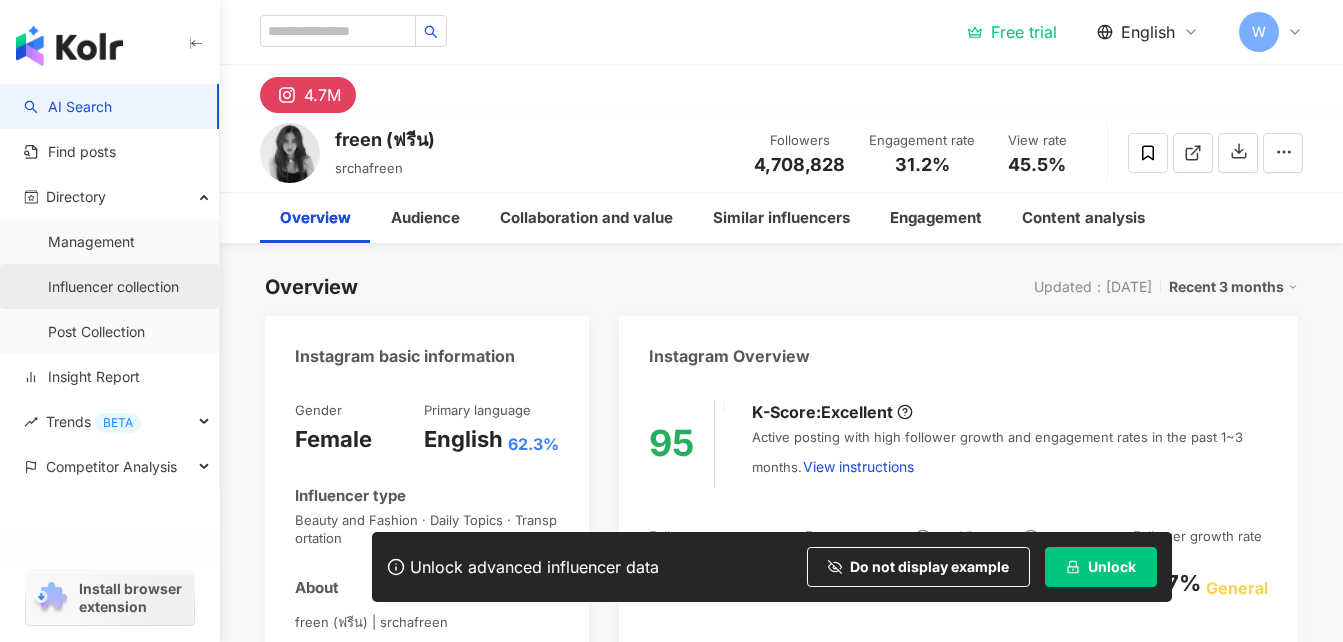 click on "Influencer collection" at bounding box center [113, 287] 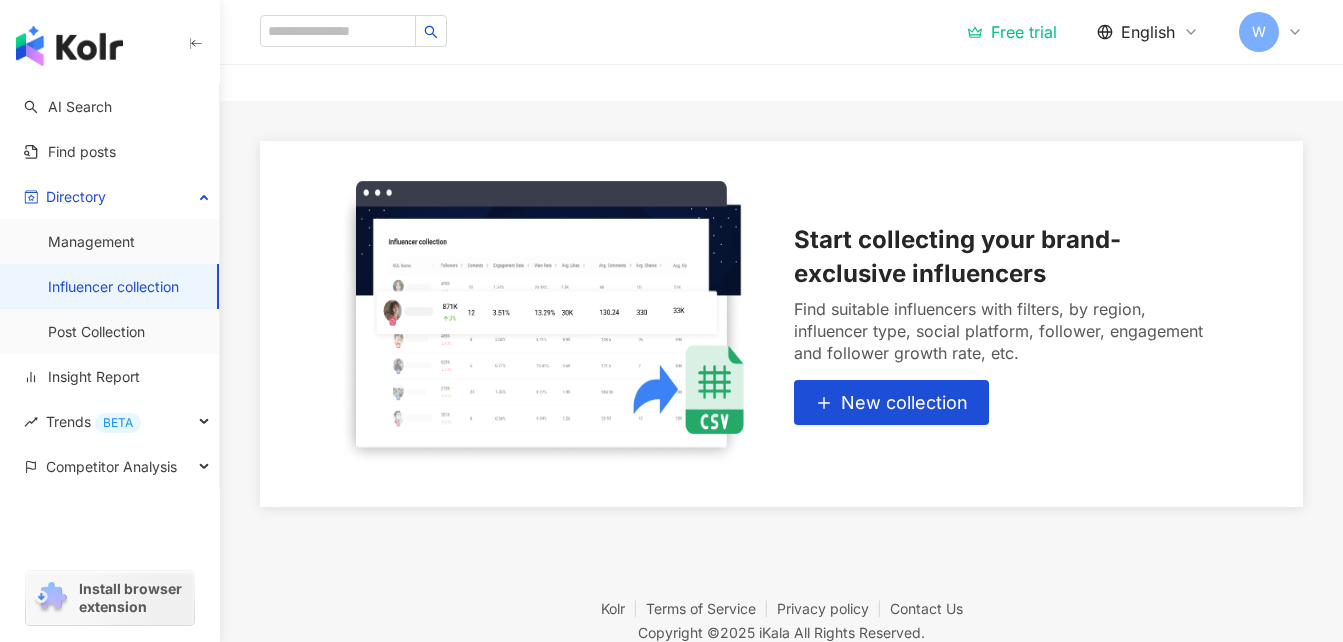 scroll, scrollTop: 86, scrollLeft: 0, axis: vertical 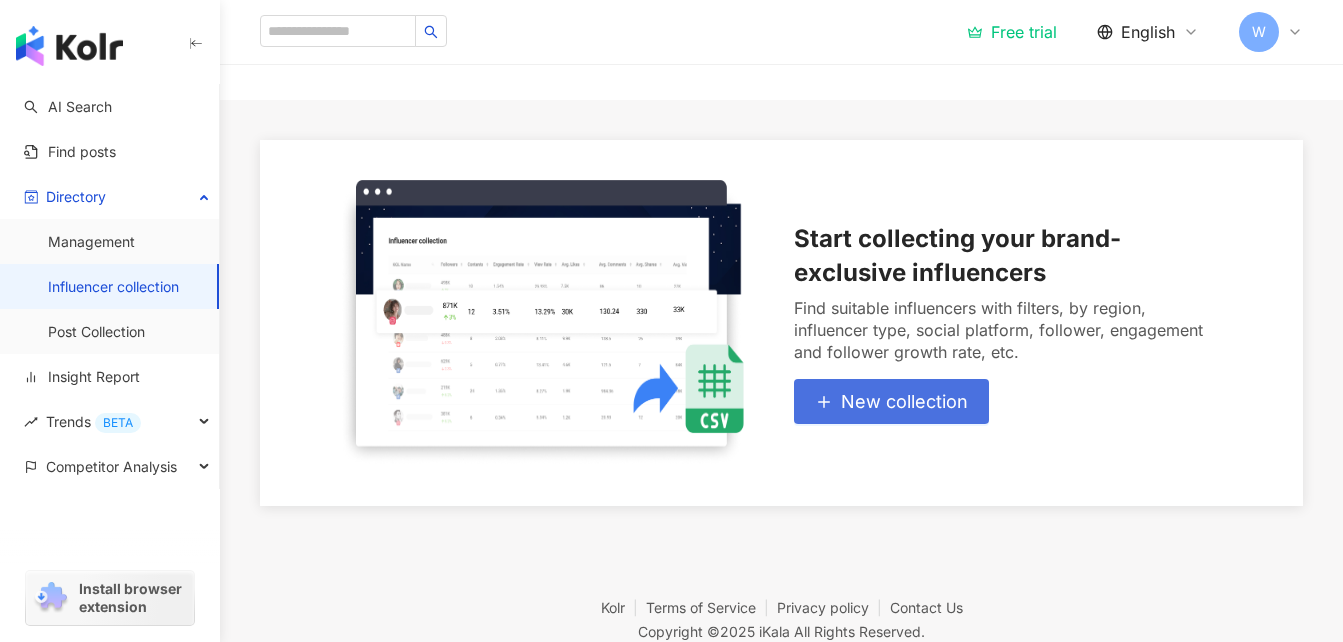 click 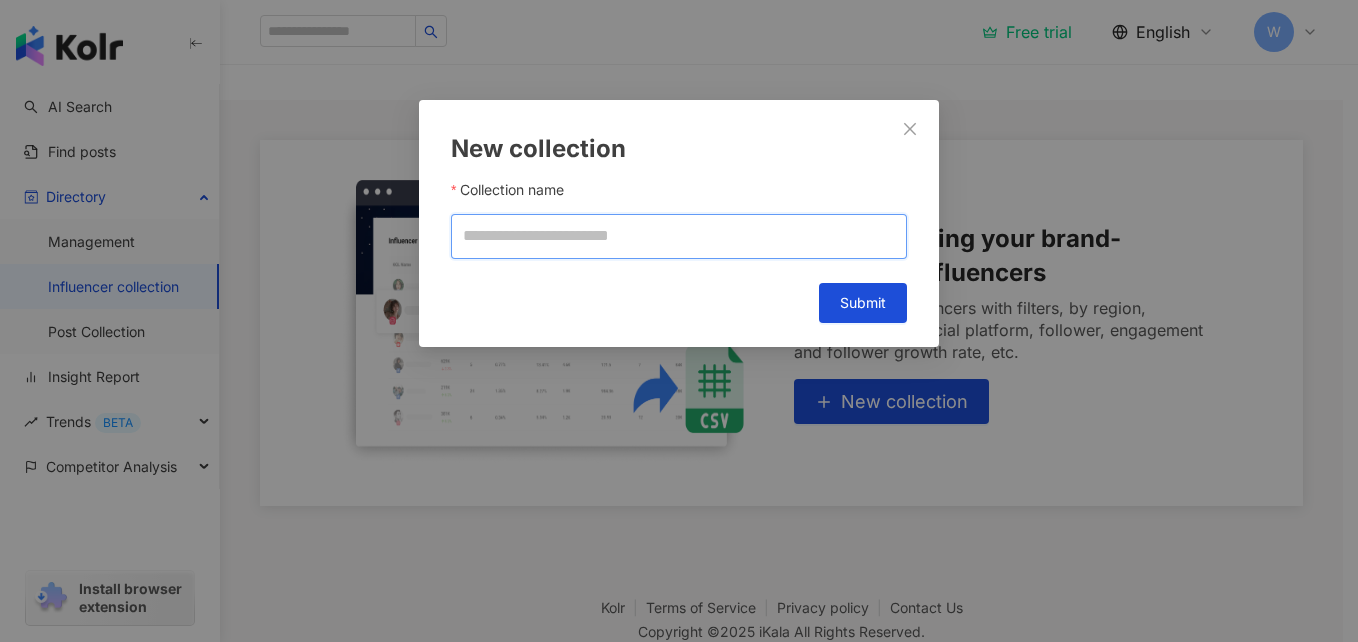 click on "Collection name" at bounding box center [679, 236] 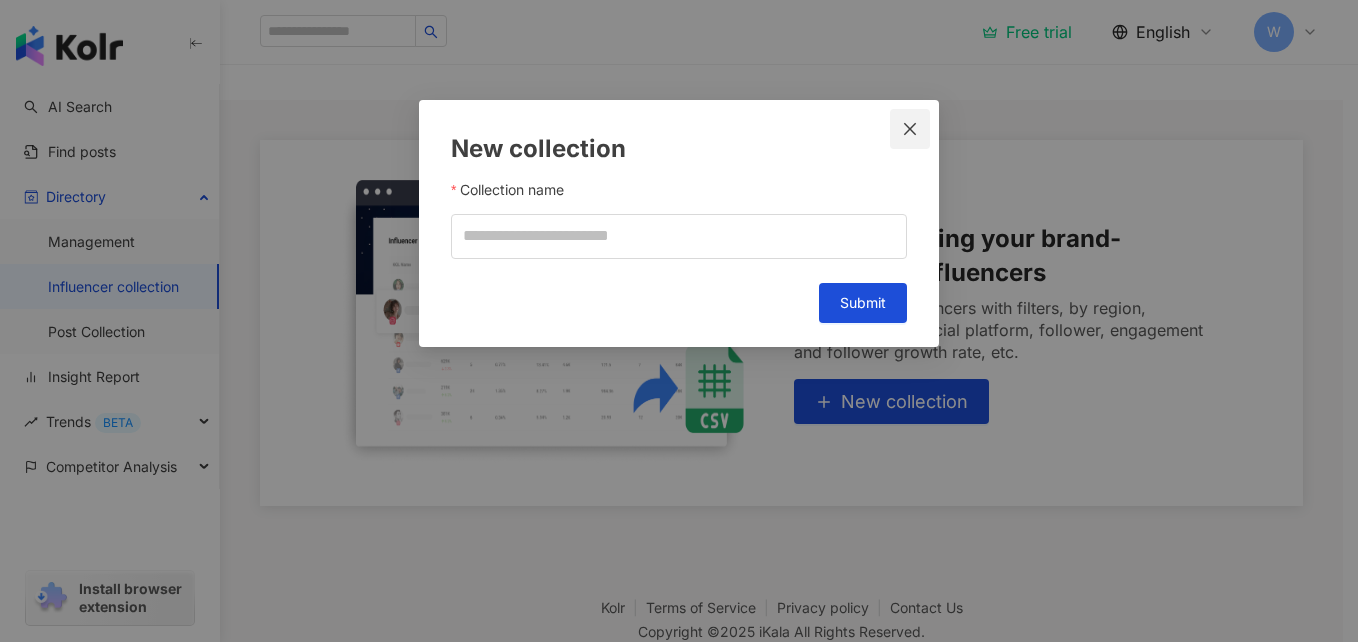 click 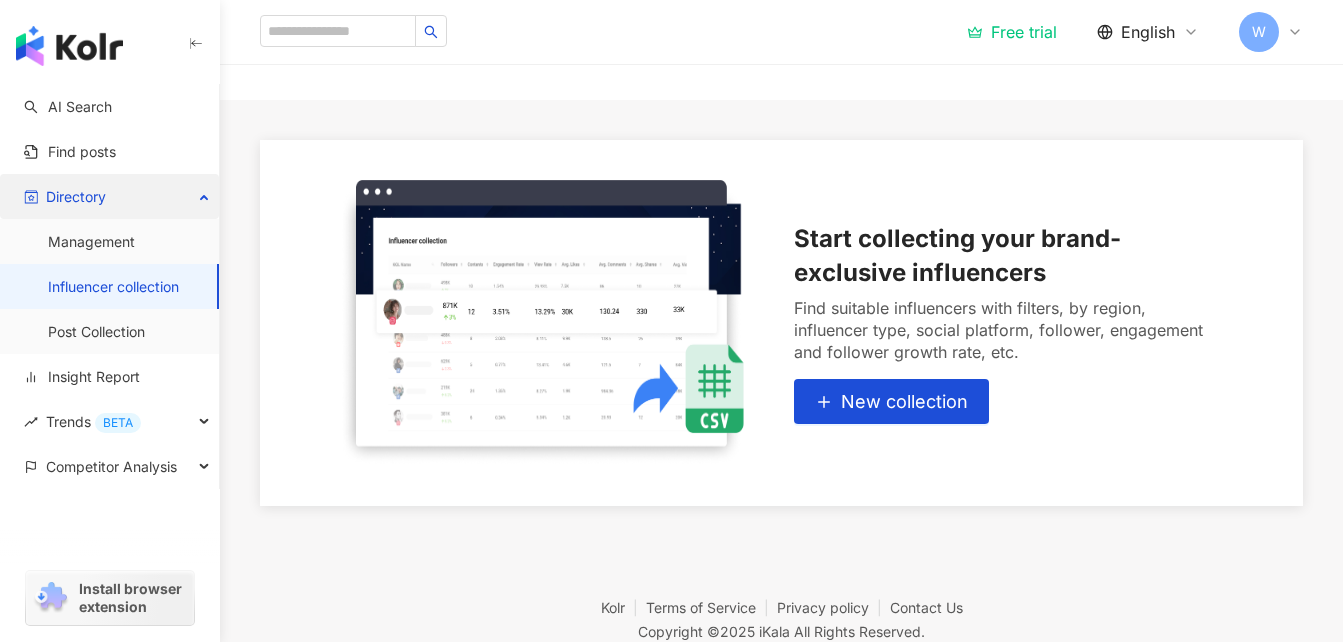 click on "Directory" at bounding box center (109, 196) 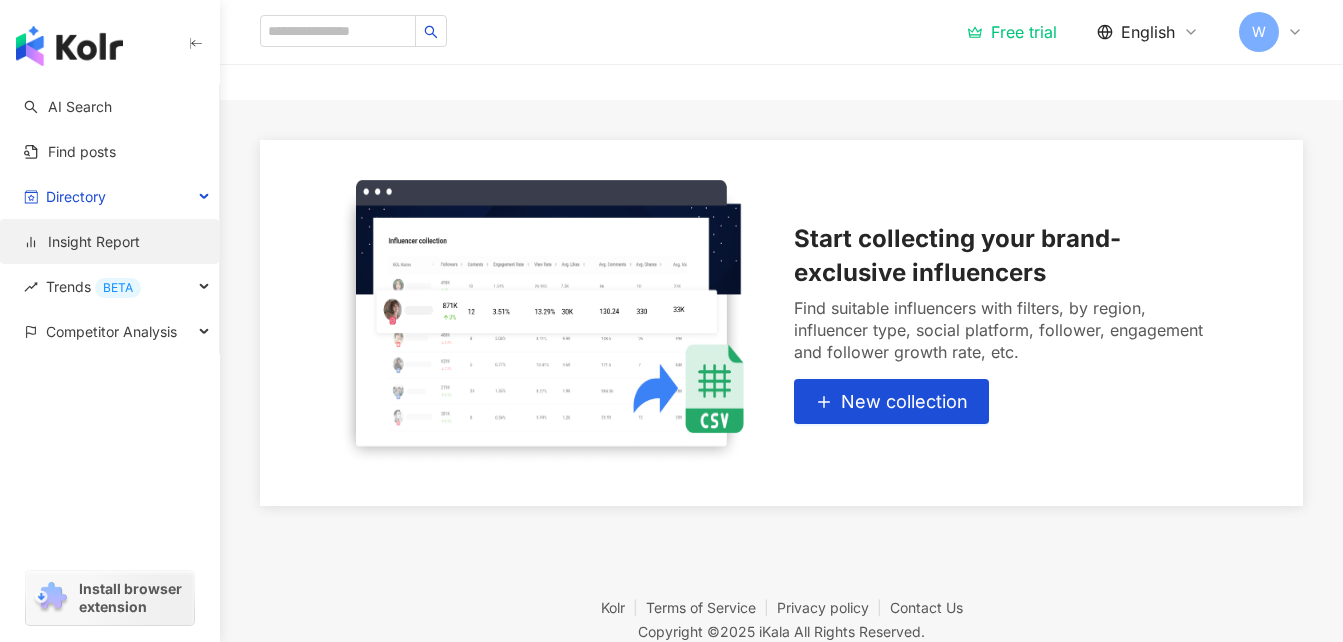click on "Insight Report" at bounding box center (82, 242) 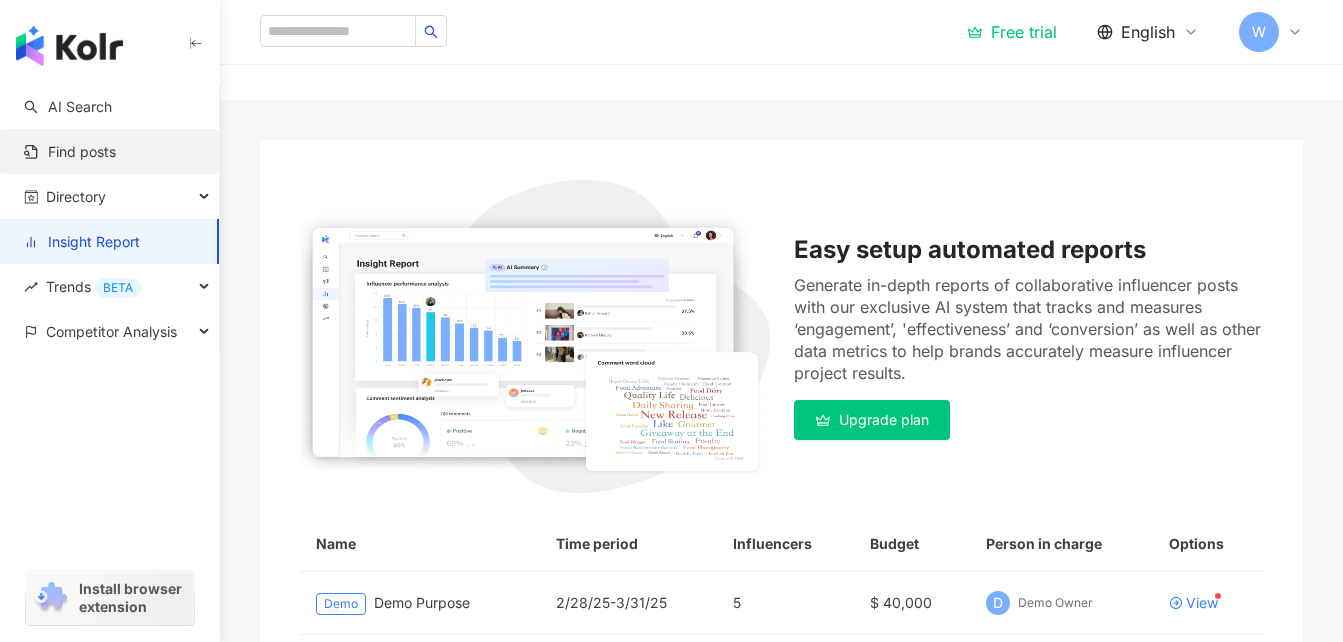 scroll, scrollTop: 0, scrollLeft: 0, axis: both 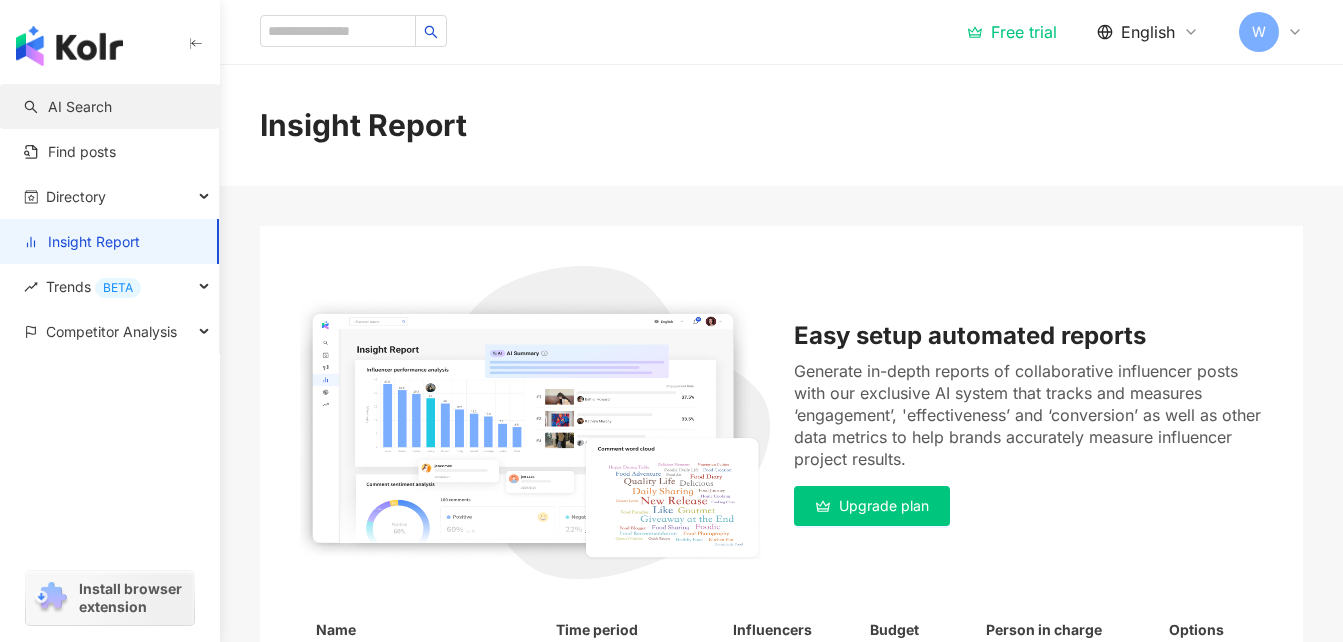 click on "AI Search" at bounding box center (68, 107) 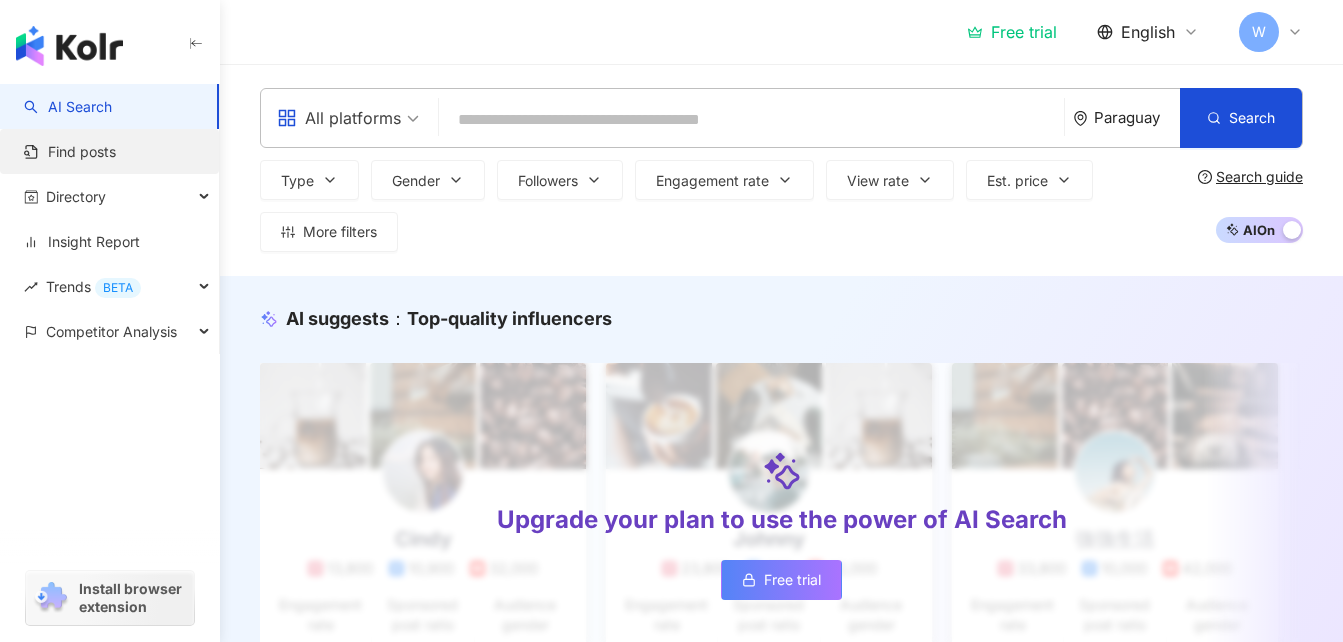 click on "Find posts" at bounding box center (70, 152) 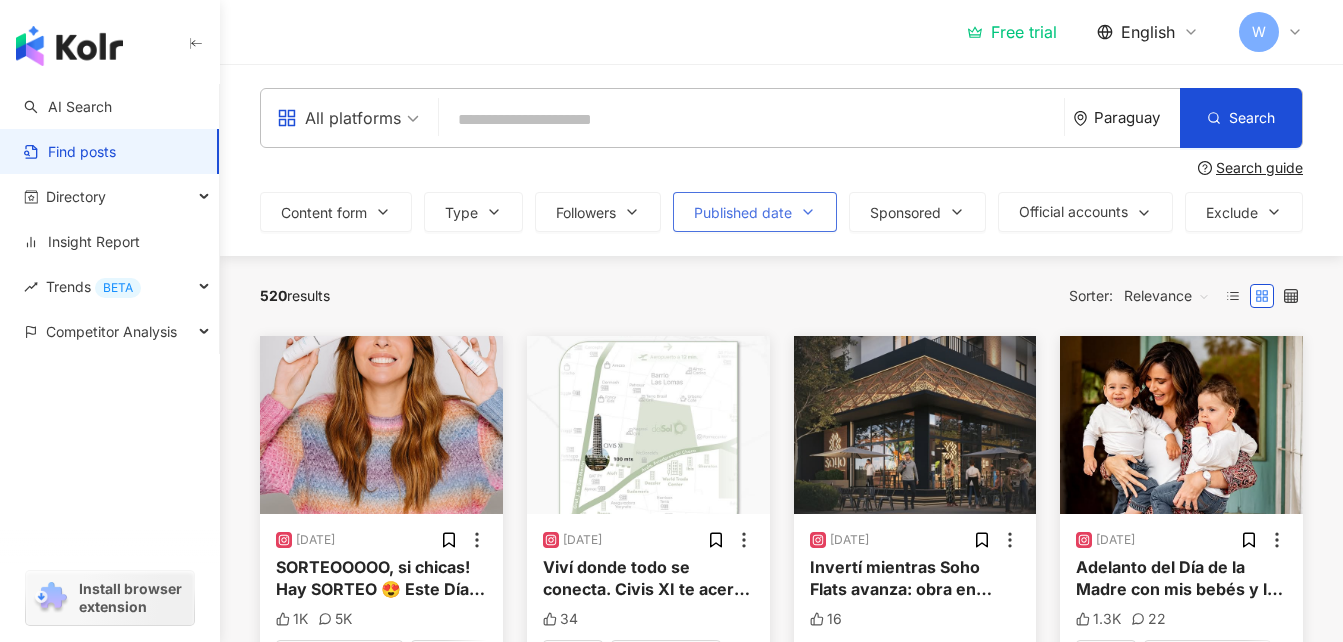 click on "Published date" at bounding box center [755, 212] 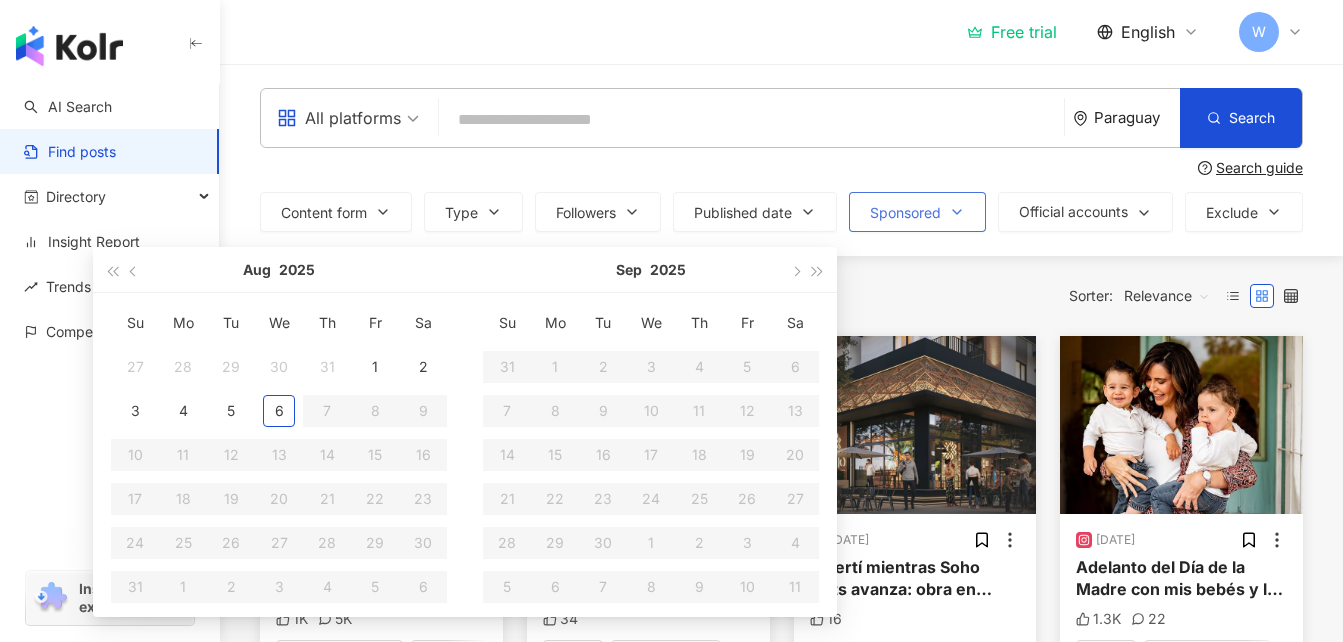 click on "Sponsored" at bounding box center [917, 212] 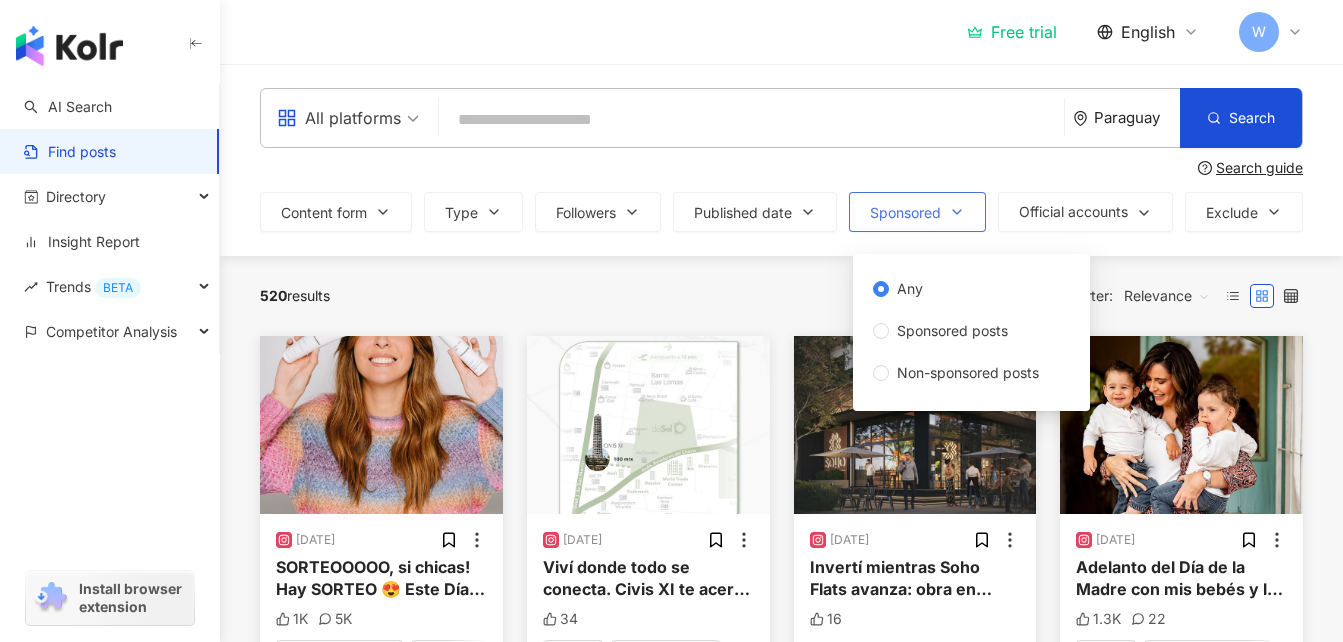 click on "Sponsored" at bounding box center (917, 212) 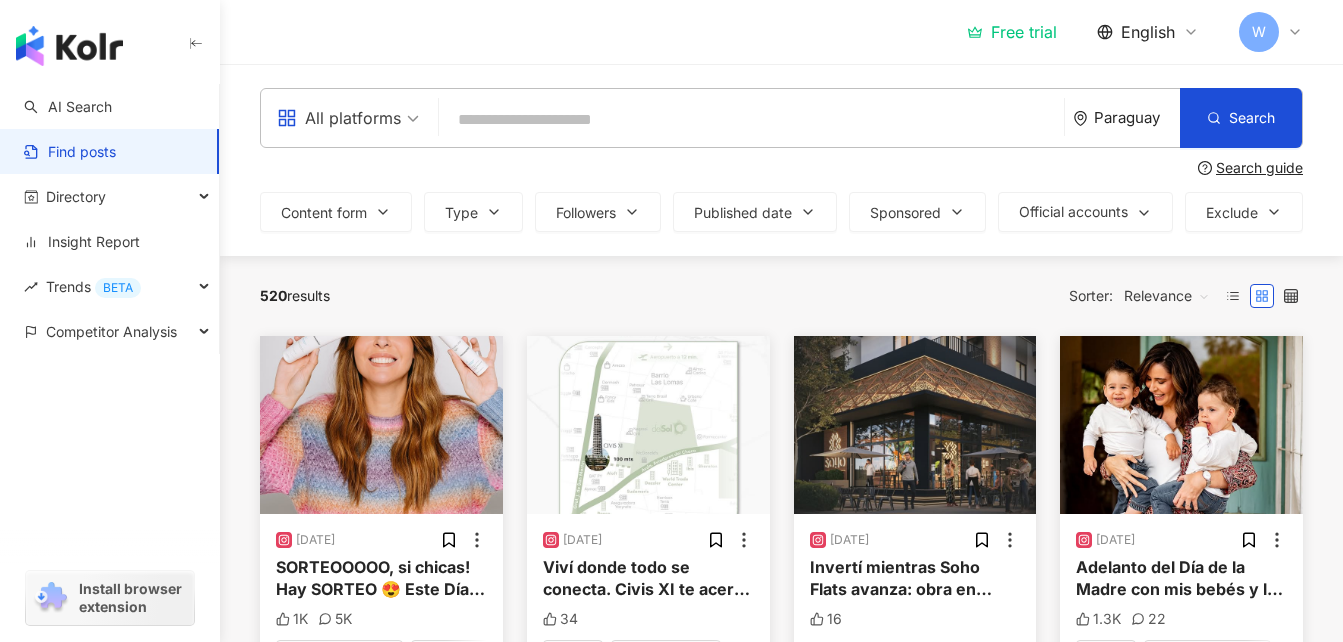 click on "Paraguay" at bounding box center [1137, 117] 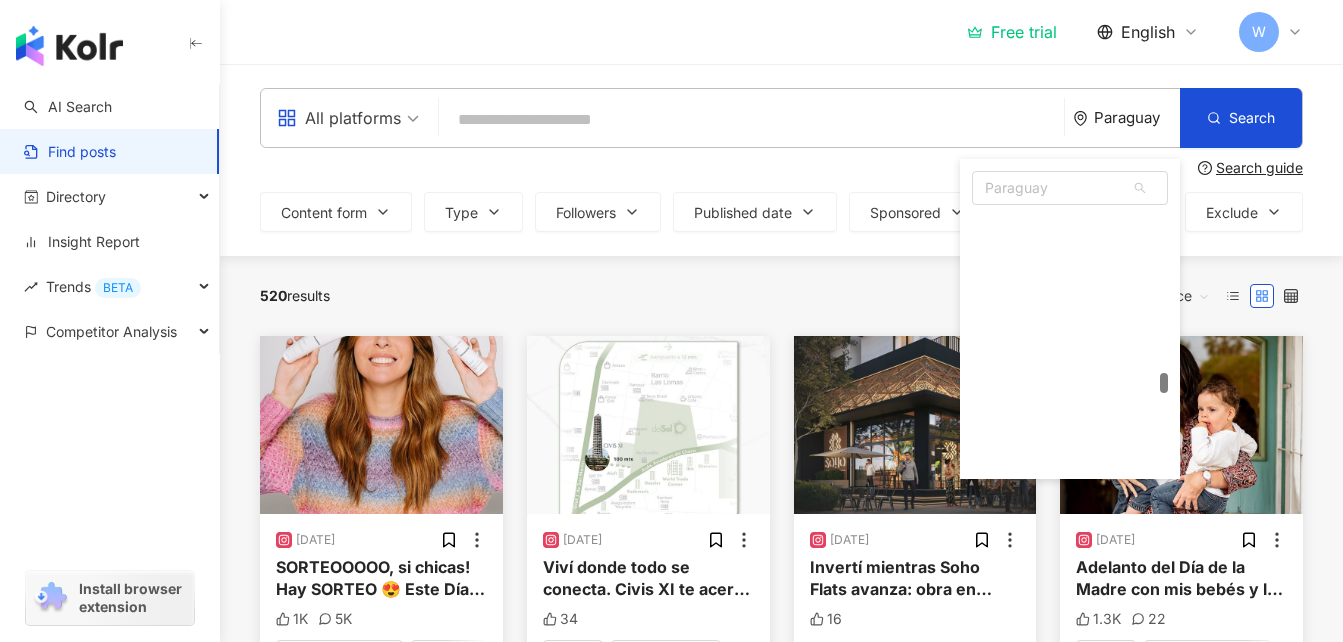 scroll, scrollTop: 6930, scrollLeft: 0, axis: vertical 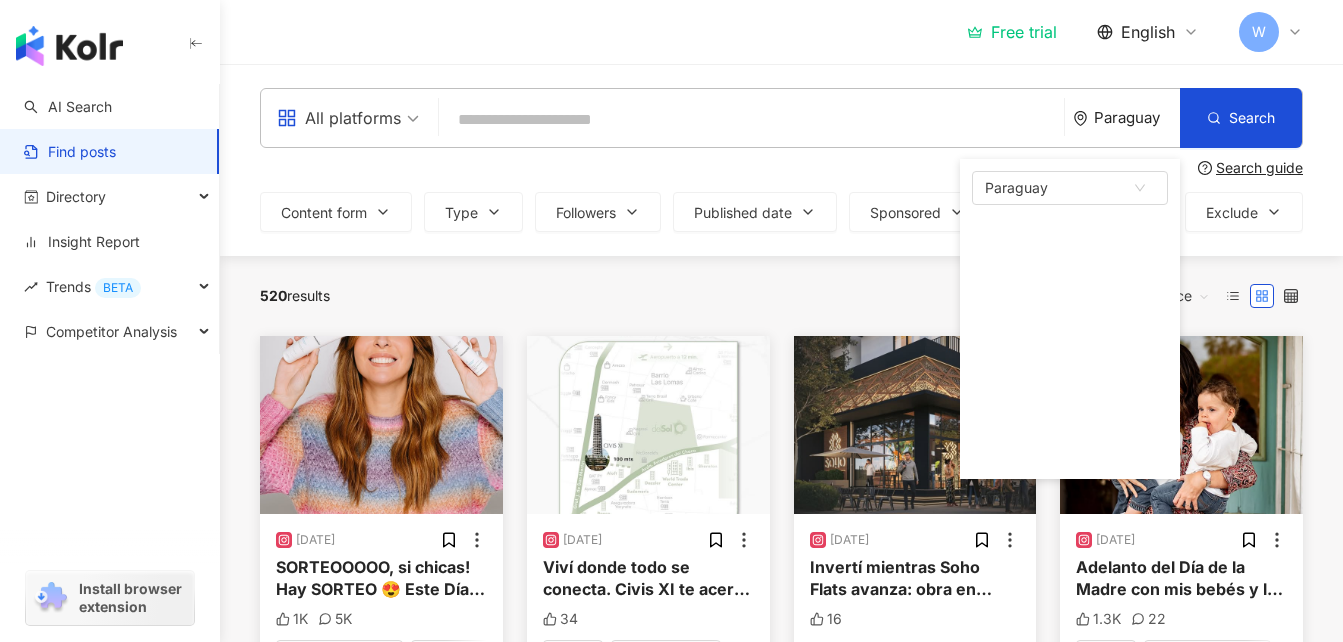 click on "Content form Type Followers Published date Aug 2025 Su Mo Tu We Th Fr Sa 27 28 29 30 31 1 2 3 4 5 6 7 8 9 10 11 12 13 14 15 16 17 18 19 20 21 22 23 24 25 26 27 28 29 30 31 1 2 3 4 5 6 Sep 2025 Su Mo Tu We Th Fr Sa 31 1 2 3 4 5 6 7 8 9 10 11 12 13 14 15 16 17 18 19 20 21 22 23 24 25 26 27 28 29 30 1 2 3 4 5 6 7 8 9 10 11 Sponsored Official accounts  Exclude  Any Sponsored posts Non-sponsored posts" at bounding box center (781, 212) 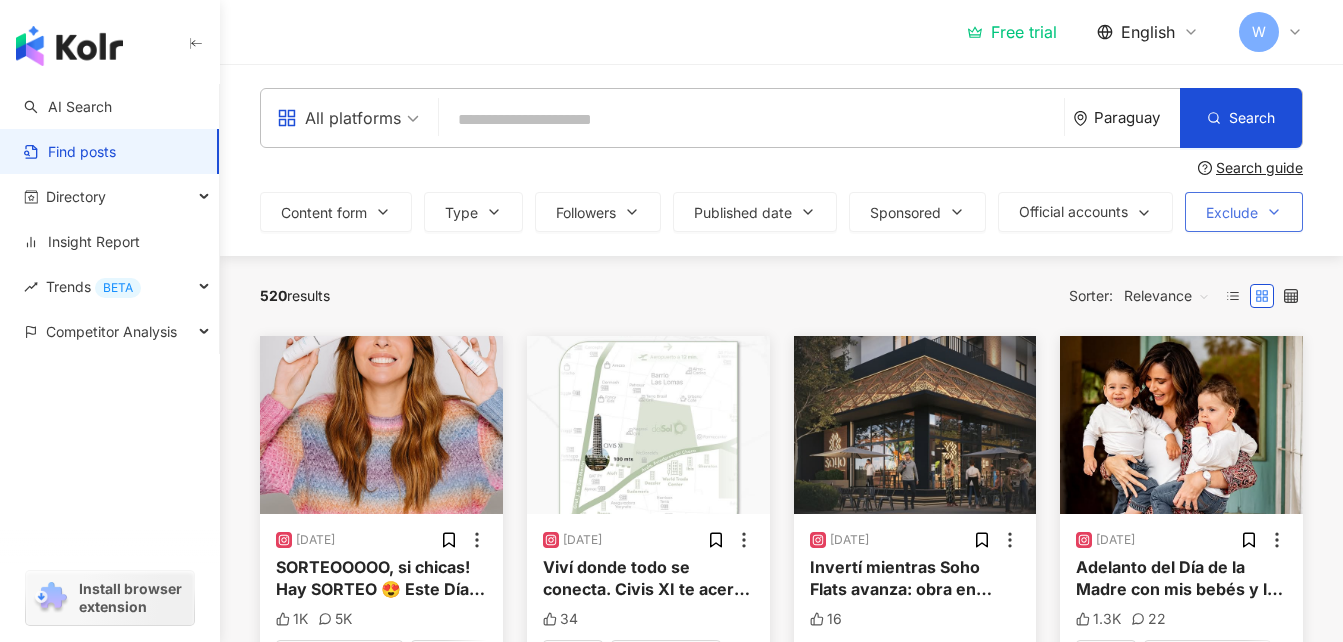 click 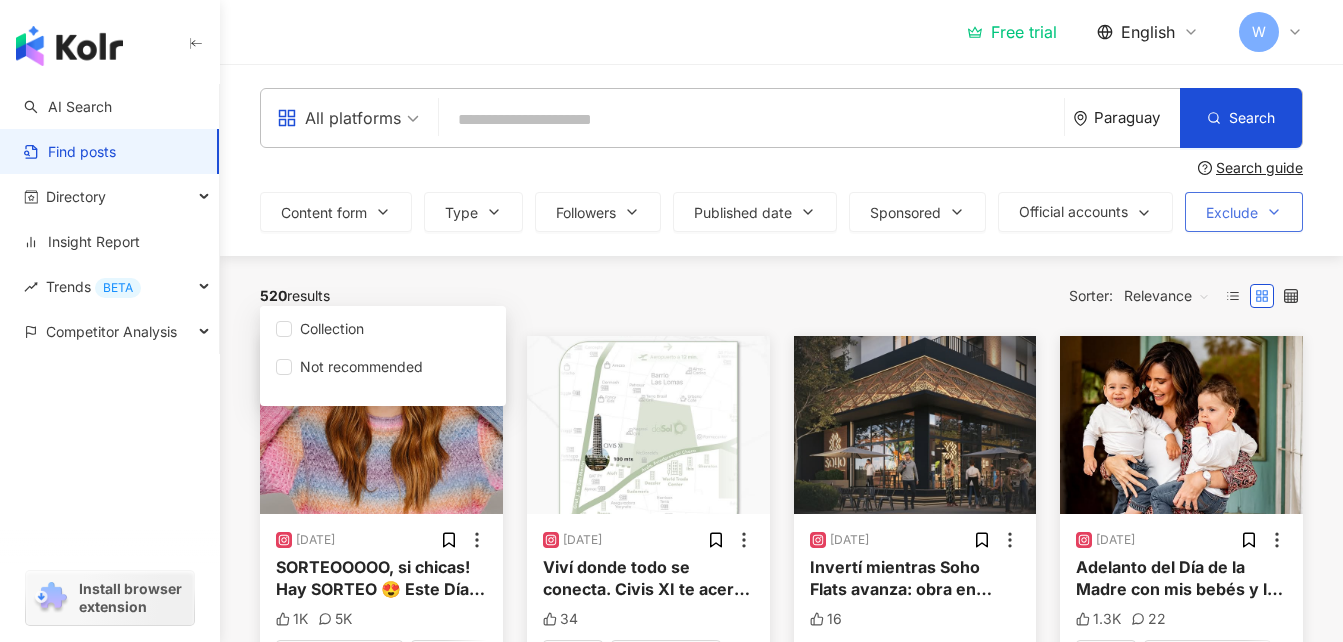 click 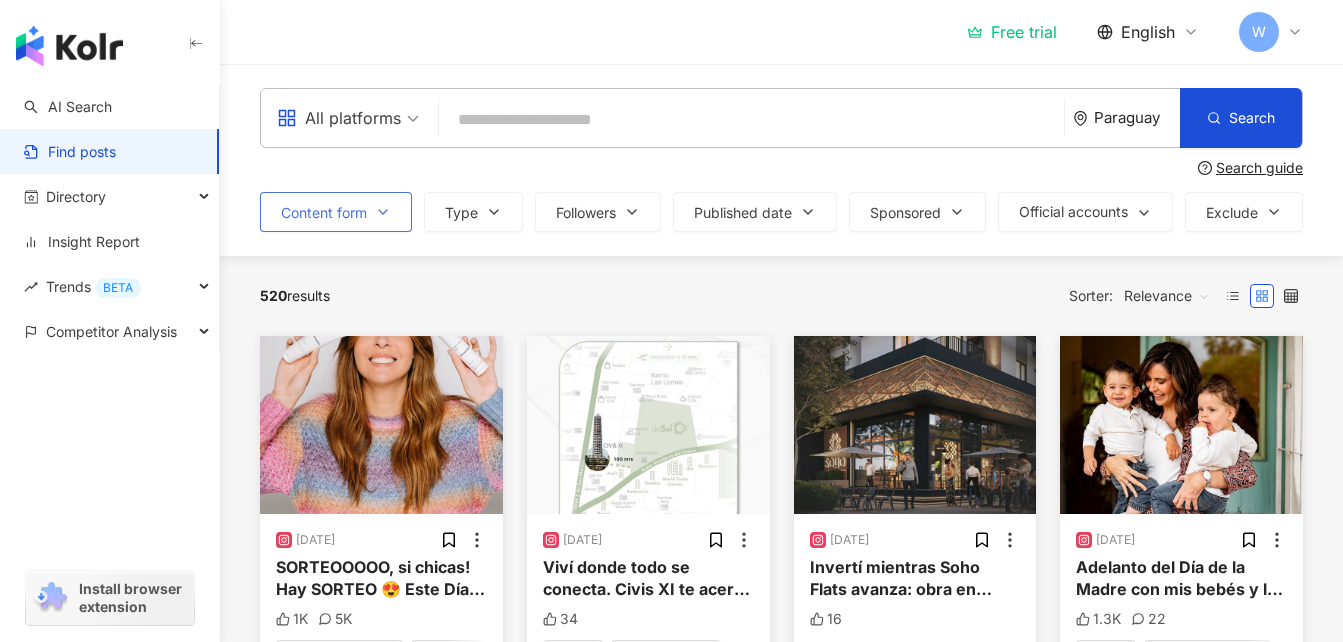 click 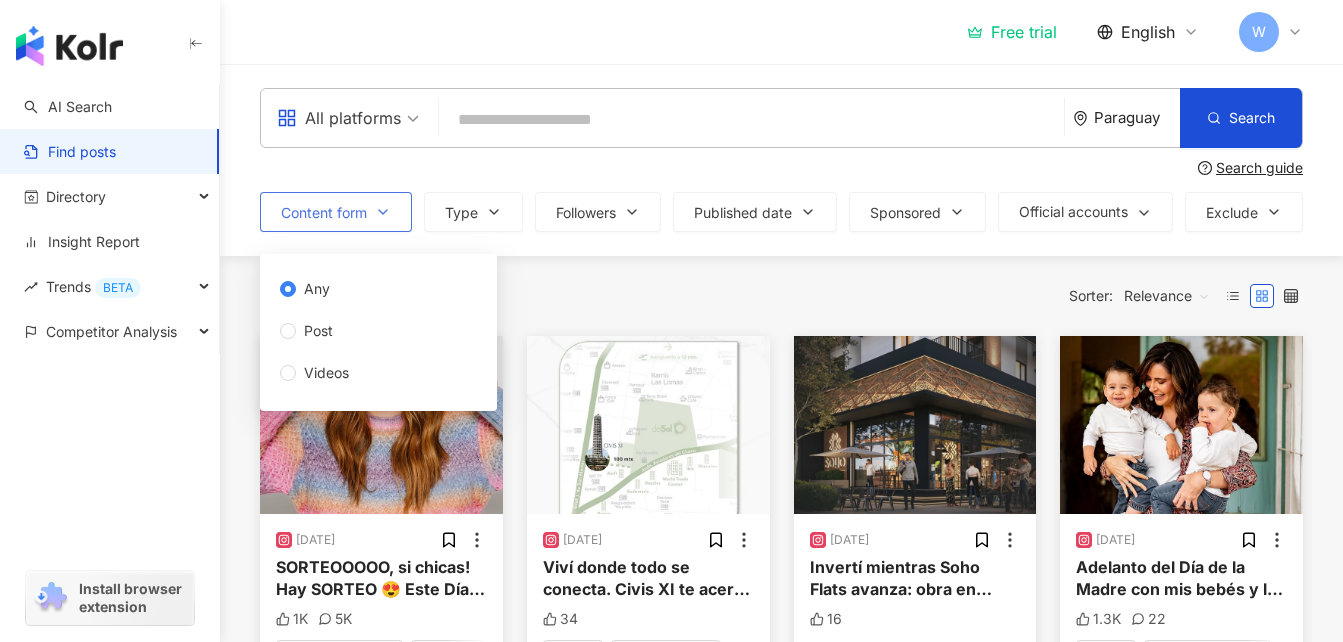 click on "Content form" at bounding box center (336, 212) 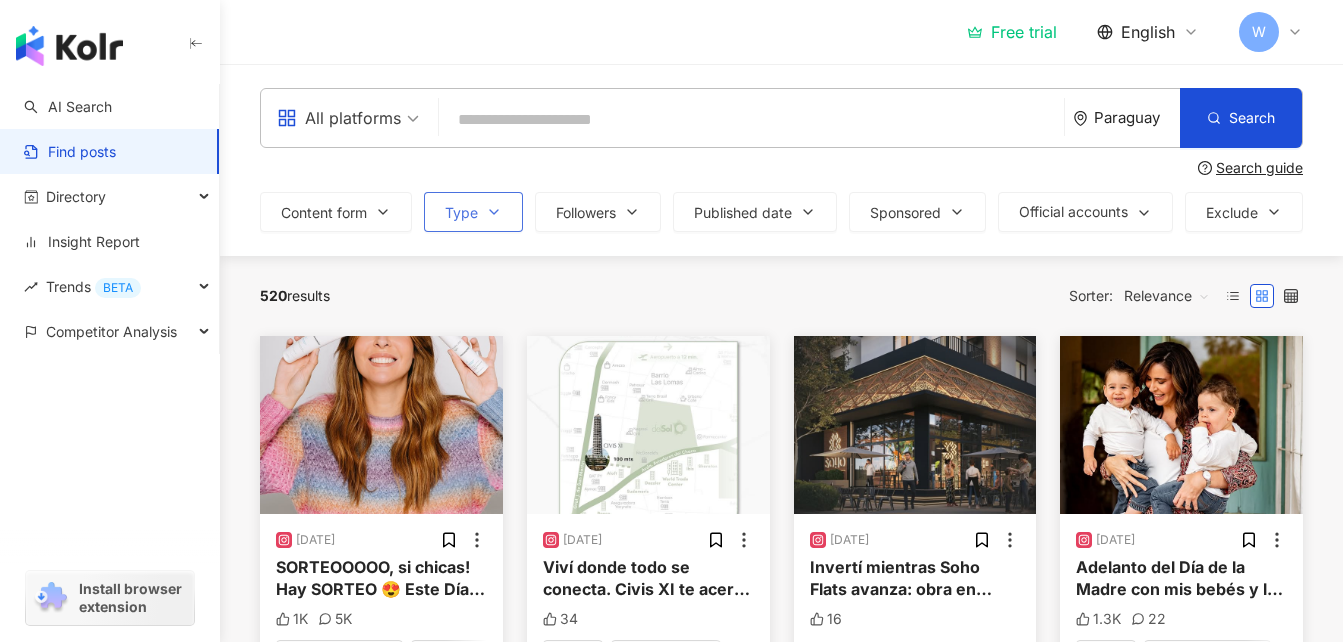 click on "Type" at bounding box center [461, 213] 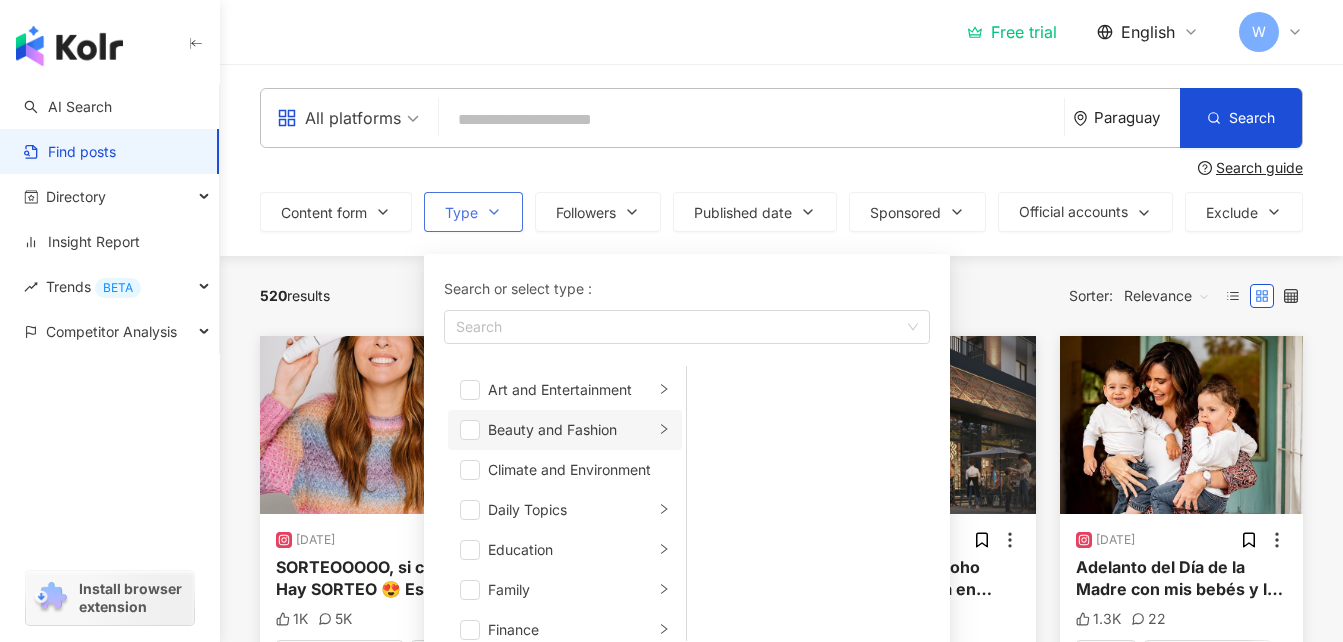 click on "Beauty and Fashion" at bounding box center (571, 430) 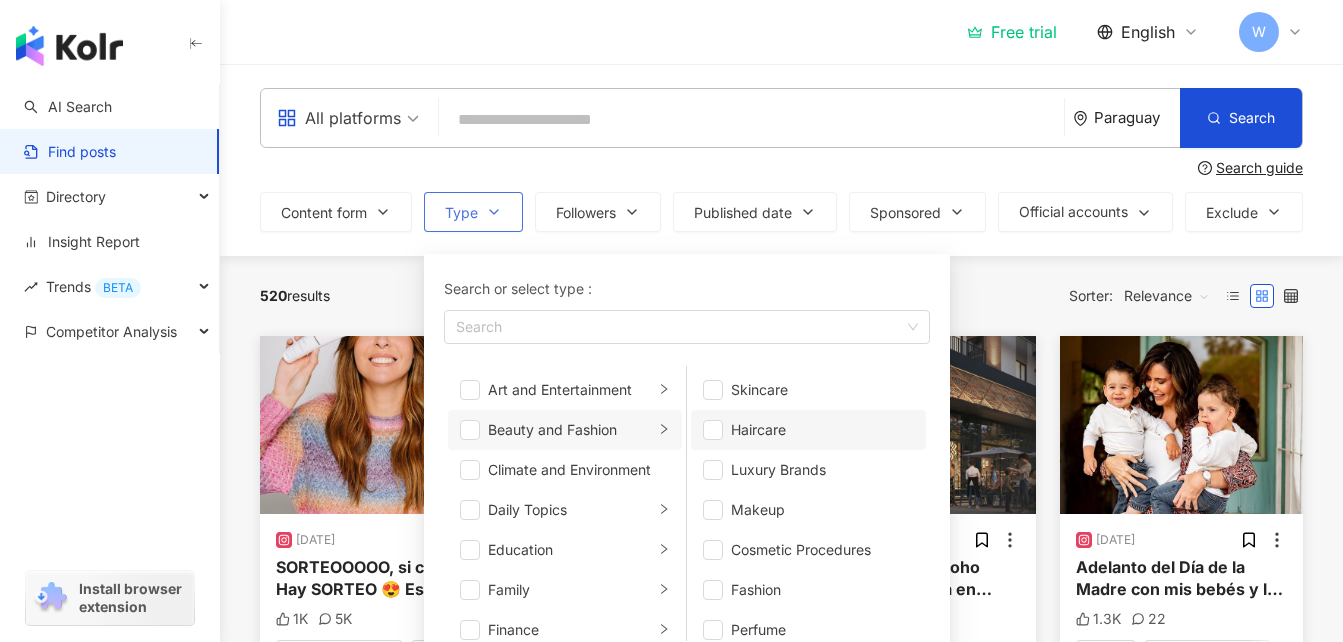 scroll, scrollTop: 13, scrollLeft: 0, axis: vertical 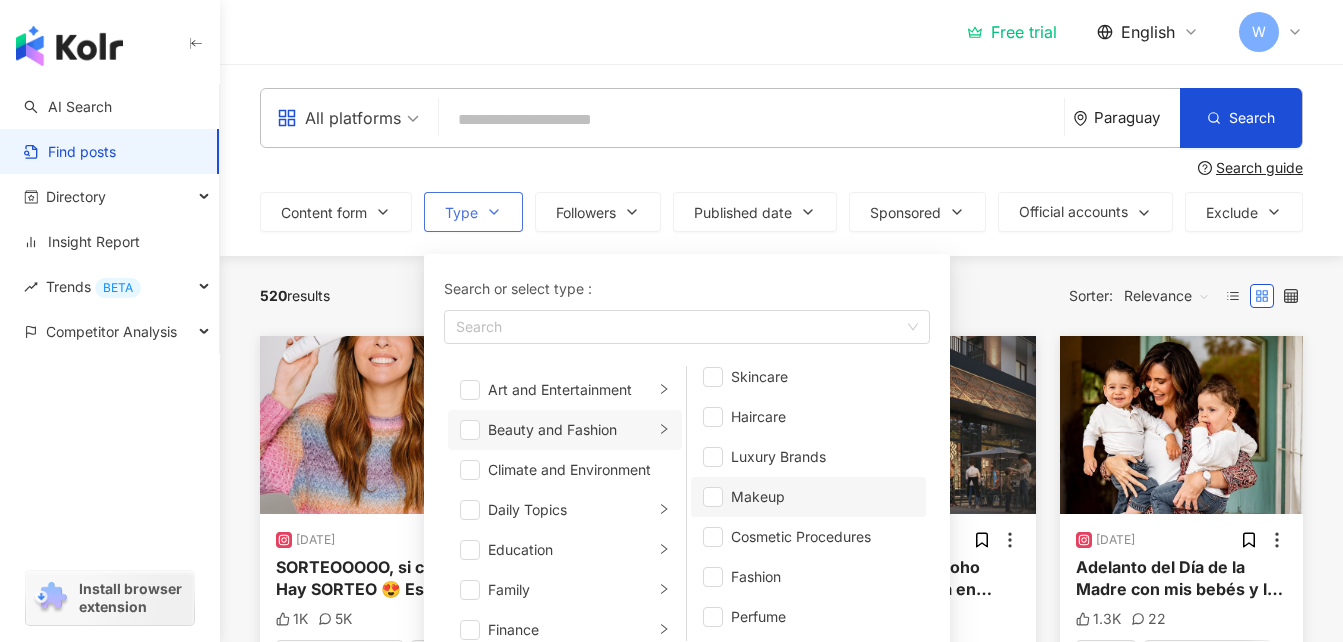 click on "Makeup" at bounding box center (822, 497) 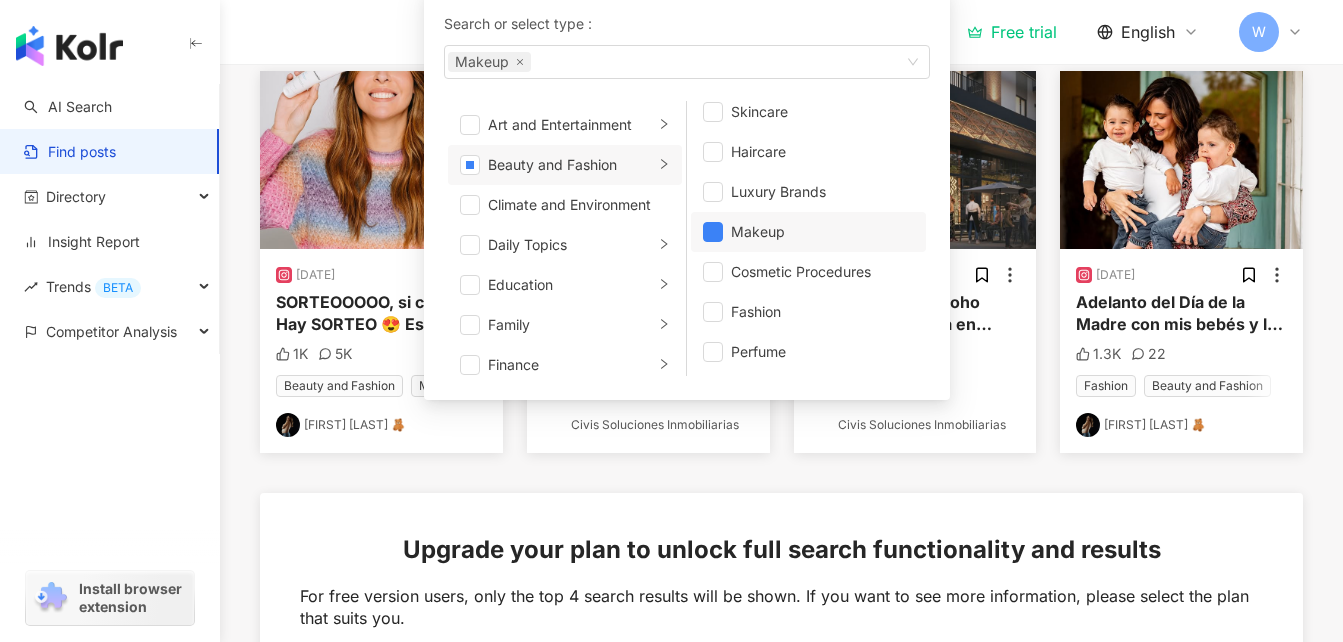 scroll, scrollTop: 274, scrollLeft: 0, axis: vertical 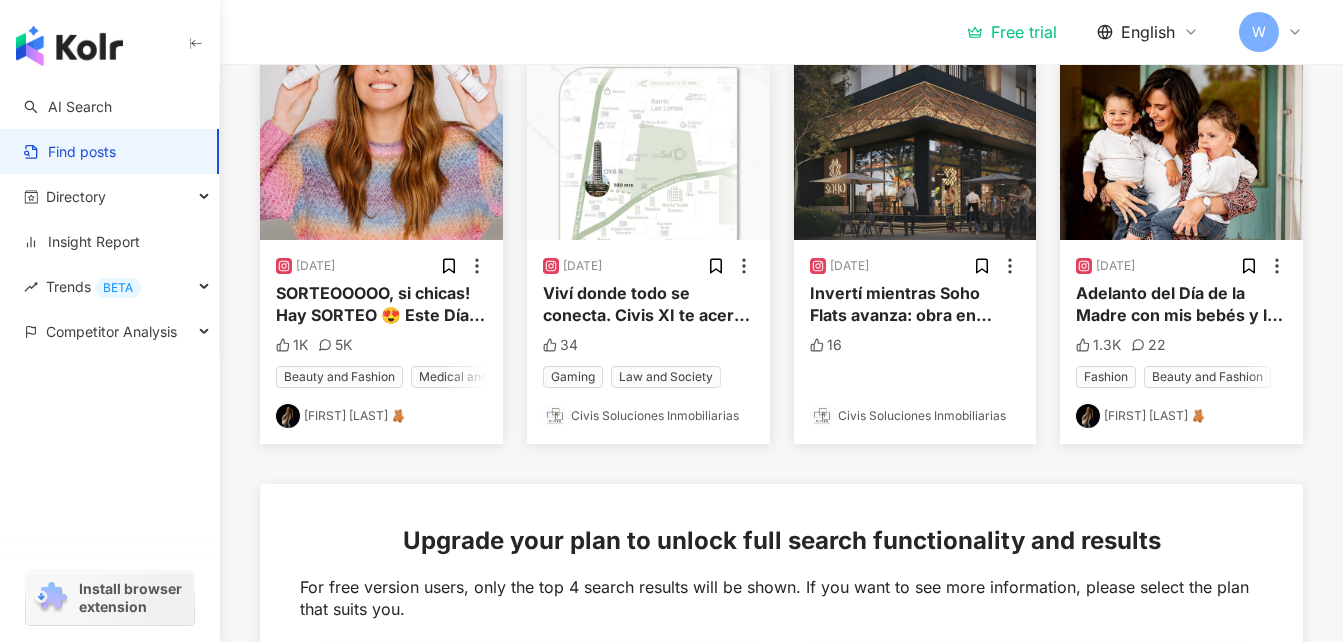 click on "5/9/25 SORTEOOOOO, si chicas! Hay SORTEO 😍
Este Día de la Madre nos toca a nosotras mismas.
Porque también merecemos parar la pelota y automimarnos como se debe! Junto a mesoestetic sorteamos una rutina completa que es un BOOM para tu piel (segunda foto 👀)
✨ 1 micellar biphasic
✨ 1 brightening foam
✨ 1 hydratonic mist
✨ 1 aox ferulic
✨ 1 age element brightening cream
✨ 1 hidra vital mask
✨ 1 mesoprotech antiaging veil
✨ 1 mesoprotech sun stick 100+
¿Cómo participar?
- Seguile si o si  a @mesoestetic.paraguay y a mi
- Comenta este post mencionando a otra mamá que también se merezca este premio
- Podés participar todas las veces que quieras
📆 Tenés tiempo hasta el lunes 12/05/25 a las 23:00 hs
📣 Anunciamos ganadora el martes 13/05 por stories
Porque ser mamá también es cuidarnos 1K 5K Beauty and Fashion Medical and Health Skincare Lara Tomassi Bogarín 🧸 5/7/25 34 Gaming Law and Society Civis Soluciones Inmobiliarias 5/6/25 16 Civis Soluciones Inmobiliarias 5/4/25" at bounding box center [781, 585] 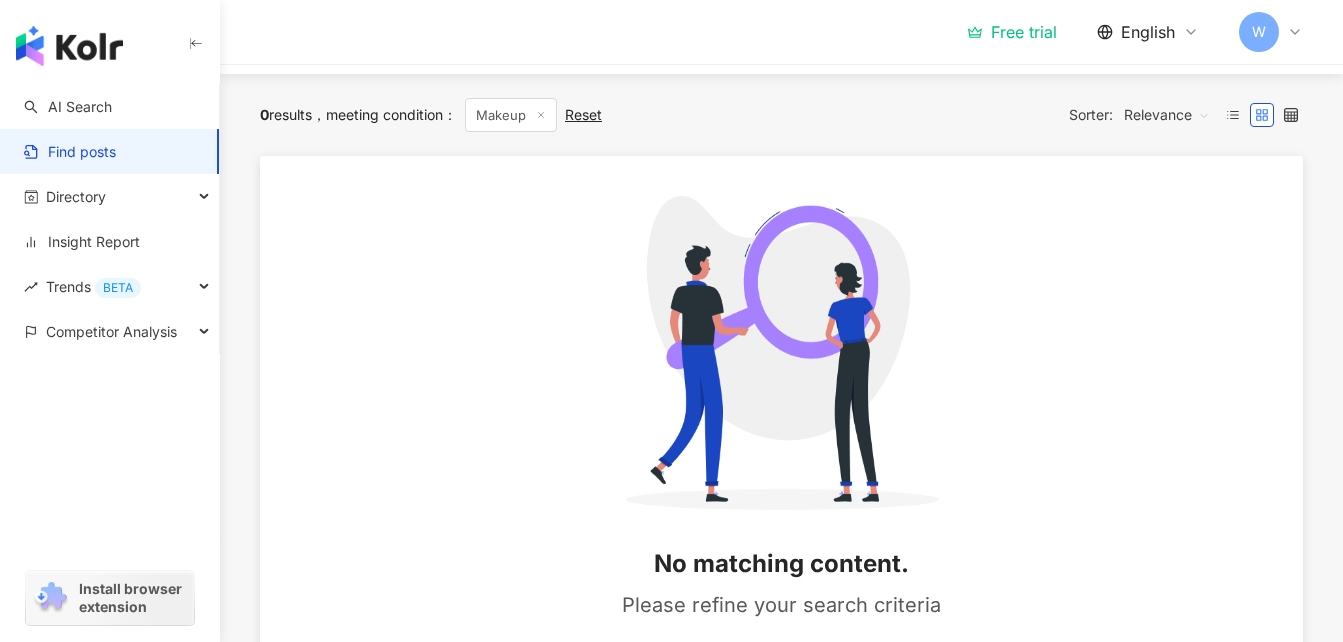 scroll, scrollTop: 0, scrollLeft: 0, axis: both 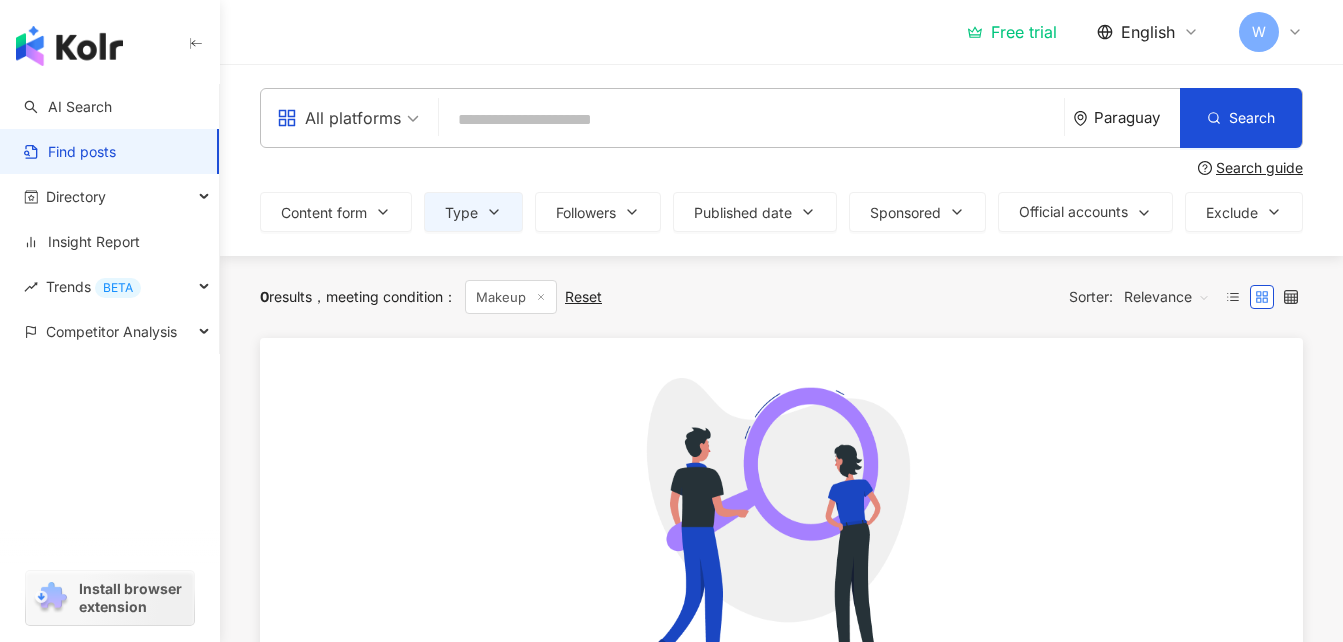 click at bounding box center (751, 119) 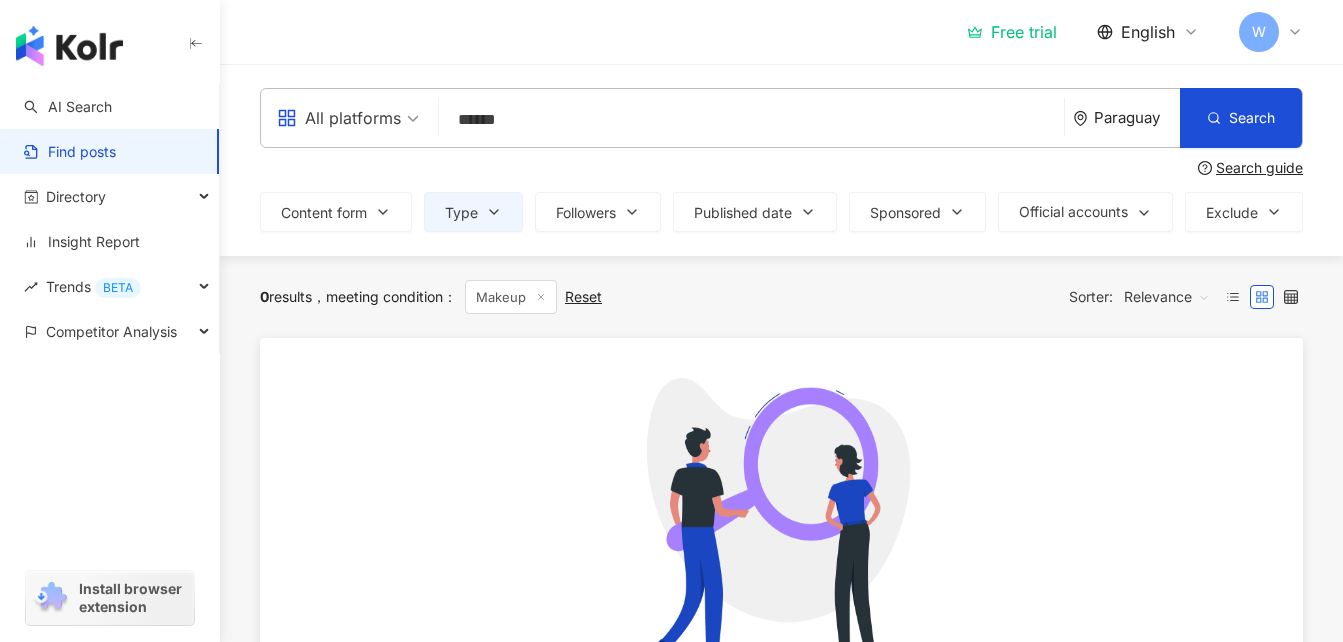 type on "******" 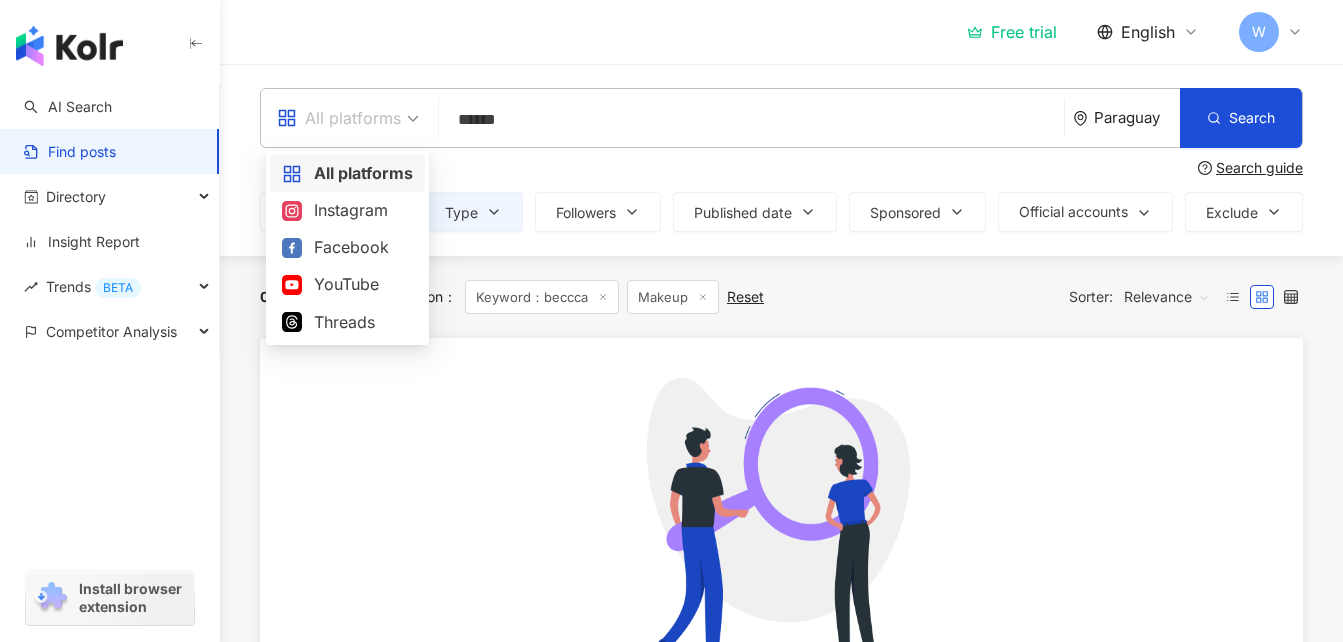 click on "All platforms" at bounding box center (348, 118) 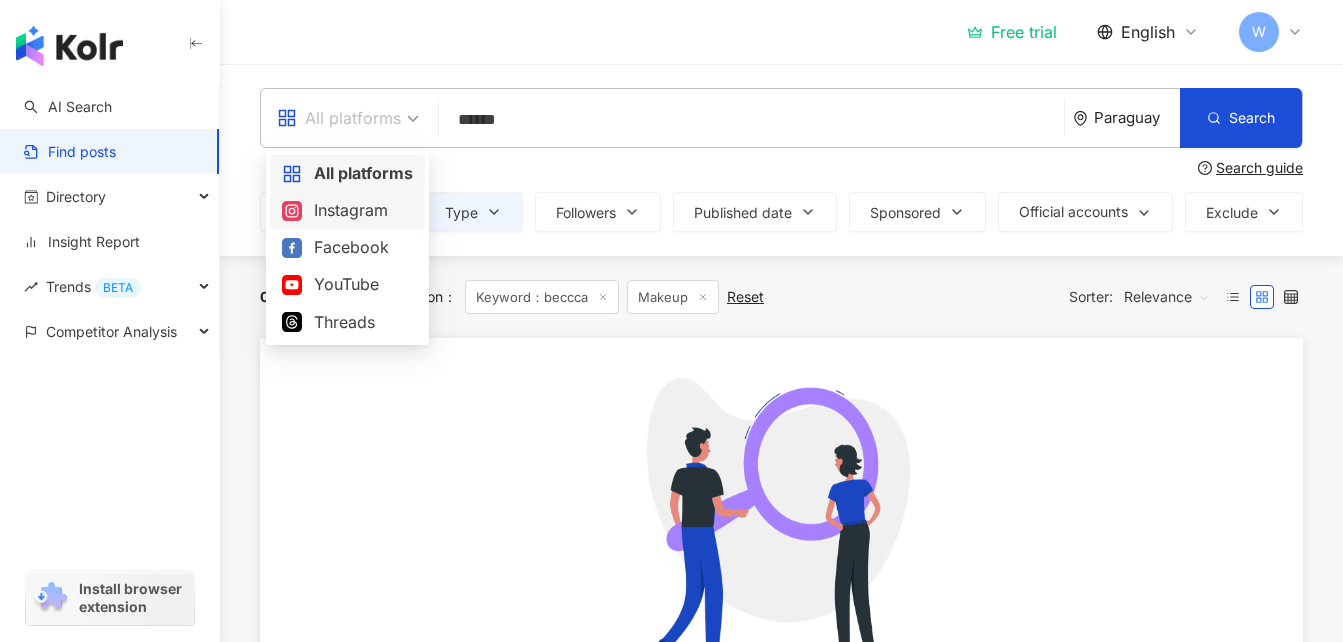 click on "Instagram" at bounding box center [347, 210] 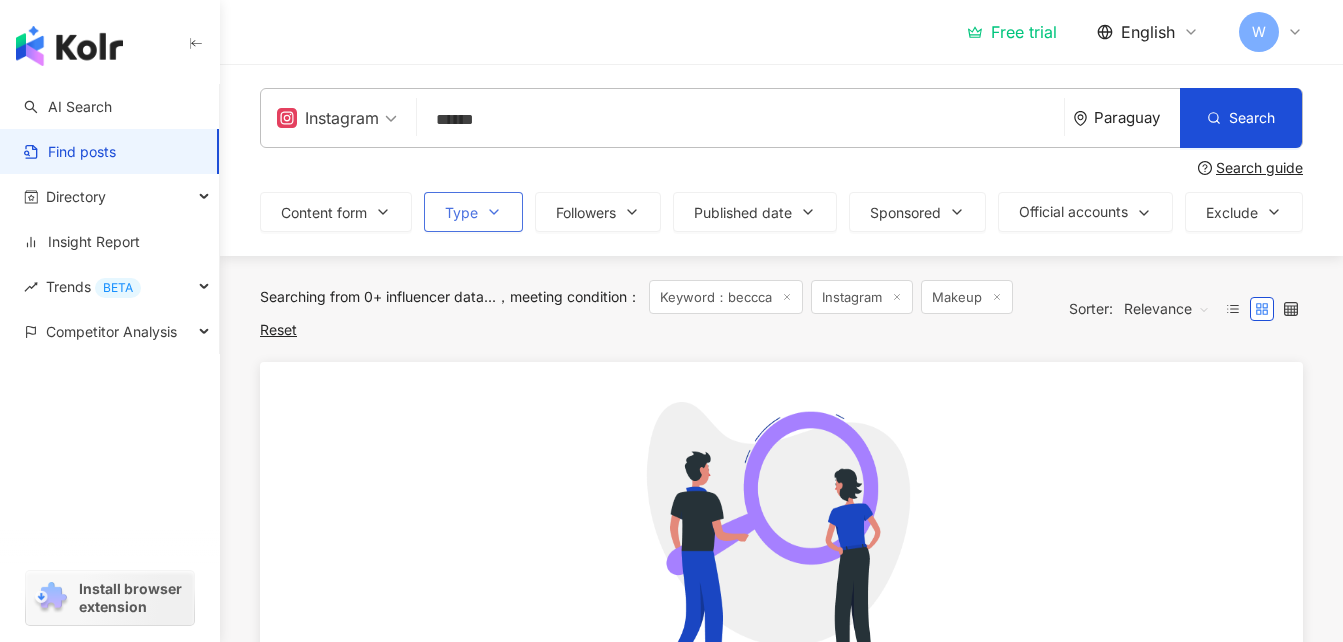 click on "Type" at bounding box center [473, 212] 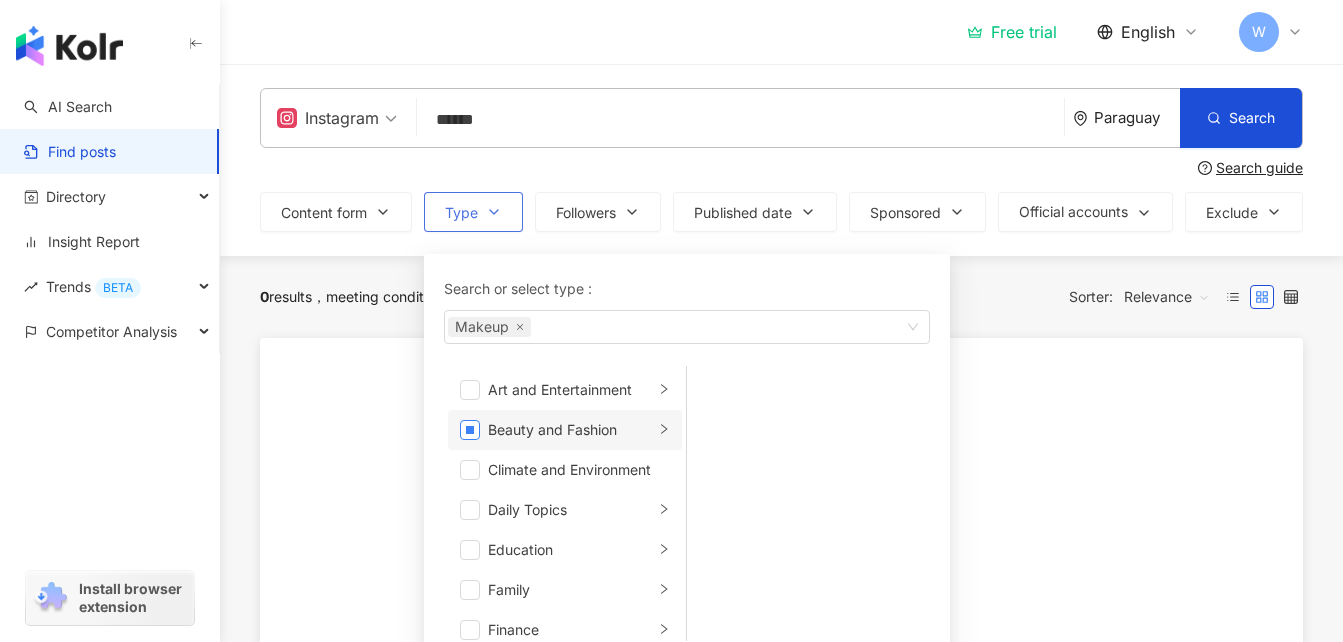 click at bounding box center [470, 430] 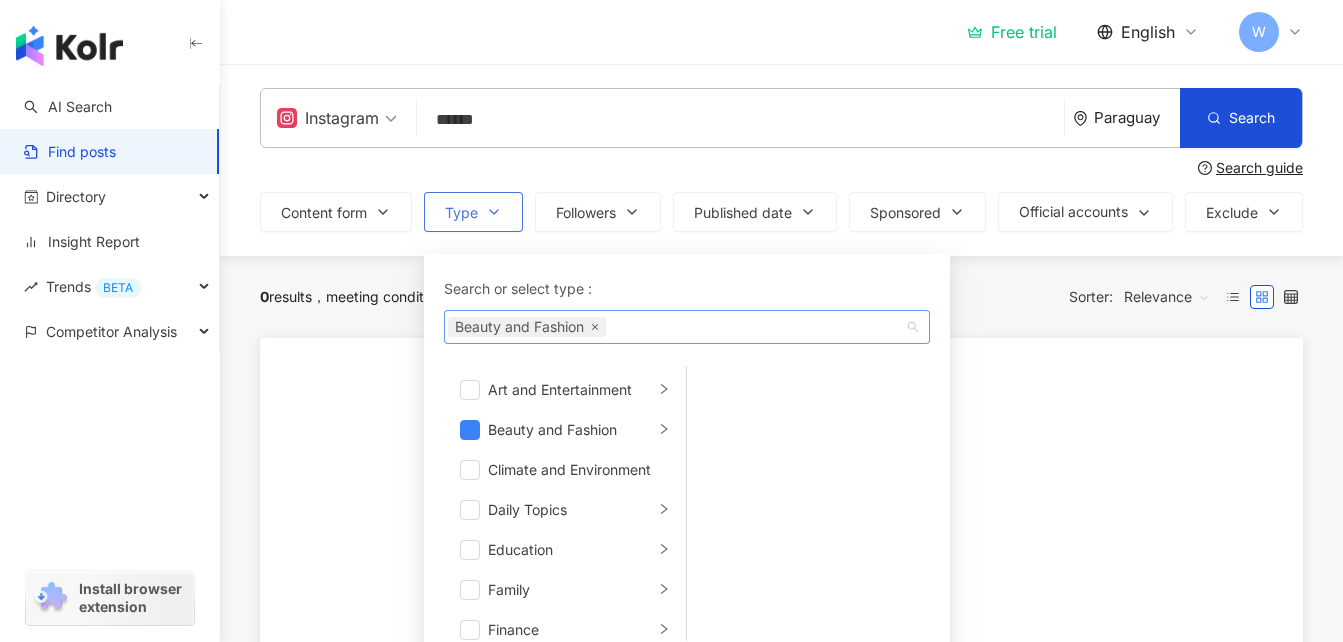 click 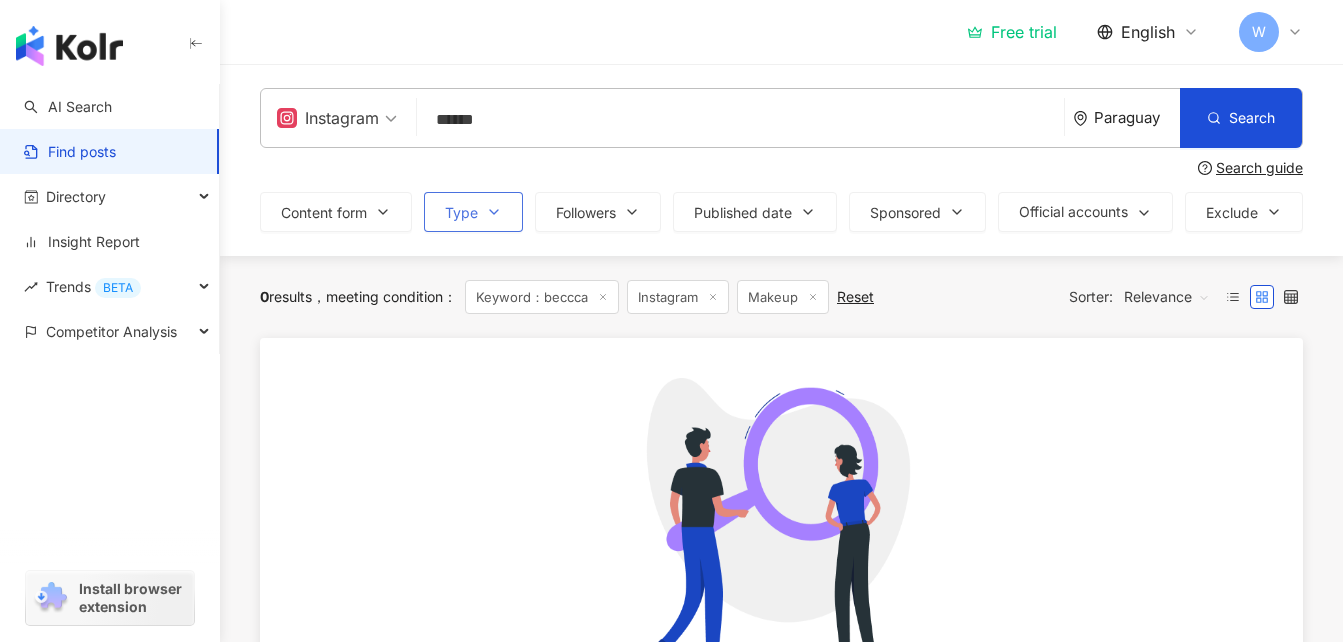 click on "0  results  meeting condition ： Keyword：beccca Instagram Makeup Reset" at bounding box center (567, 297) 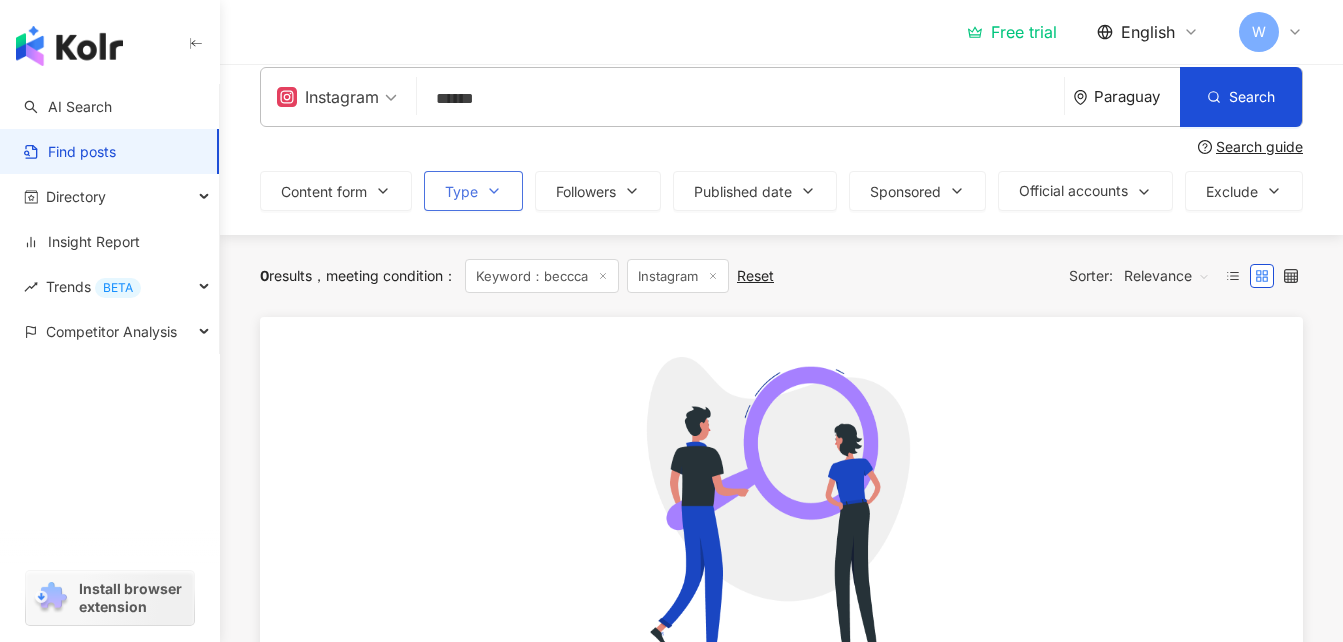 scroll, scrollTop: 0, scrollLeft: 0, axis: both 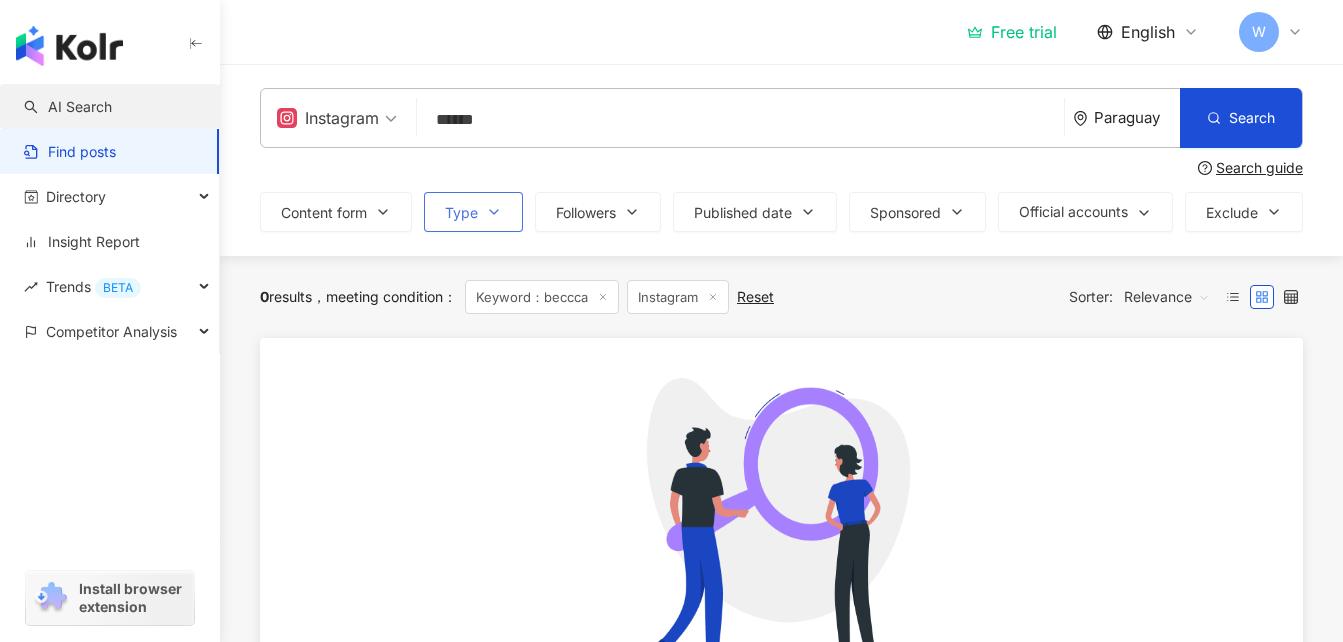 click on "AI Search" at bounding box center (68, 107) 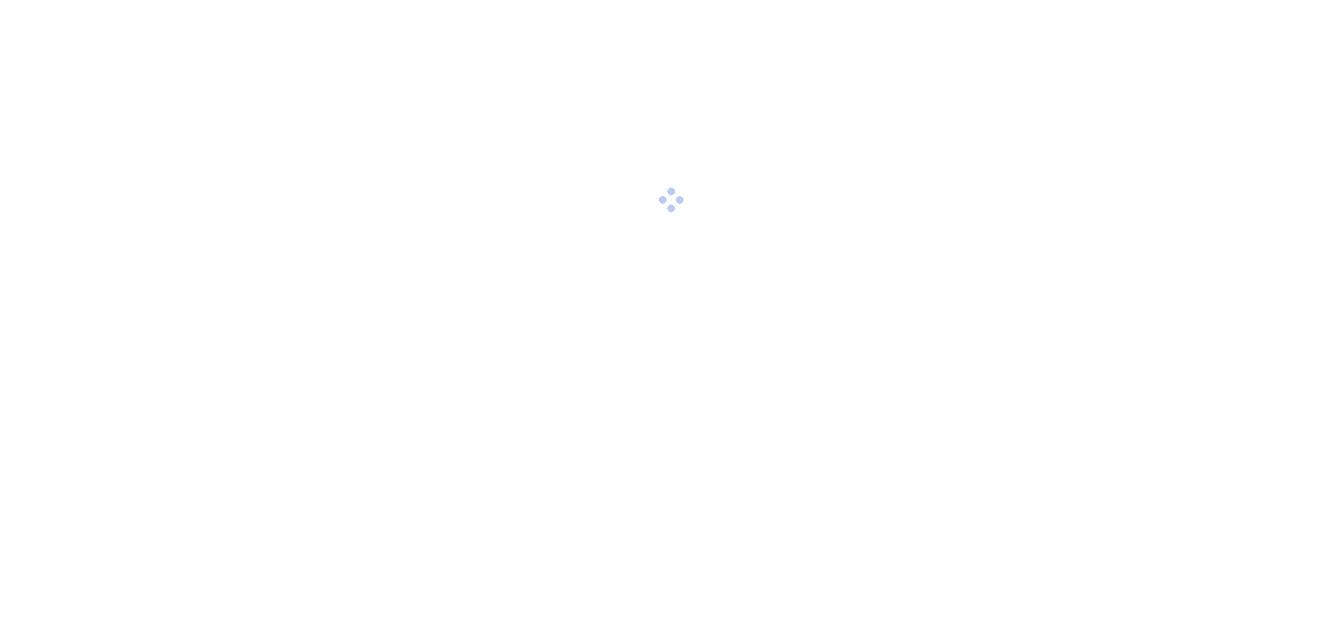 scroll, scrollTop: 0, scrollLeft: 0, axis: both 